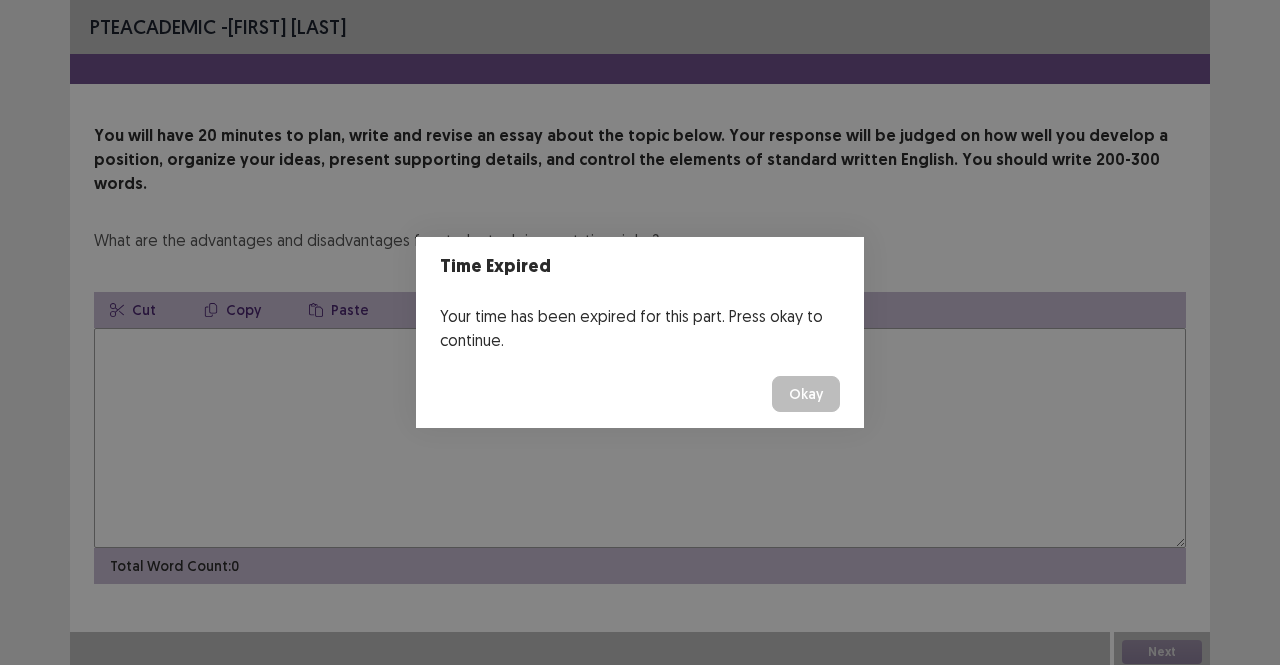 scroll, scrollTop: 0, scrollLeft: 0, axis: both 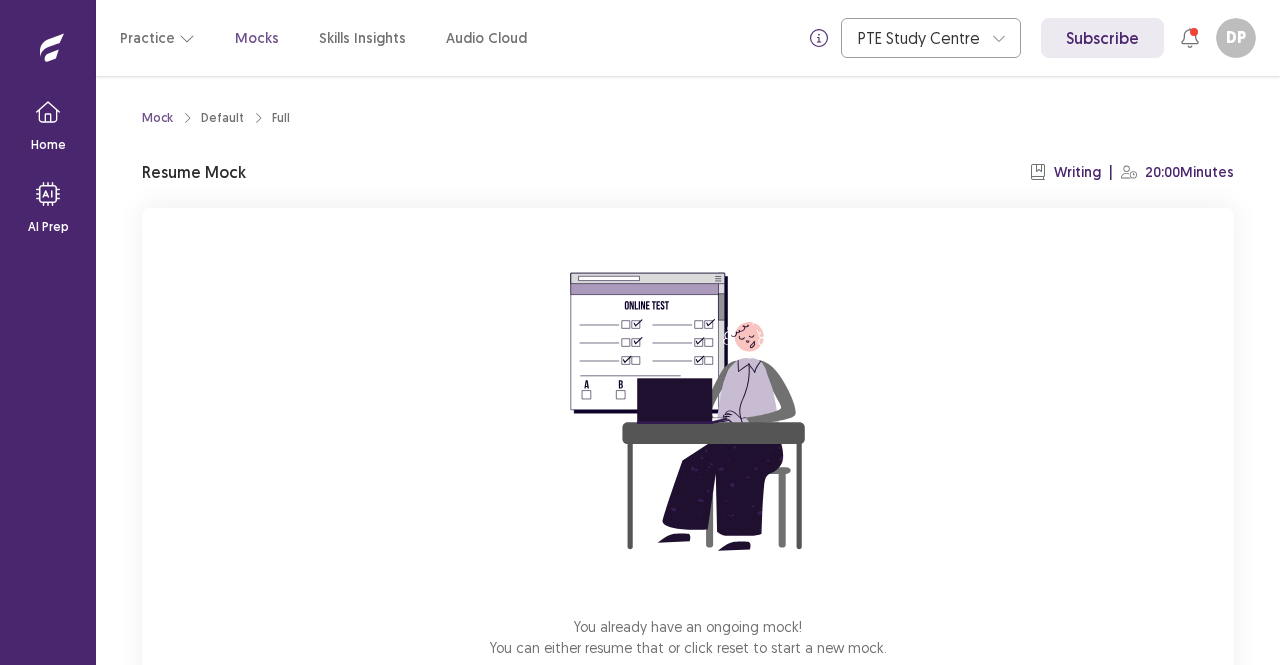 click on "Resume Mock" at bounding box center (194, 172) 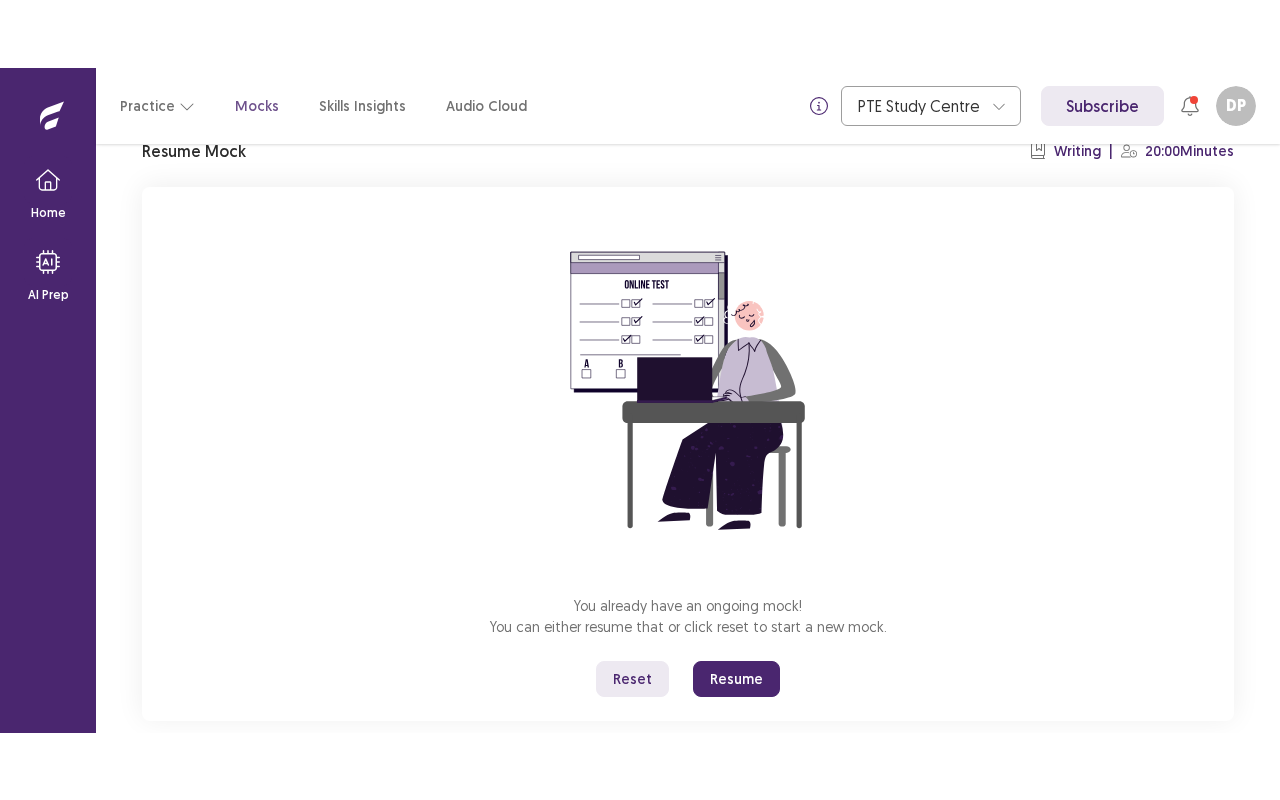 scroll, scrollTop: 124, scrollLeft: 0, axis: vertical 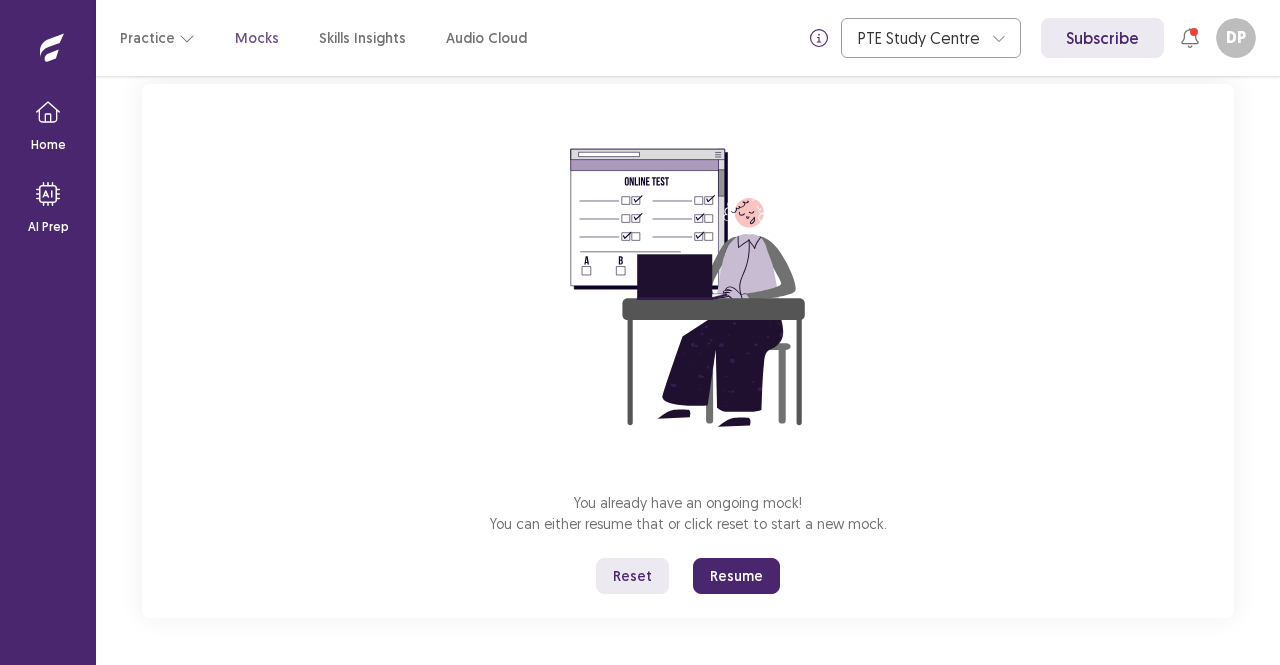 click on "Resume" at bounding box center (736, 576) 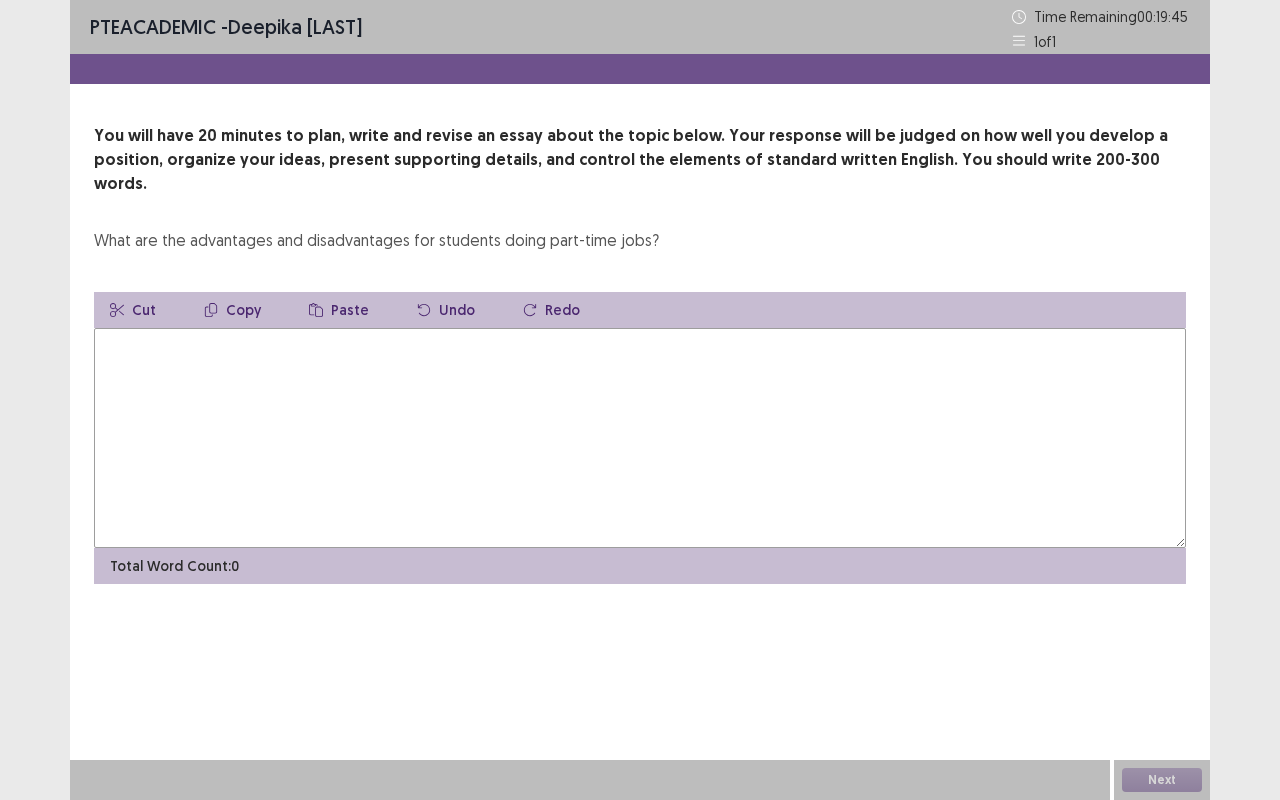 click at bounding box center [640, 438] 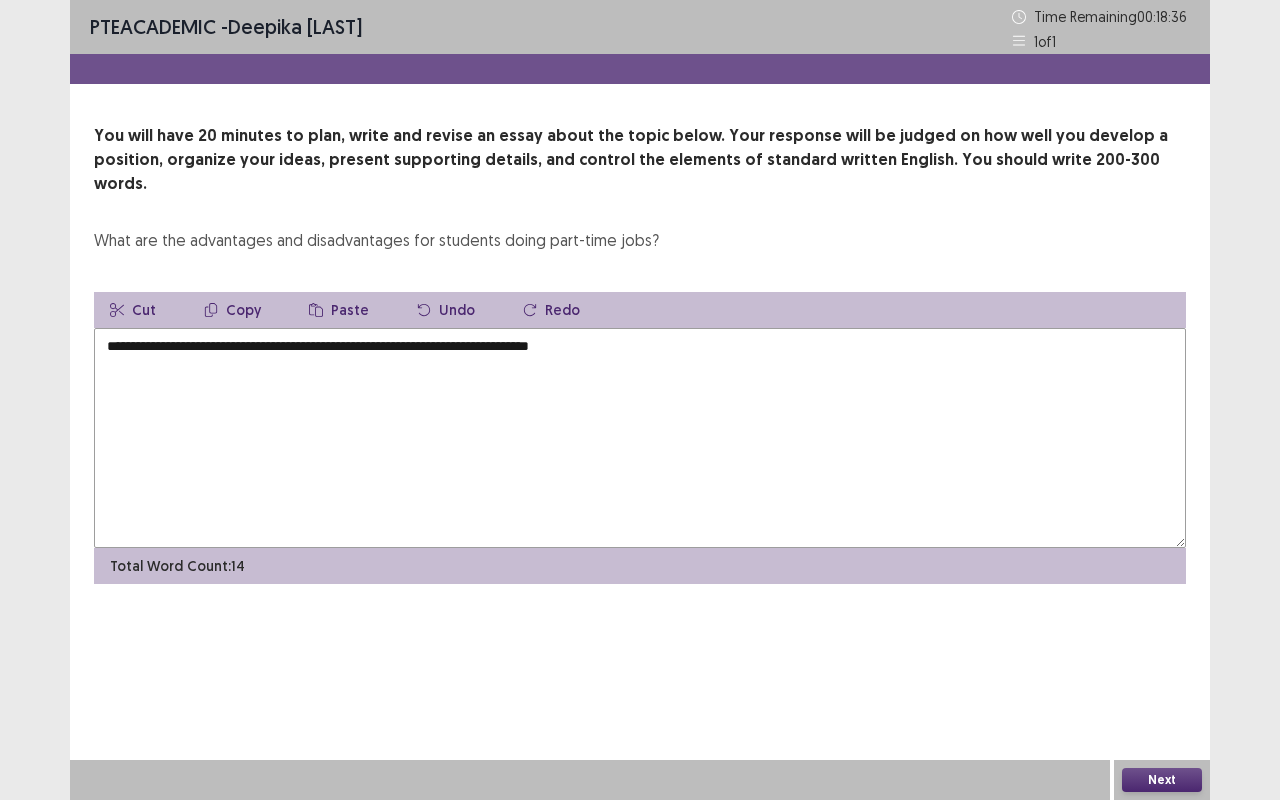 drag, startPoint x: 528, startPoint y: 385, endPoint x: 490, endPoint y: 320, distance: 75.29276 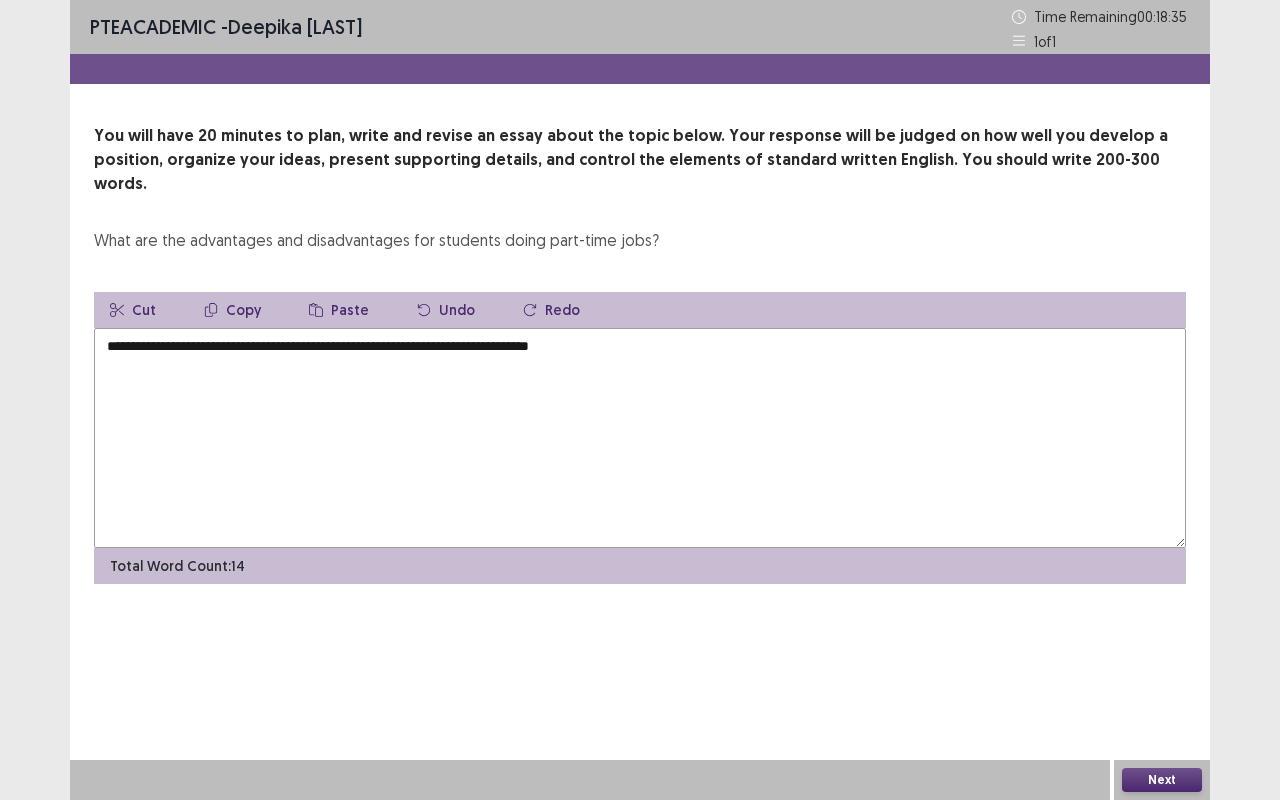 click on "**********" at bounding box center [640, 438] 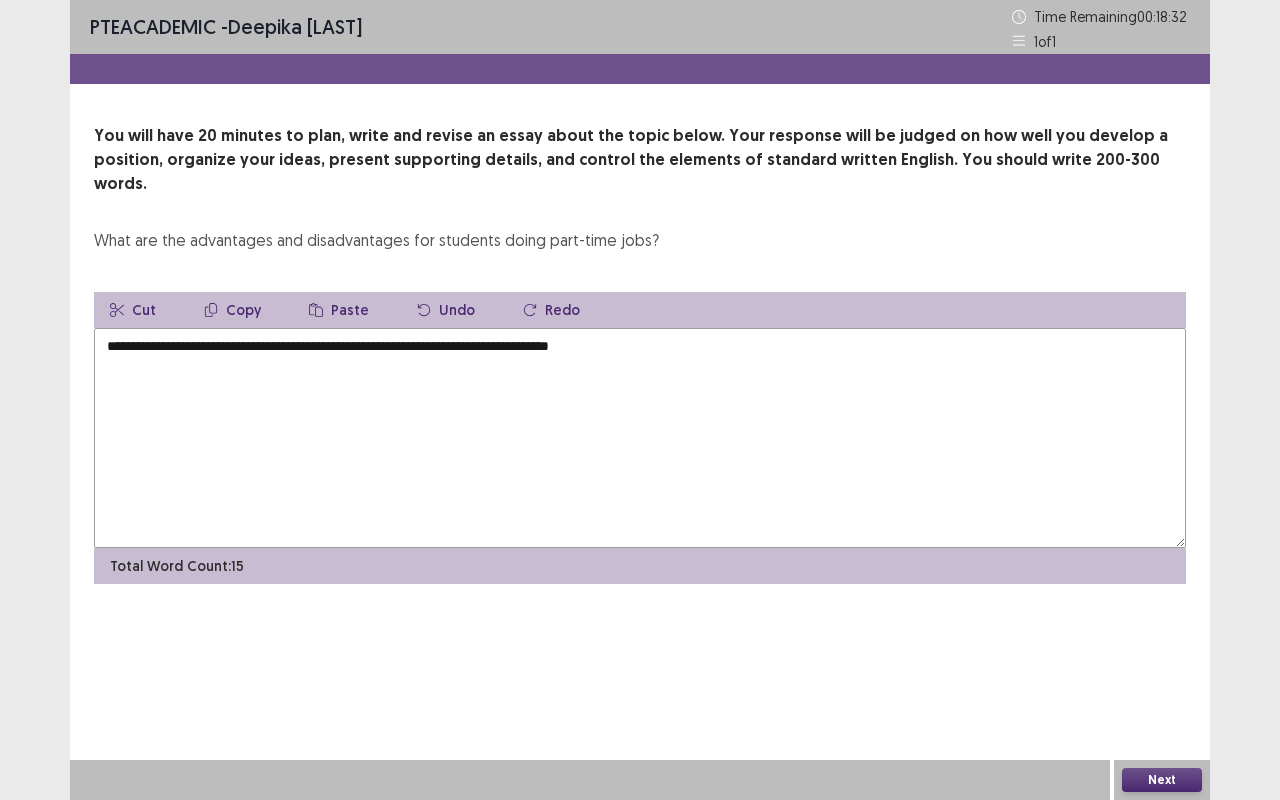 click on "**********" at bounding box center [640, 438] 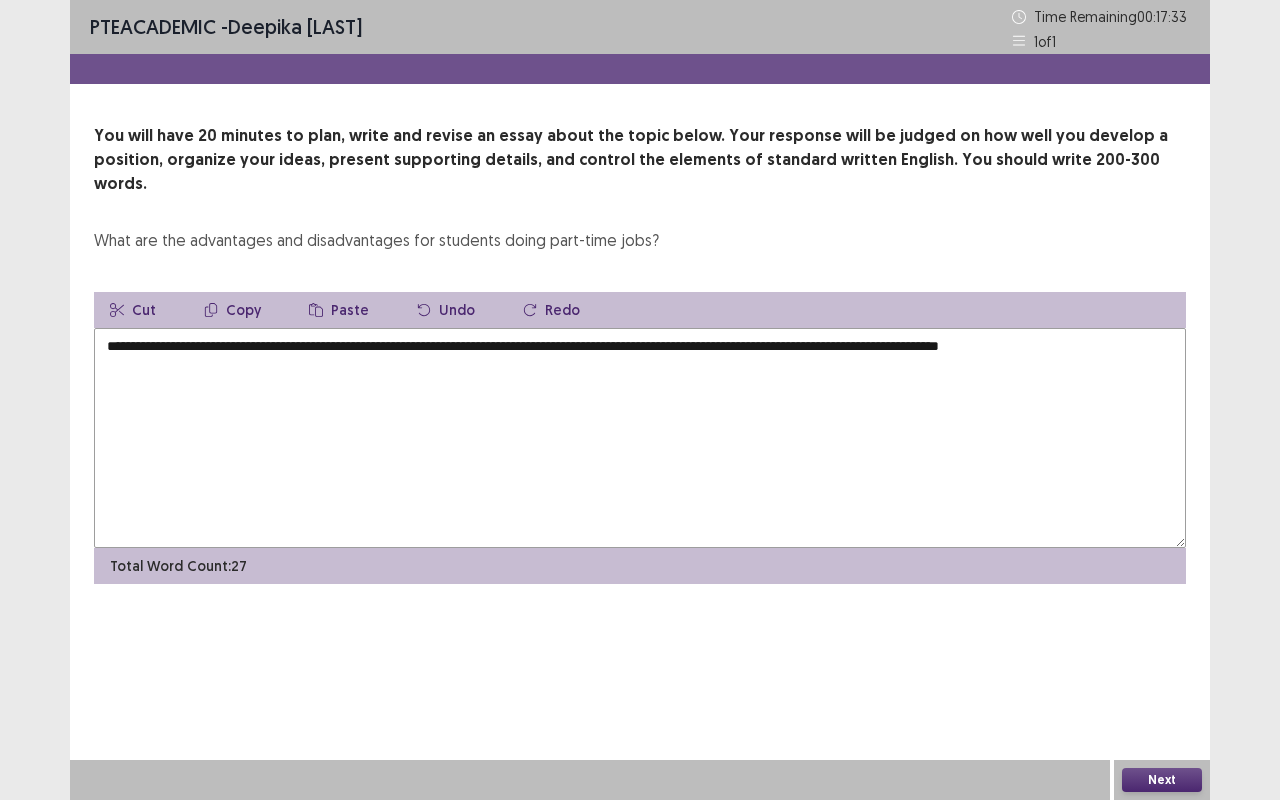click on "**********" at bounding box center (640, 438) 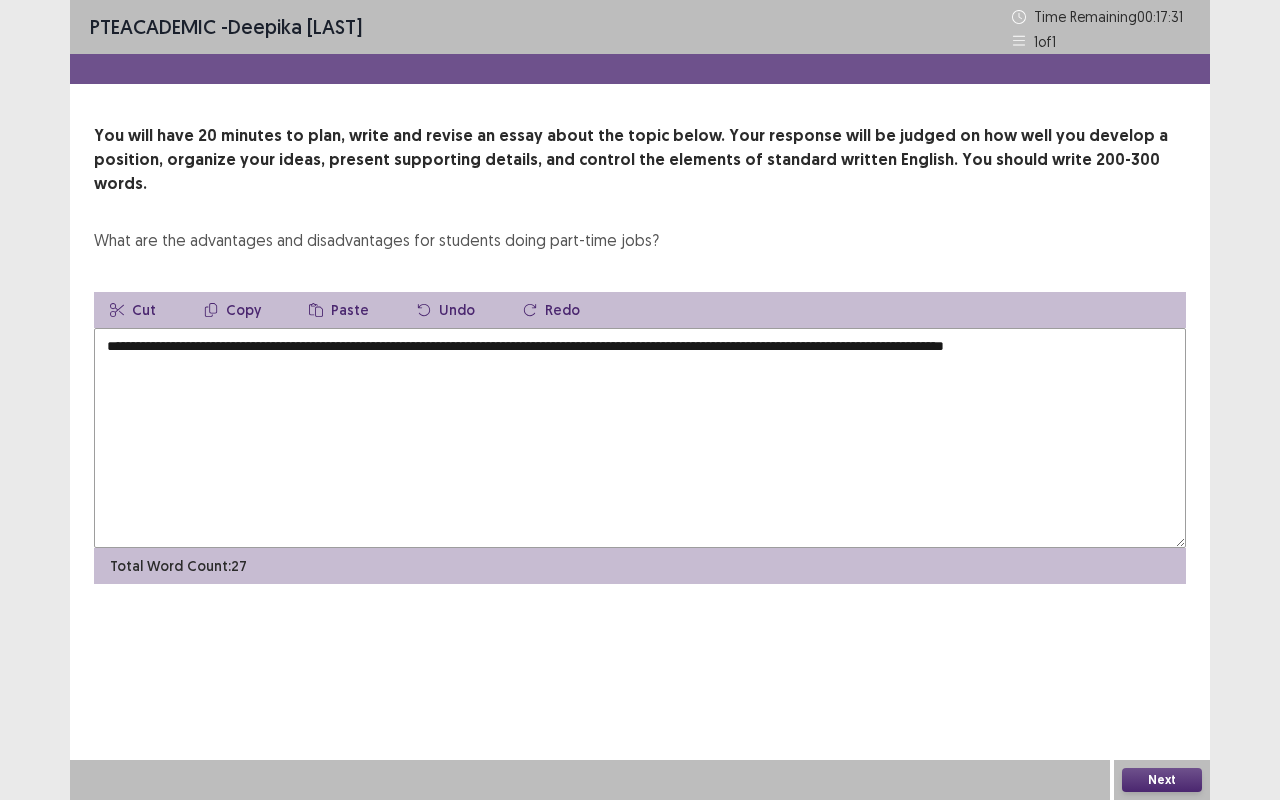 click on "**********" at bounding box center (640, 438) 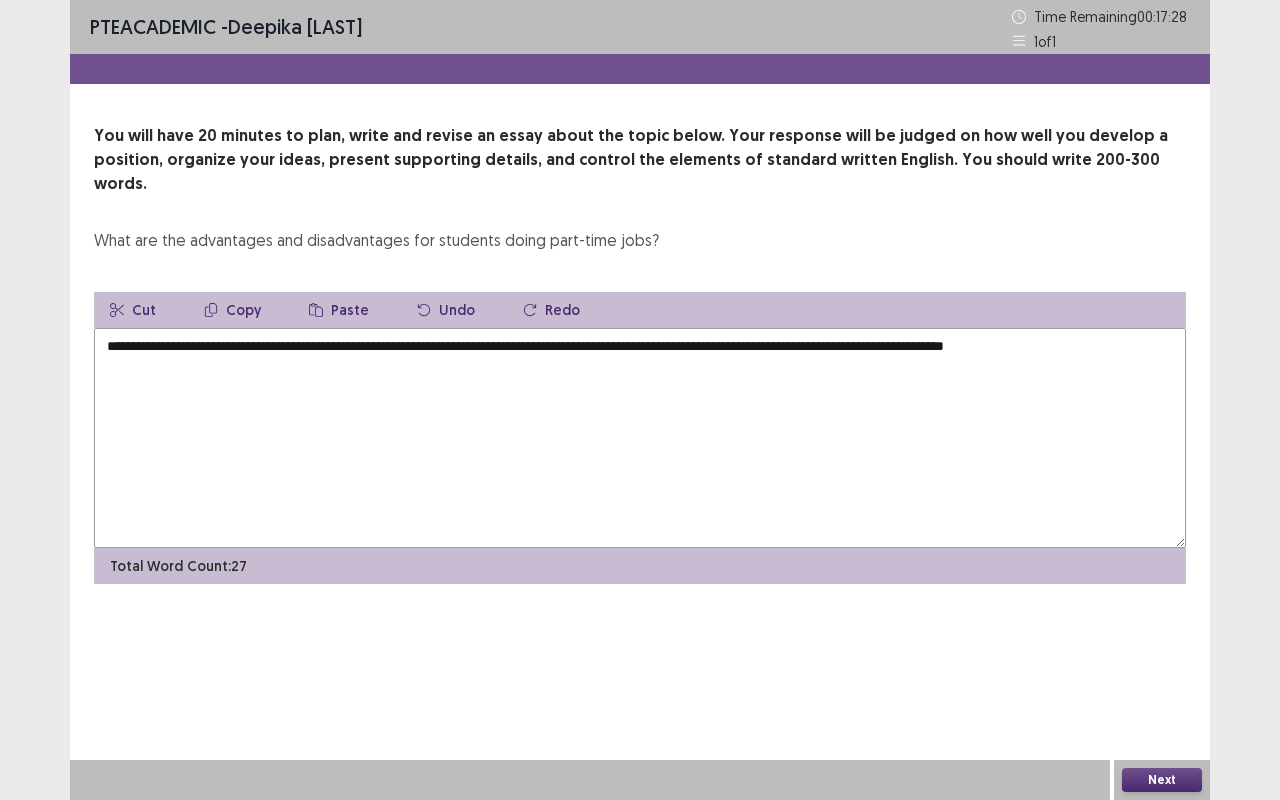click on "**********" at bounding box center [640, 438] 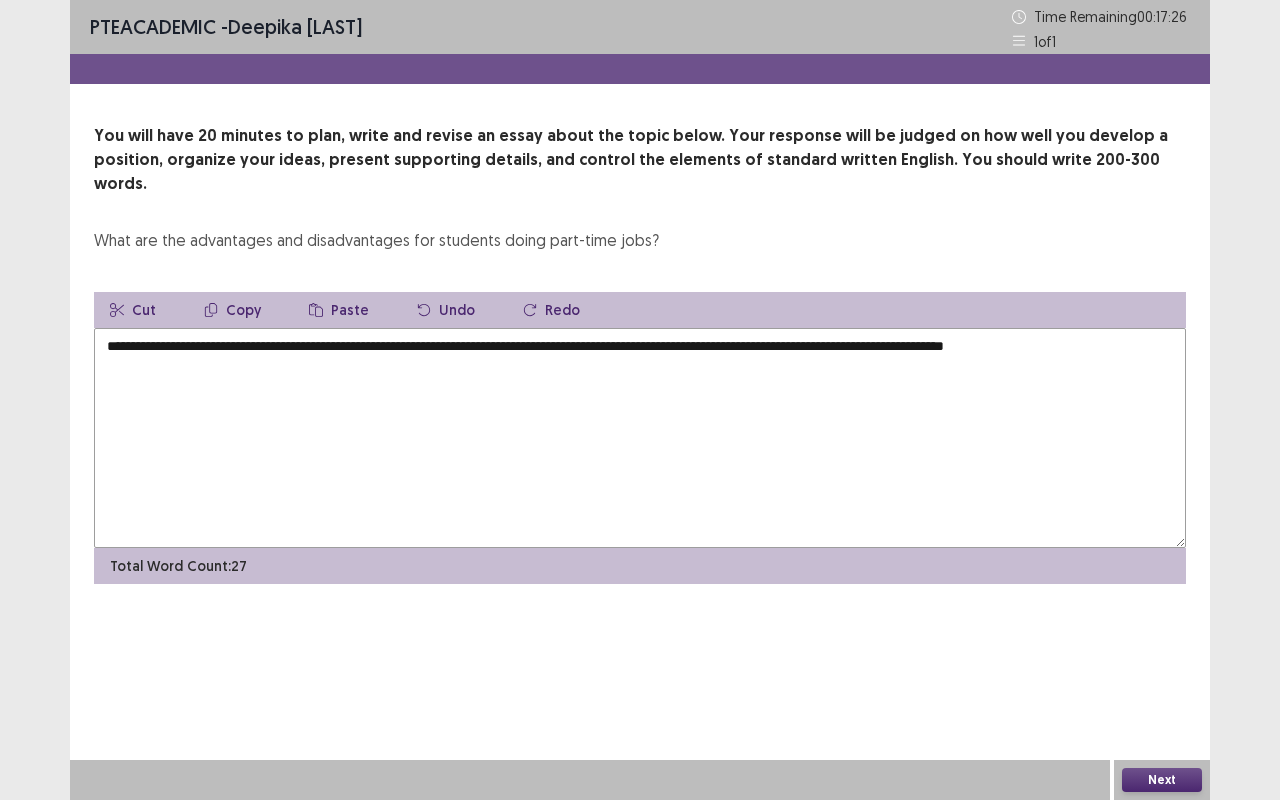 drag, startPoint x: 984, startPoint y: 322, endPoint x: 930, endPoint y: 350, distance: 60.827625 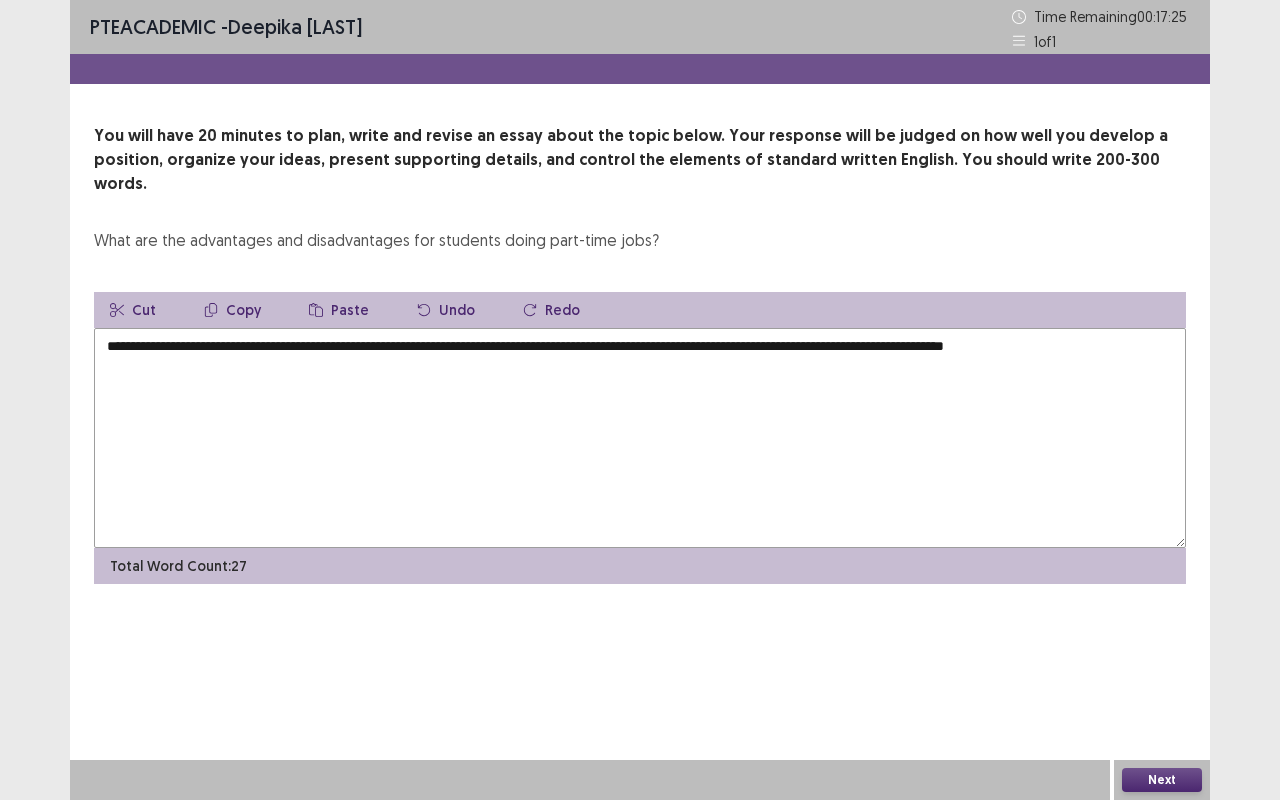 click on "**********" at bounding box center (640, 438) 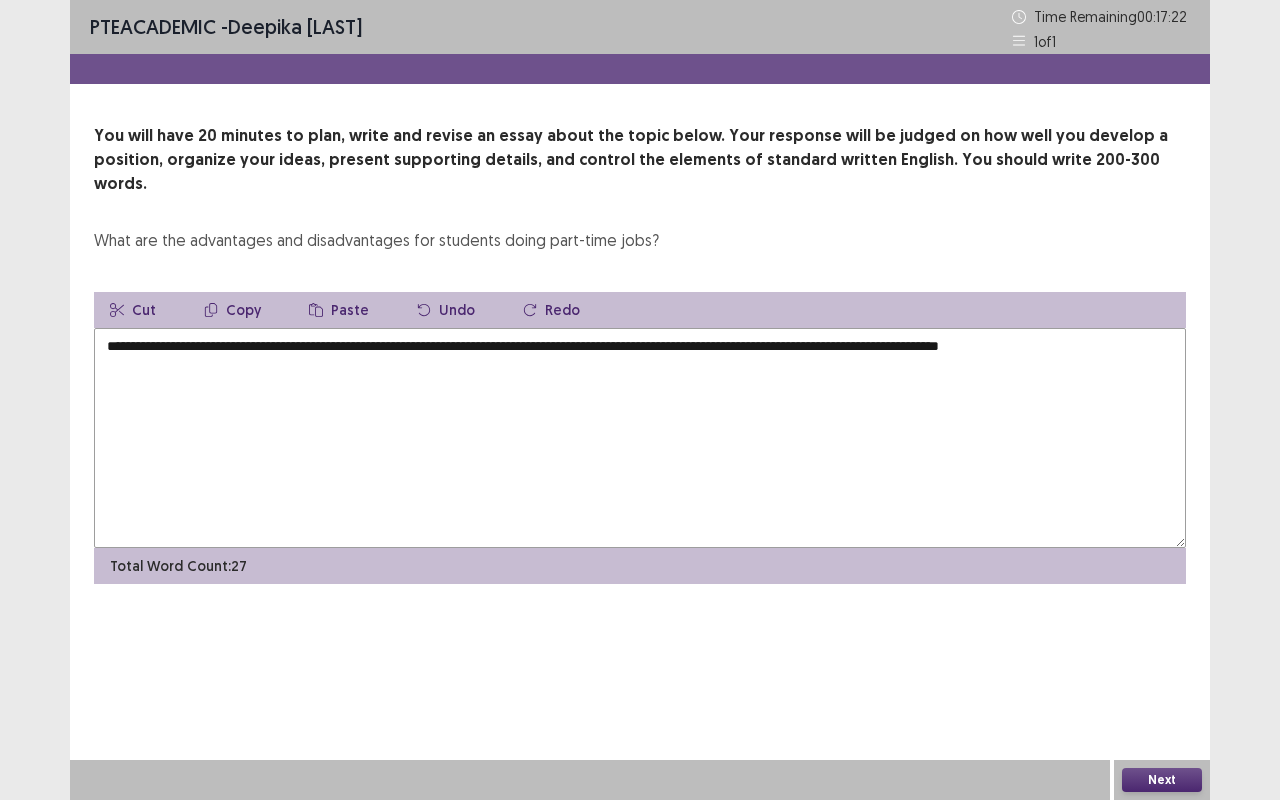 click on "**********" at bounding box center (640, 438) 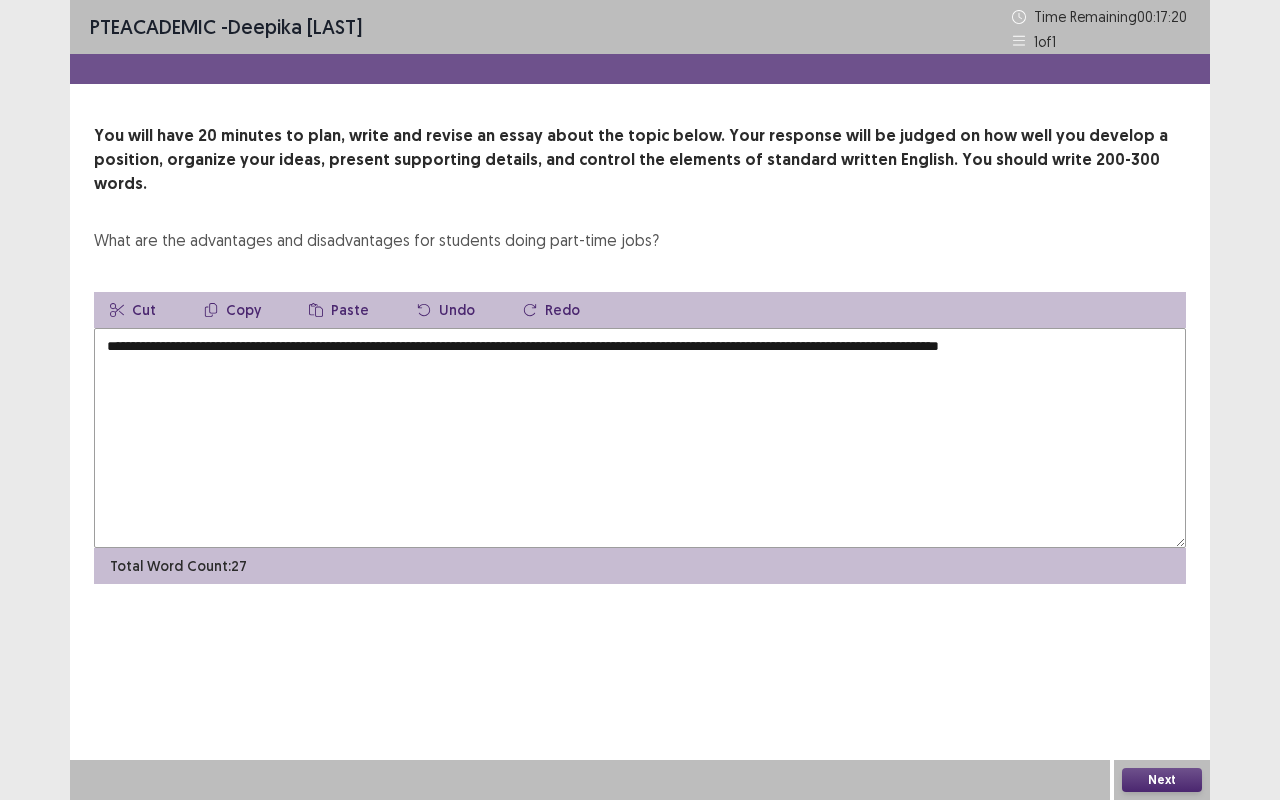 click on "**********" at bounding box center [640, 438] 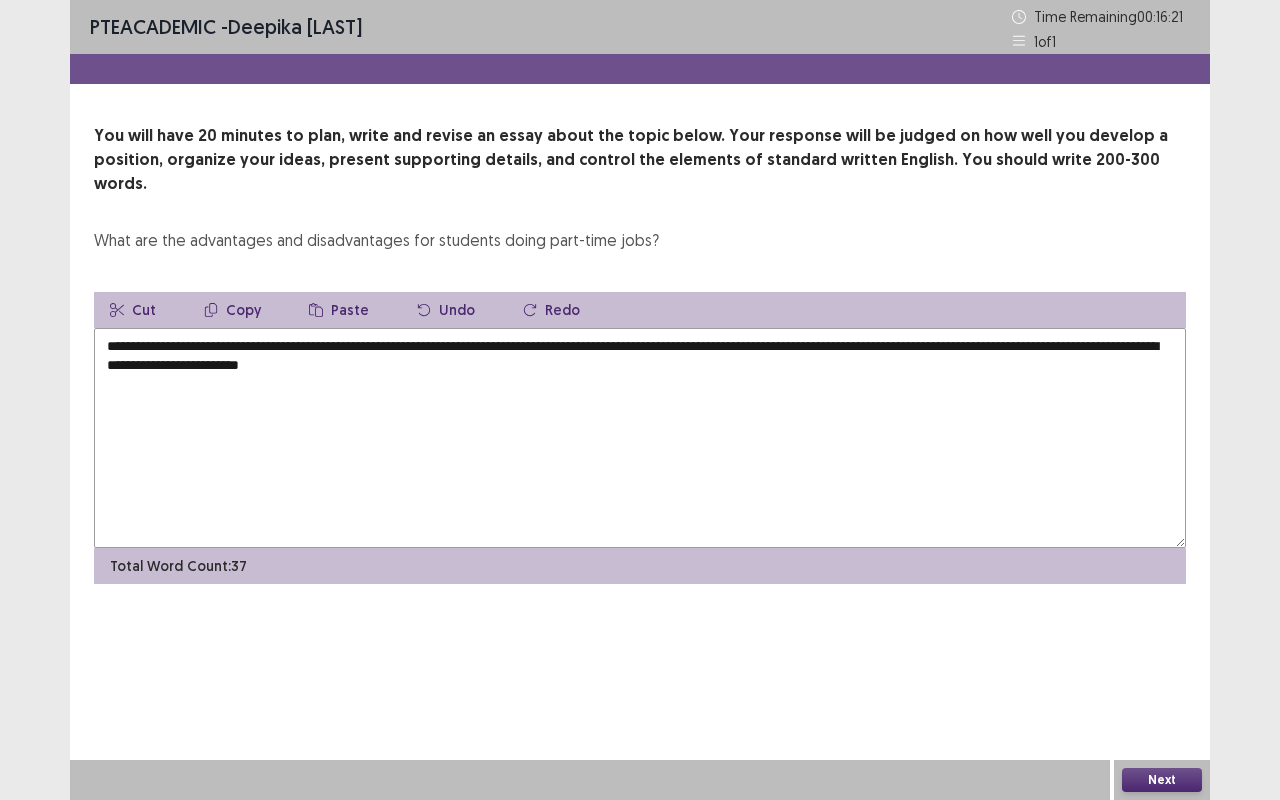 click on "**********" at bounding box center [640, 438] 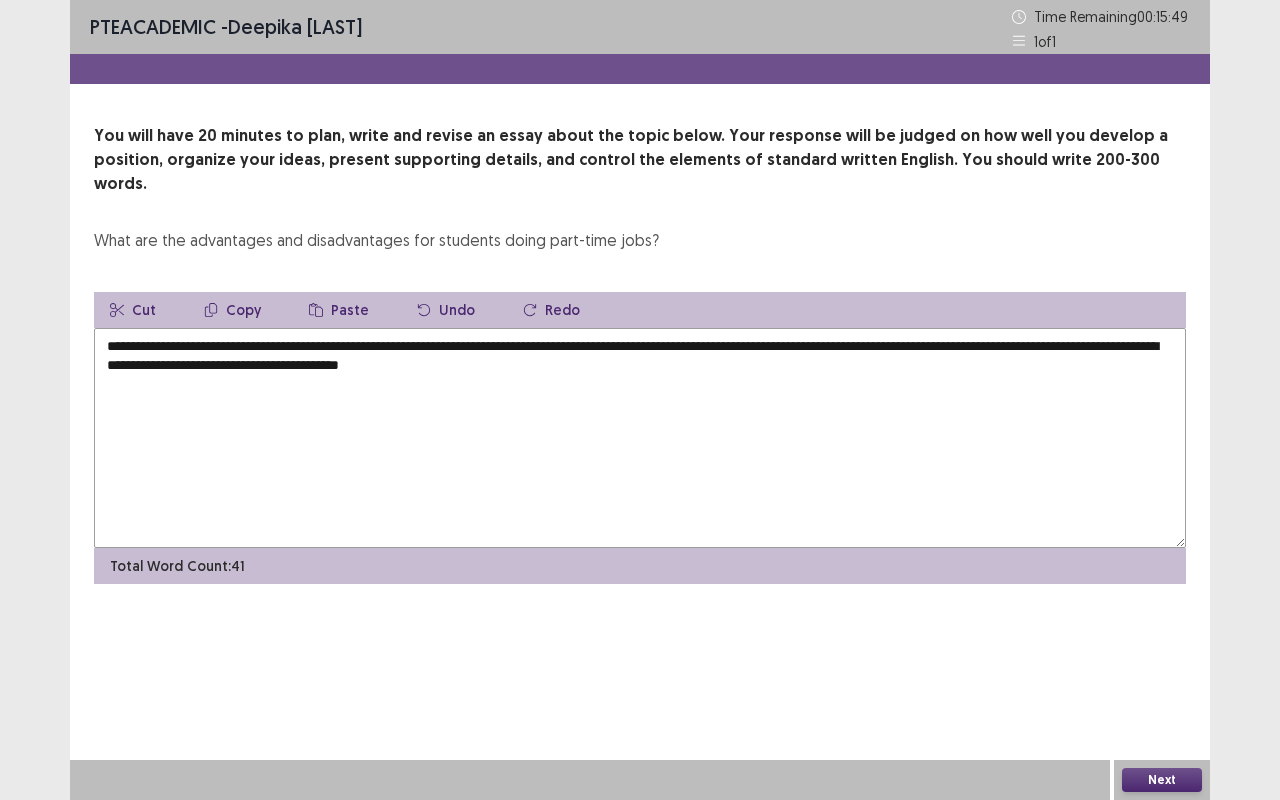 drag, startPoint x: 502, startPoint y: 342, endPoint x: 386, endPoint y: 338, distance: 116.06895 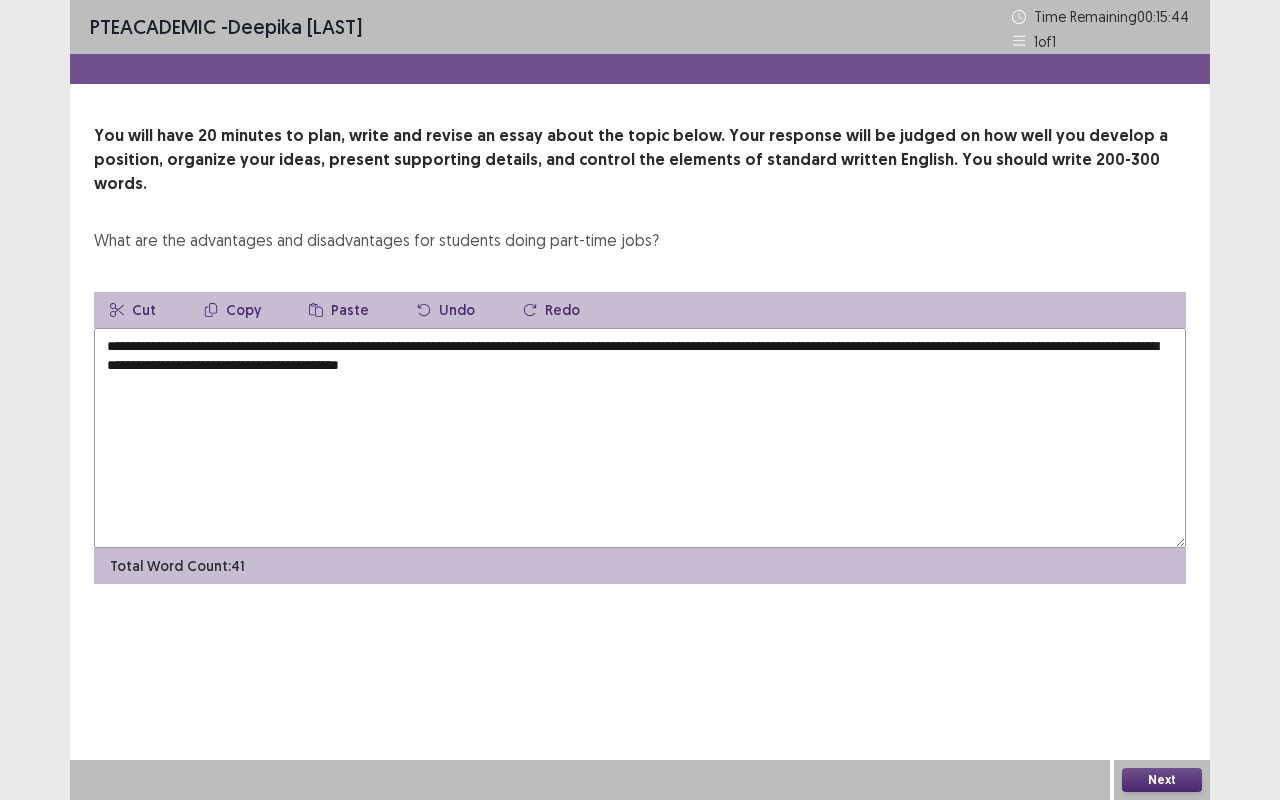 click on "Copy" at bounding box center (232, 310) 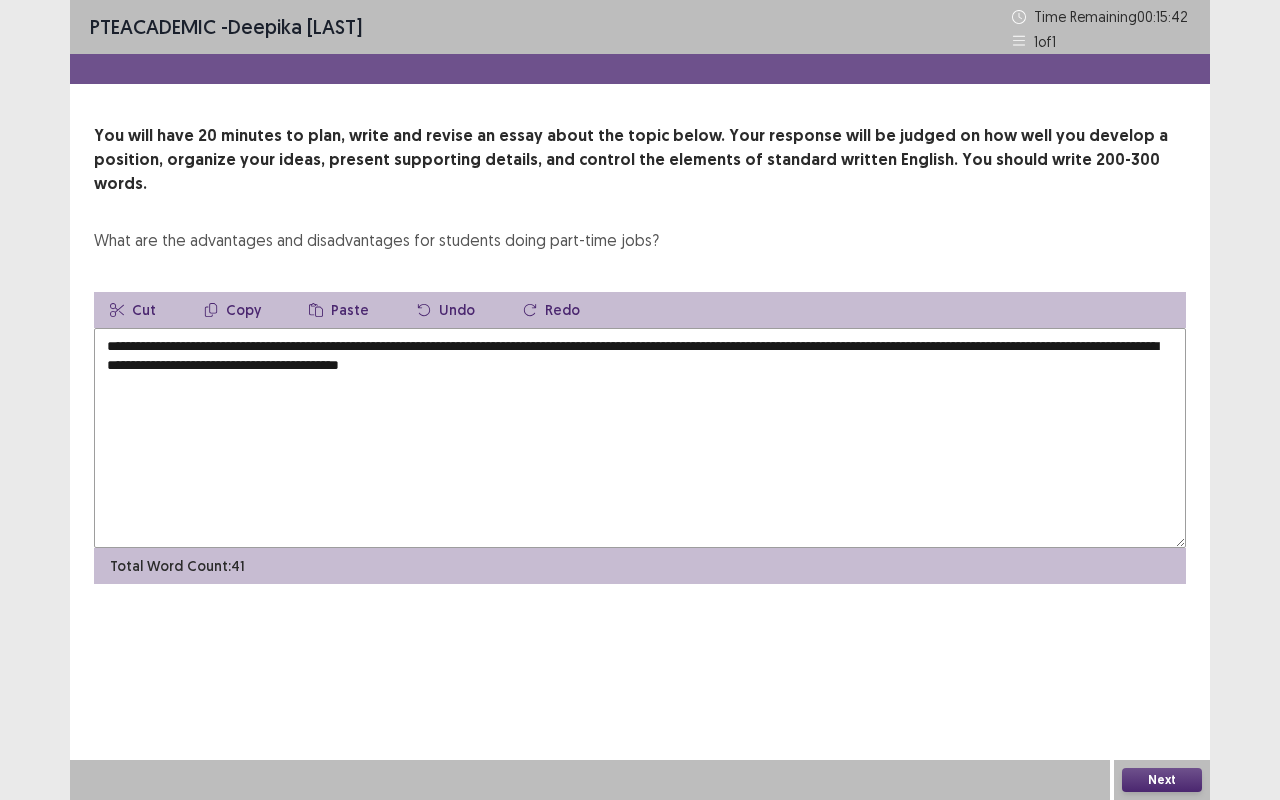click on "**********" at bounding box center [640, 438] 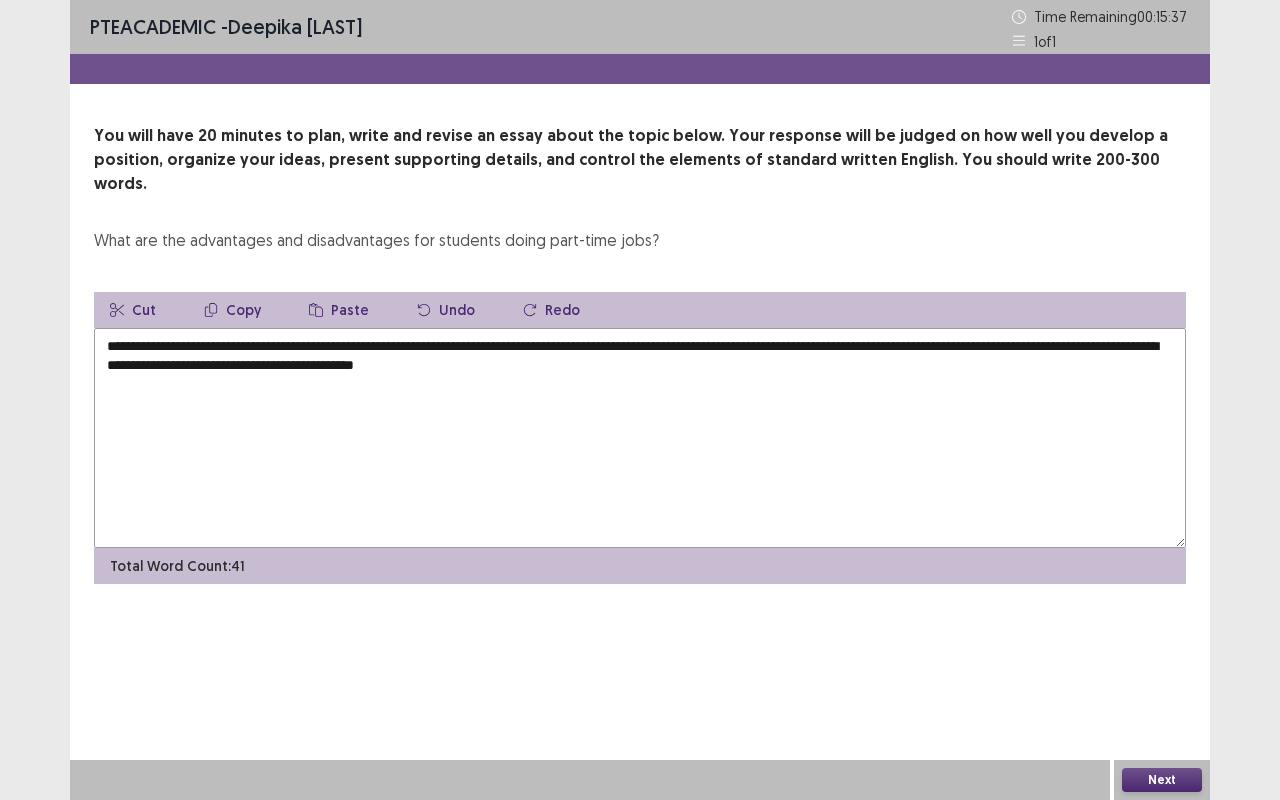 click on "Paste" at bounding box center (339, 310) 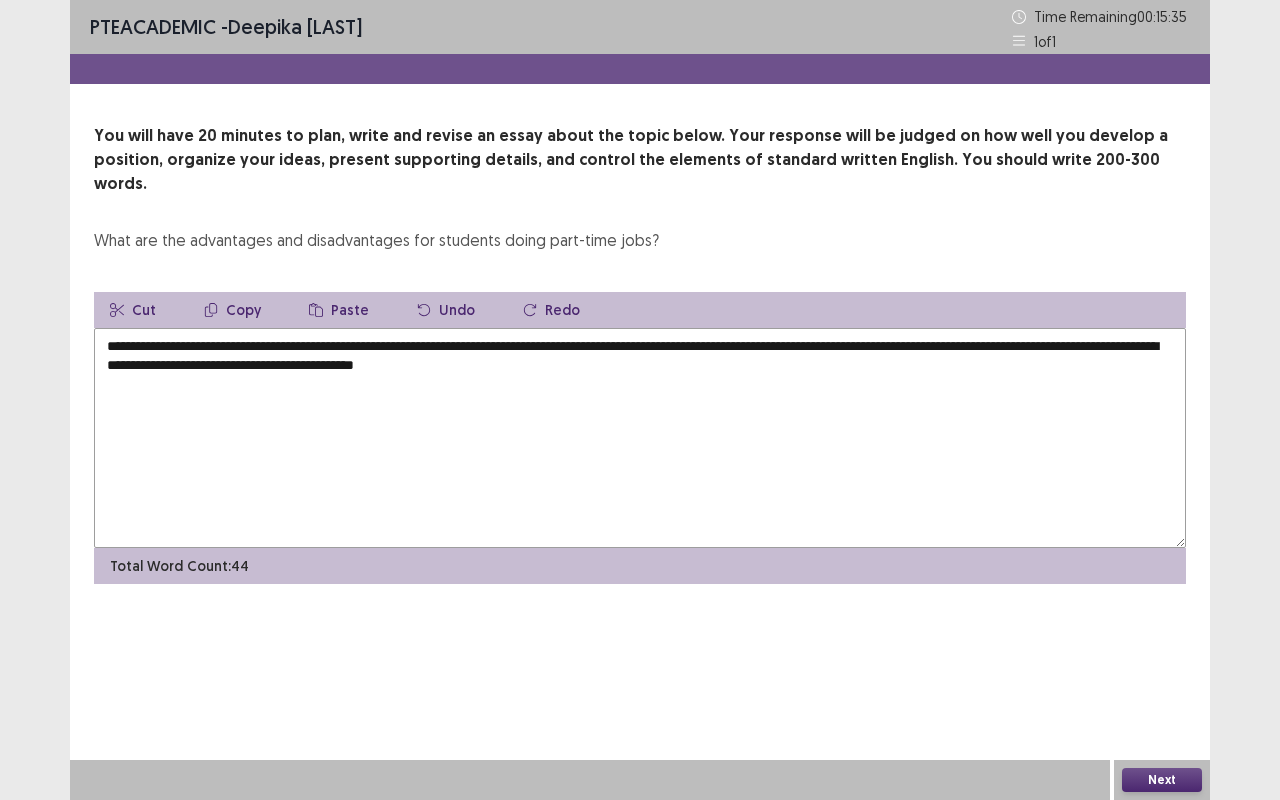 click on "**********" at bounding box center [640, 438] 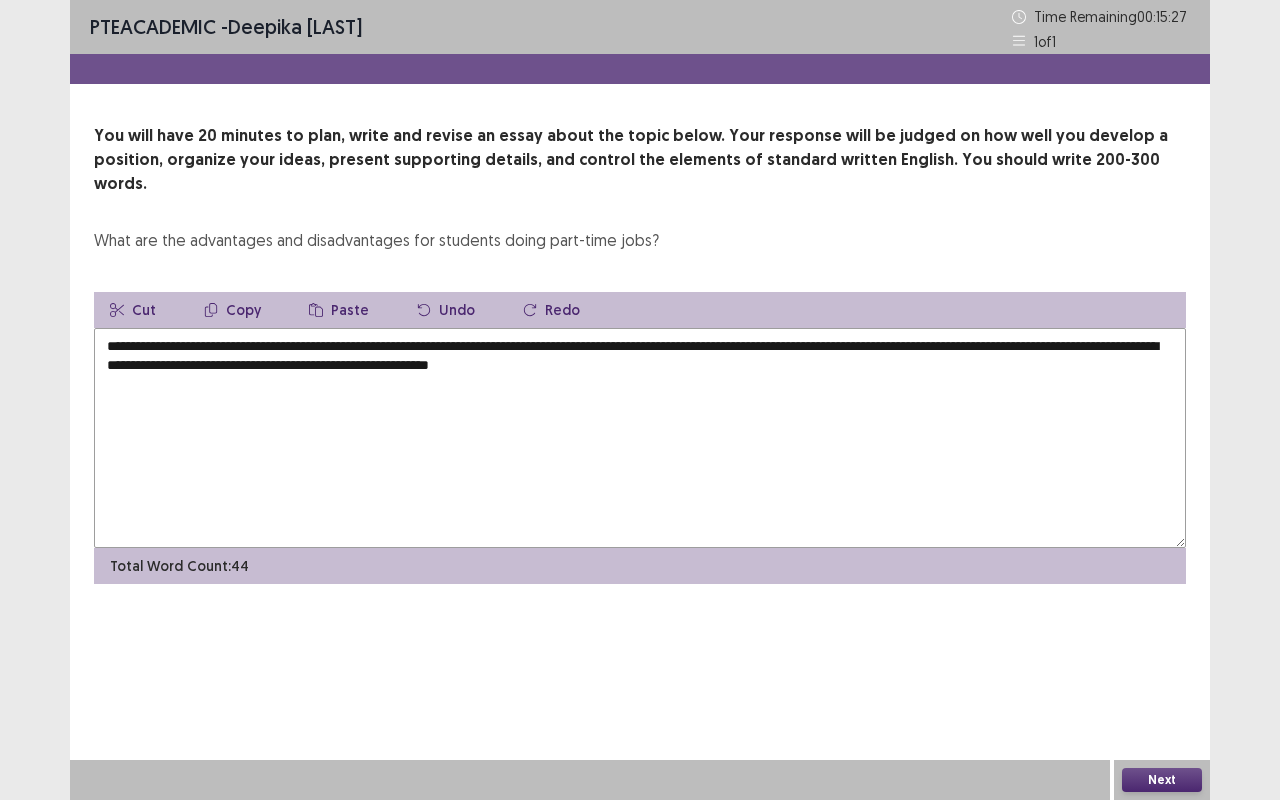 click on "**********" at bounding box center [640, 438] 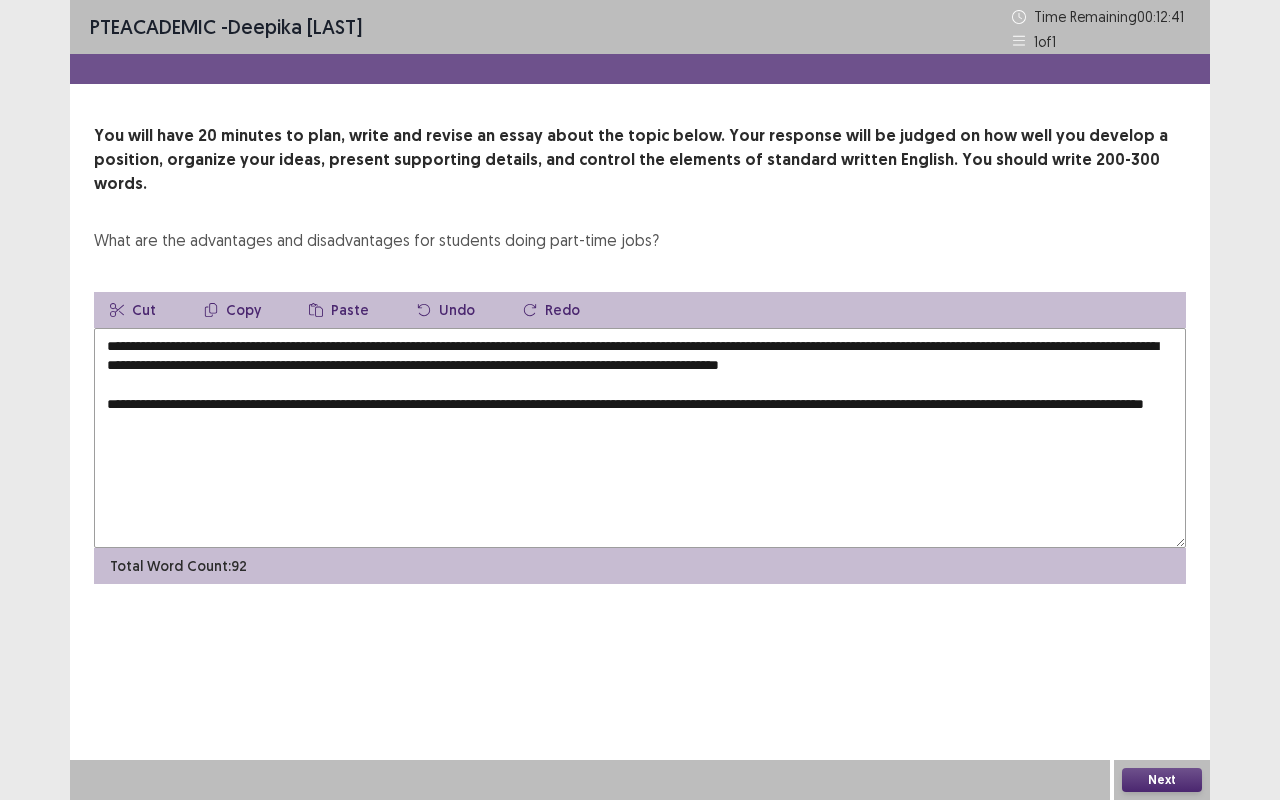 click on "**********" at bounding box center [640, 438] 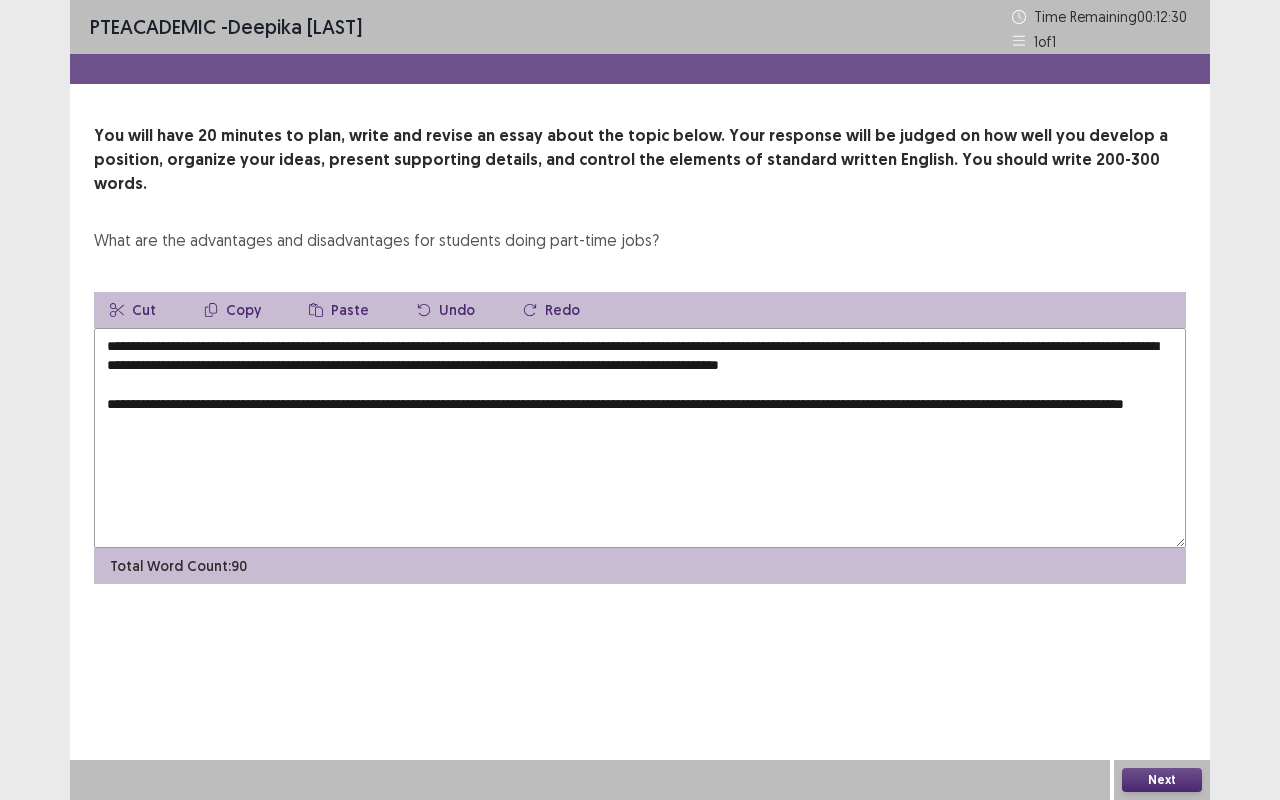 click on "**********" at bounding box center [640, 438] 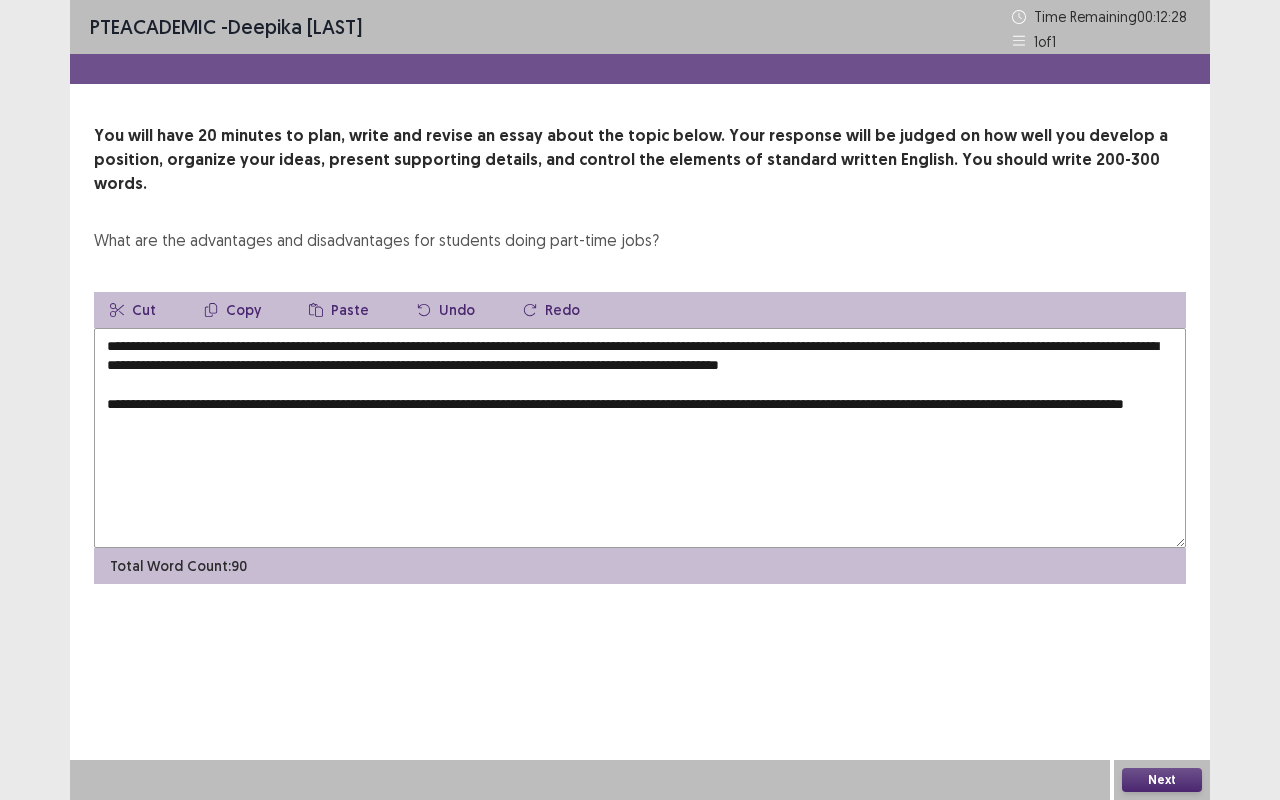 click on "**********" at bounding box center [640, 438] 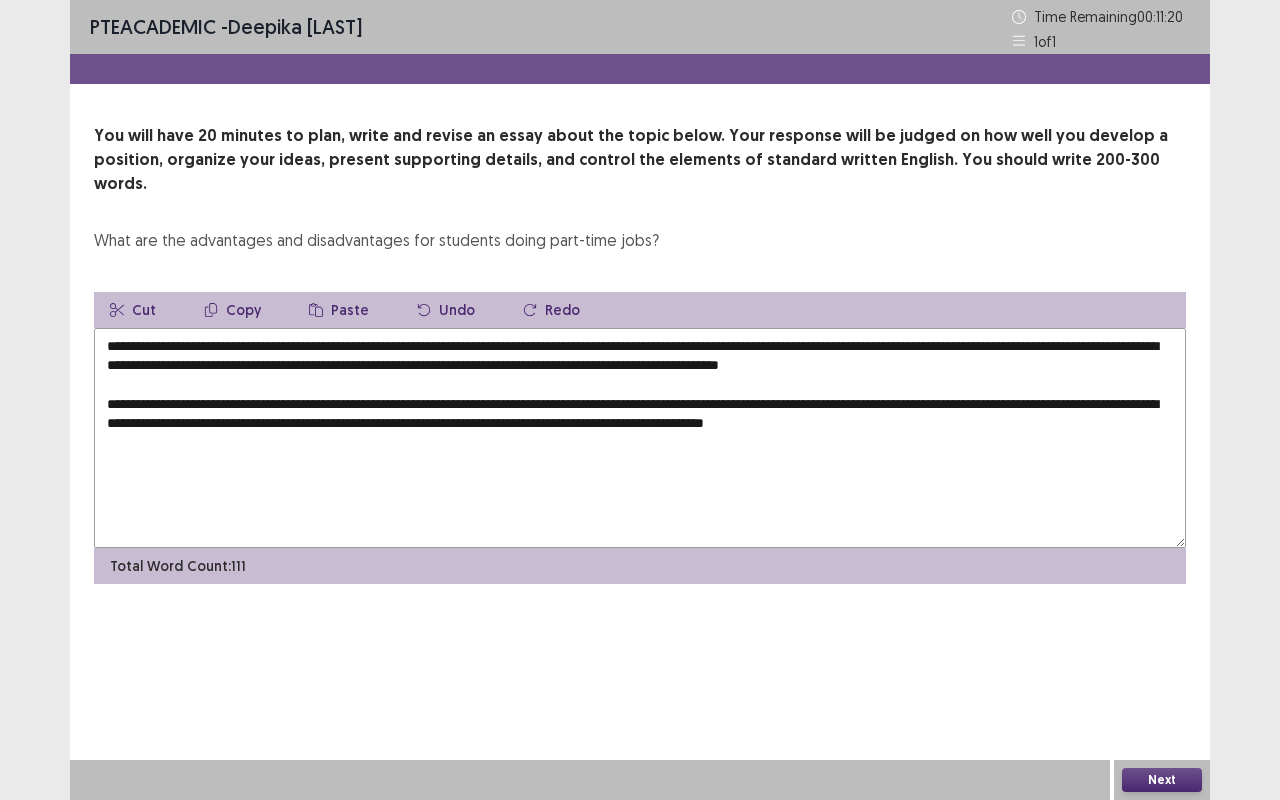click on "Paste" at bounding box center [339, 310] 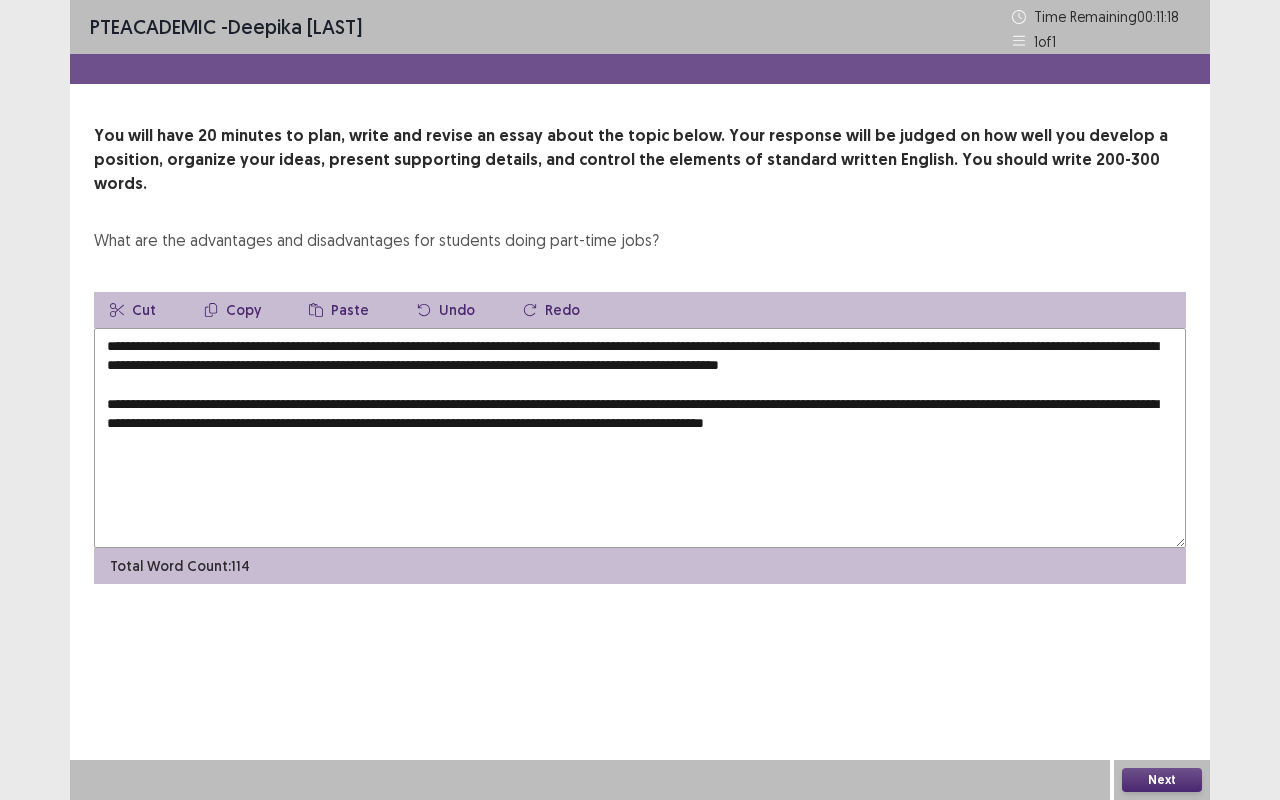 click on "**********" at bounding box center (640, 438) 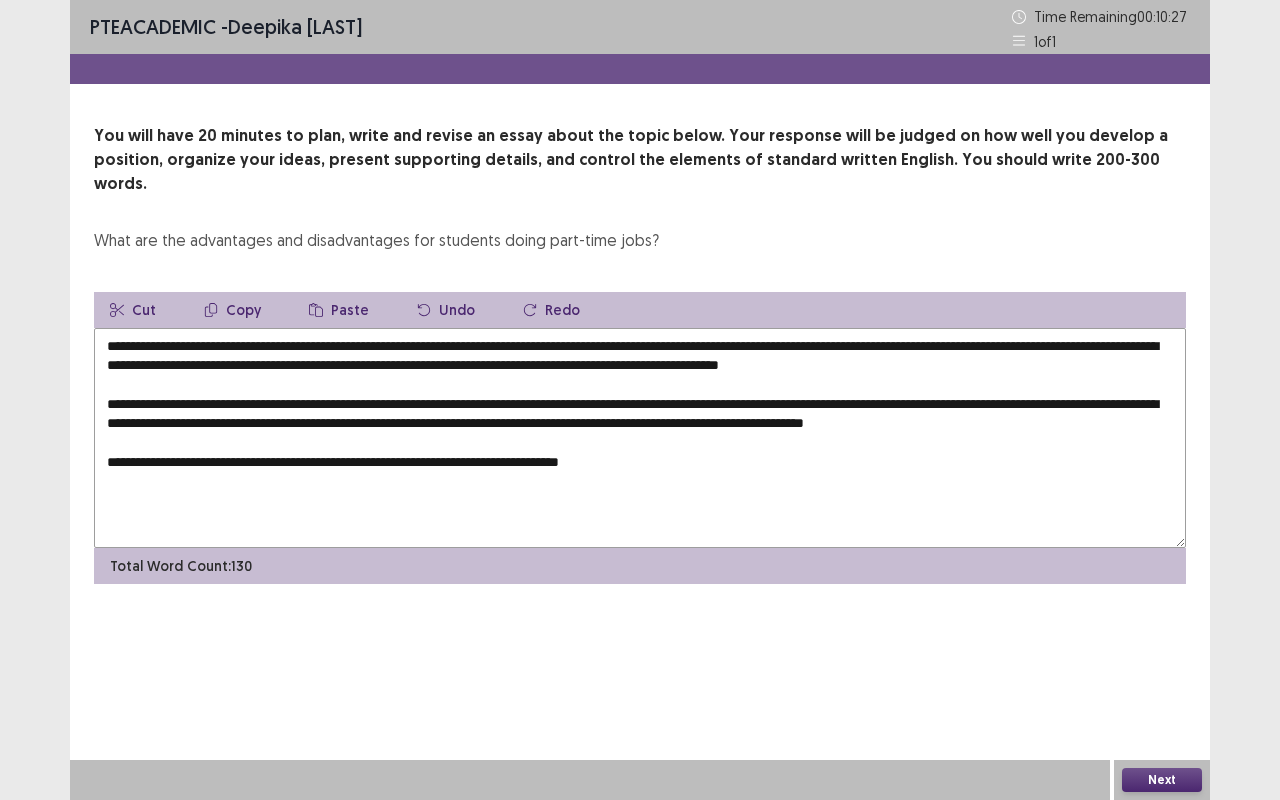 paste 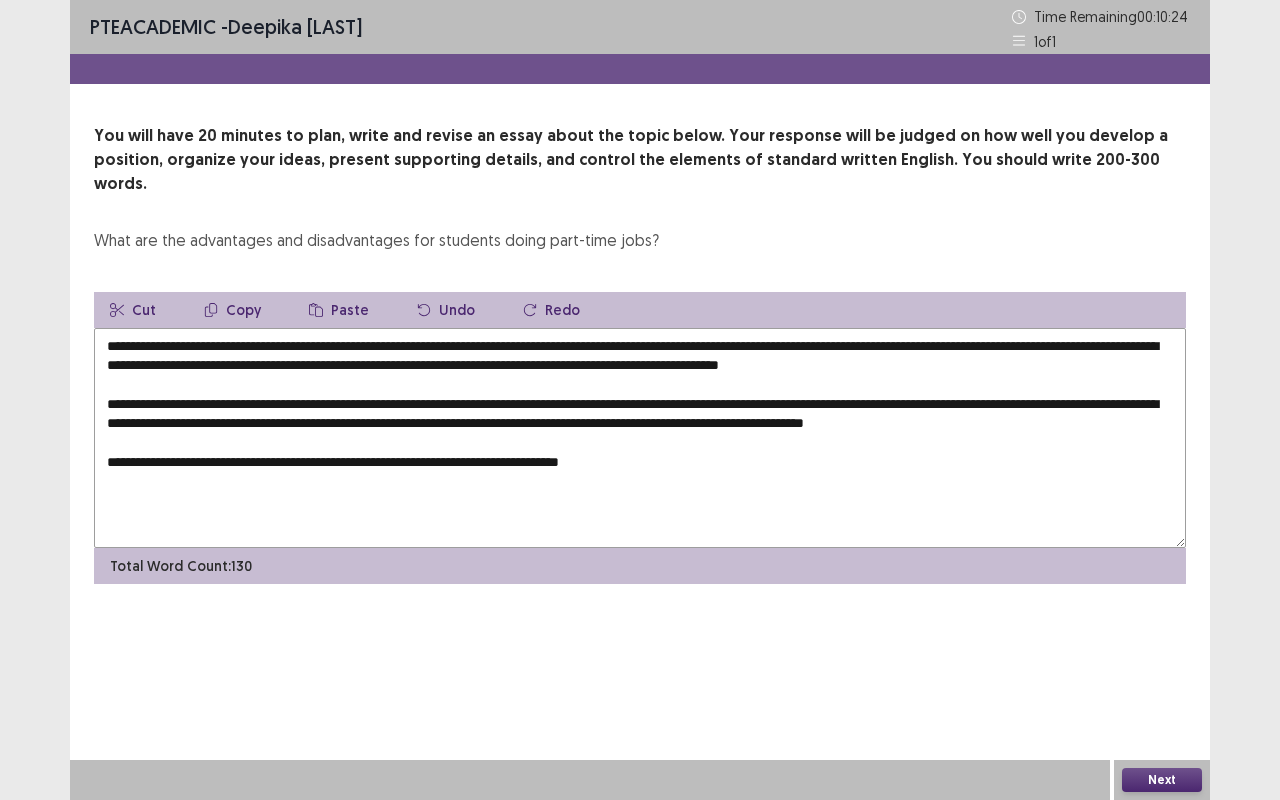click on "Paste" at bounding box center [339, 310] 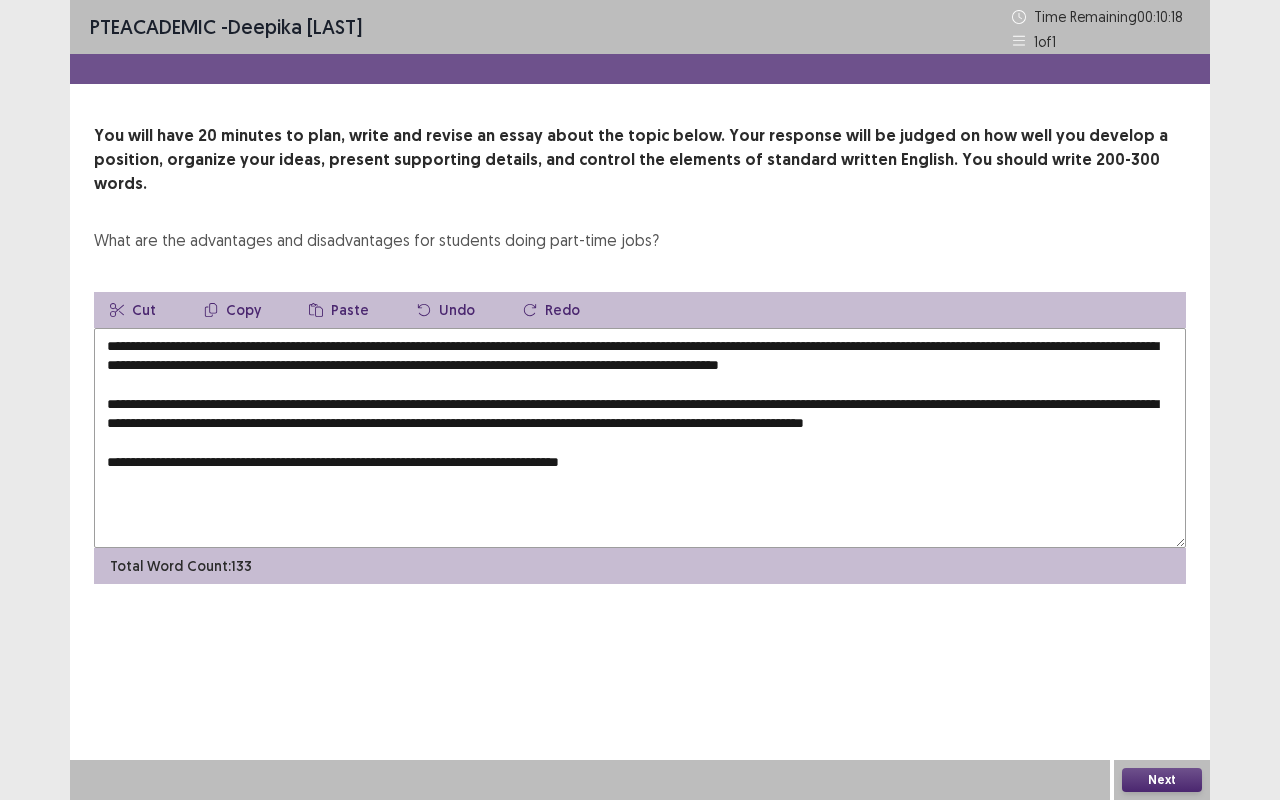 click on "**********" at bounding box center (640, 438) 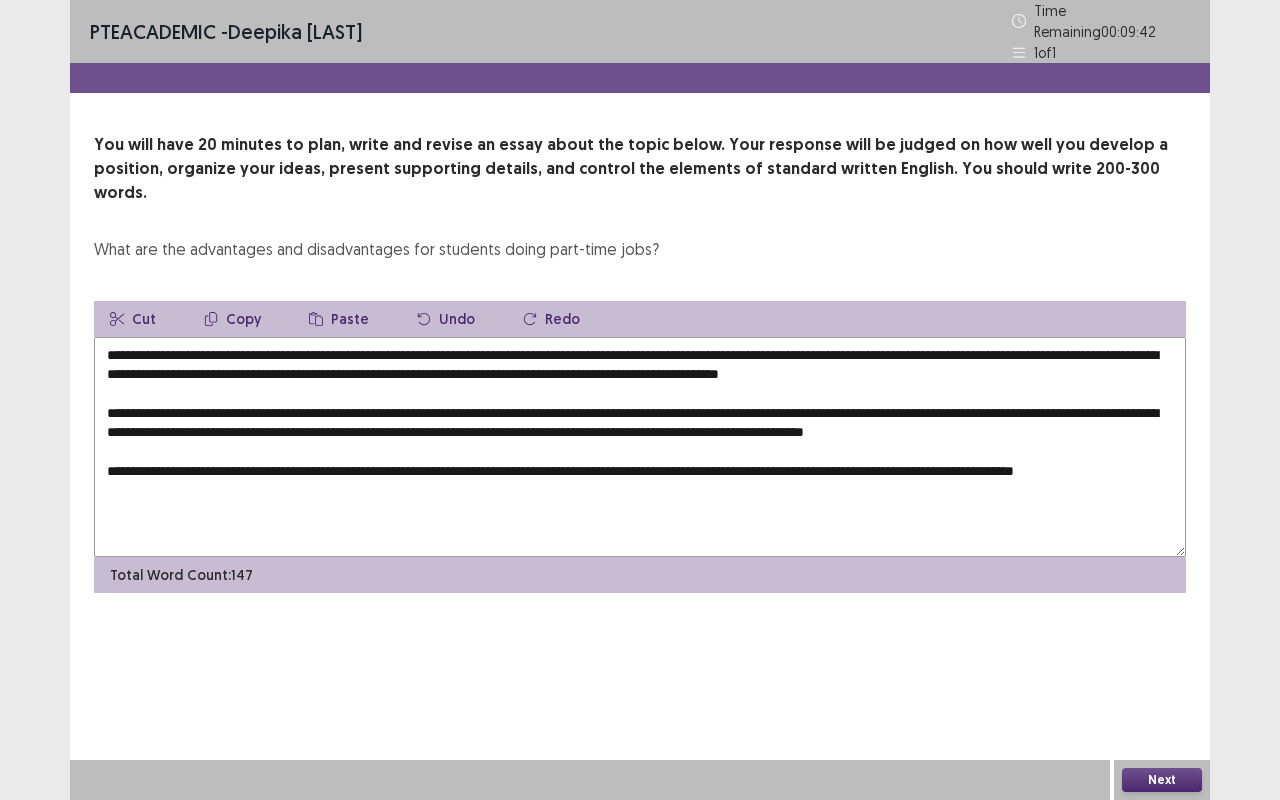 click on "**********" at bounding box center (640, 447) 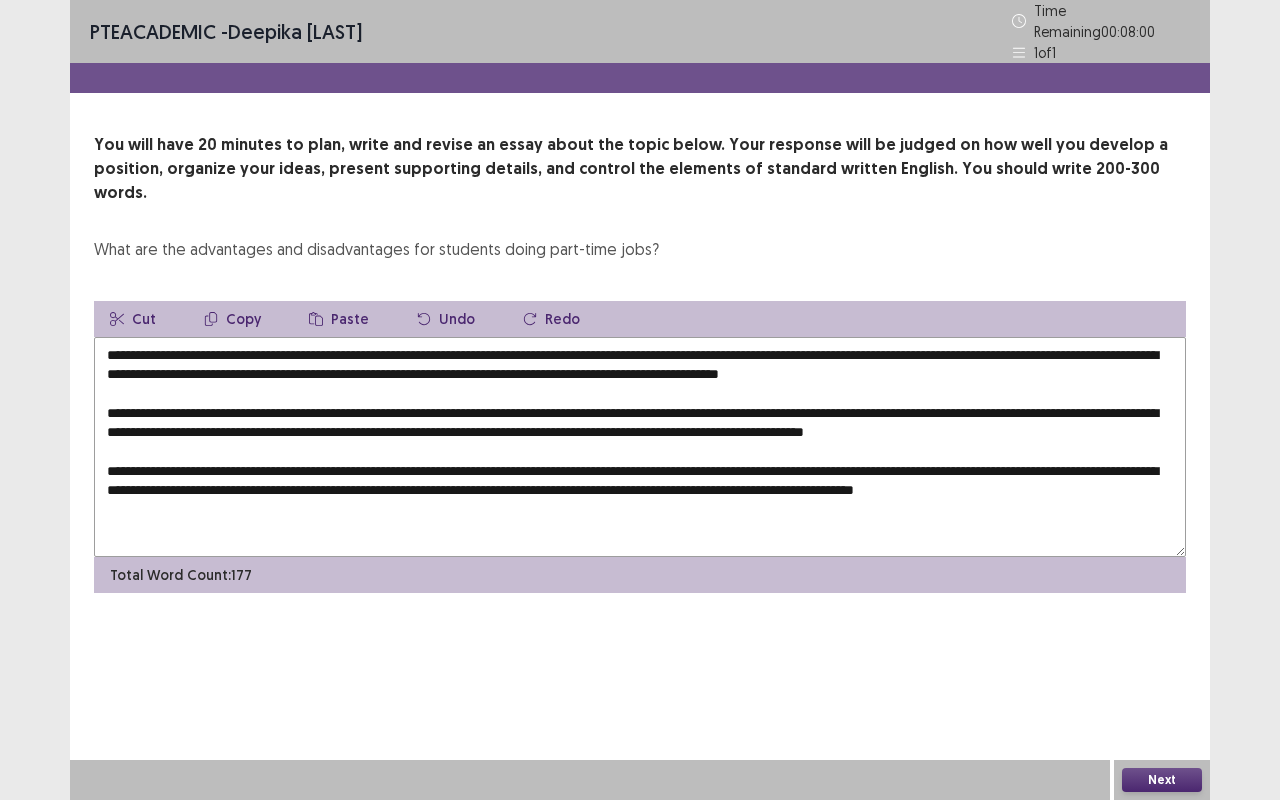 click on "Paste" at bounding box center [339, 319] 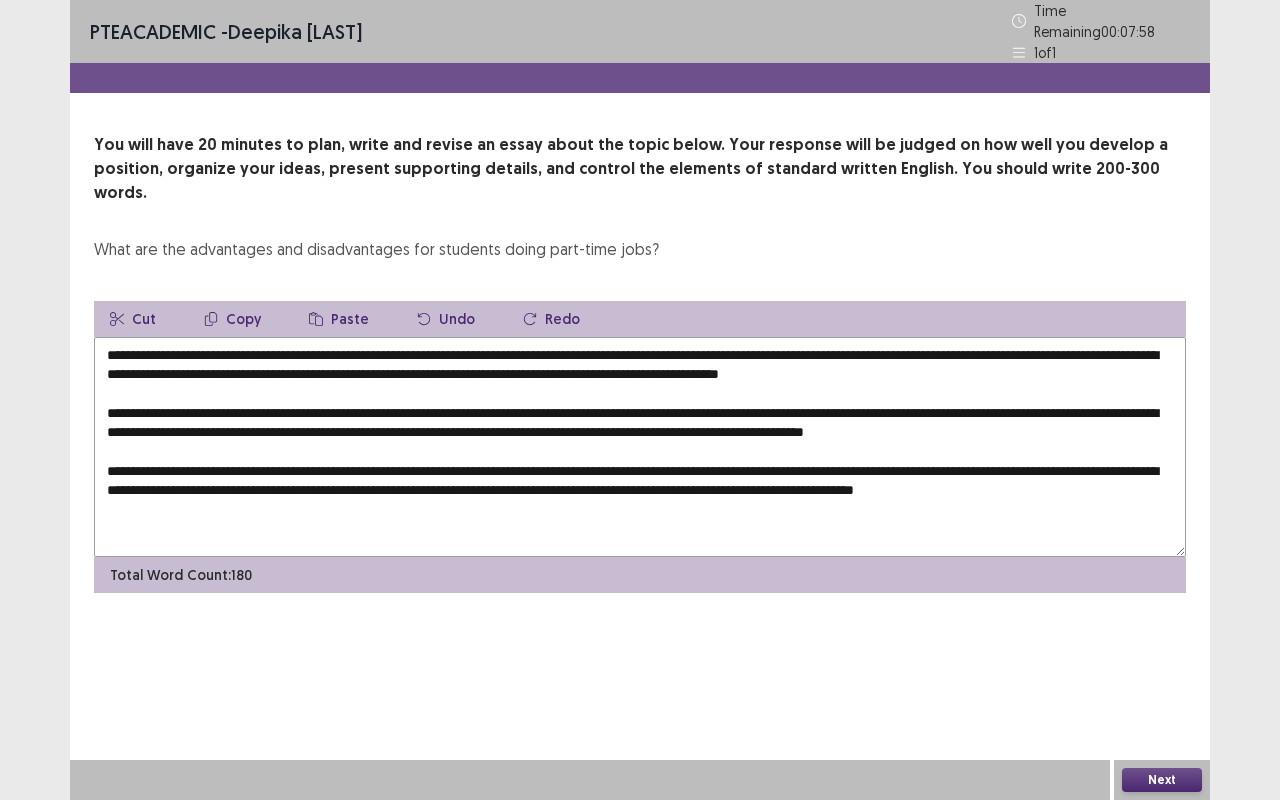 click at bounding box center [640, 447] 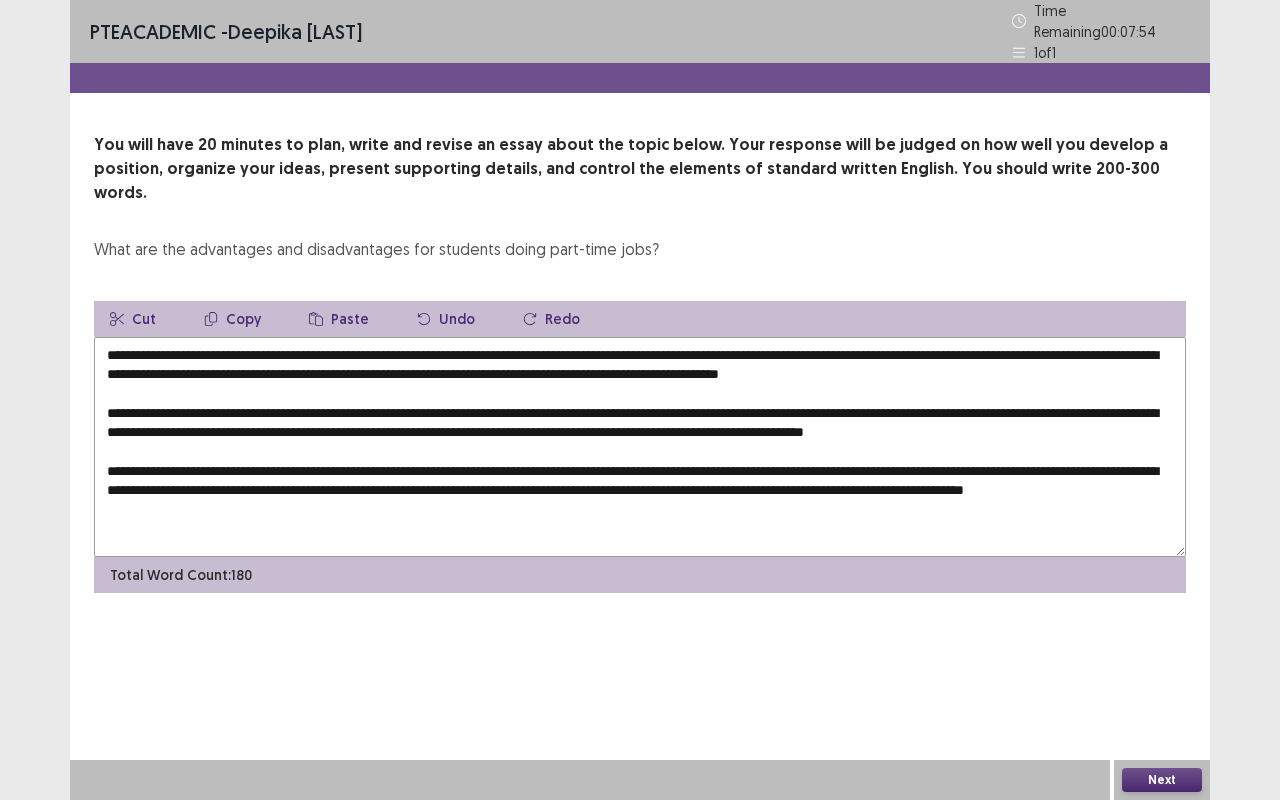 scroll, scrollTop: 19, scrollLeft: 0, axis: vertical 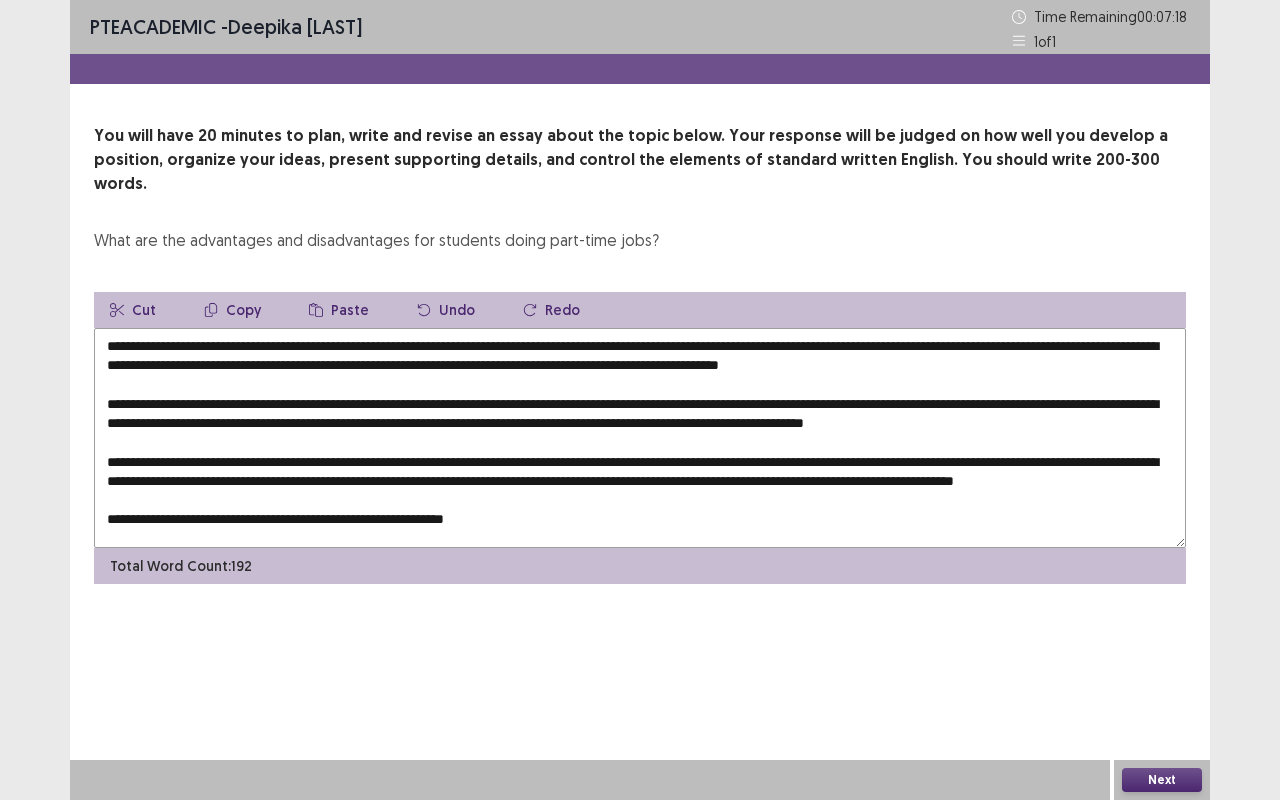 click on "Paste" at bounding box center [339, 310] 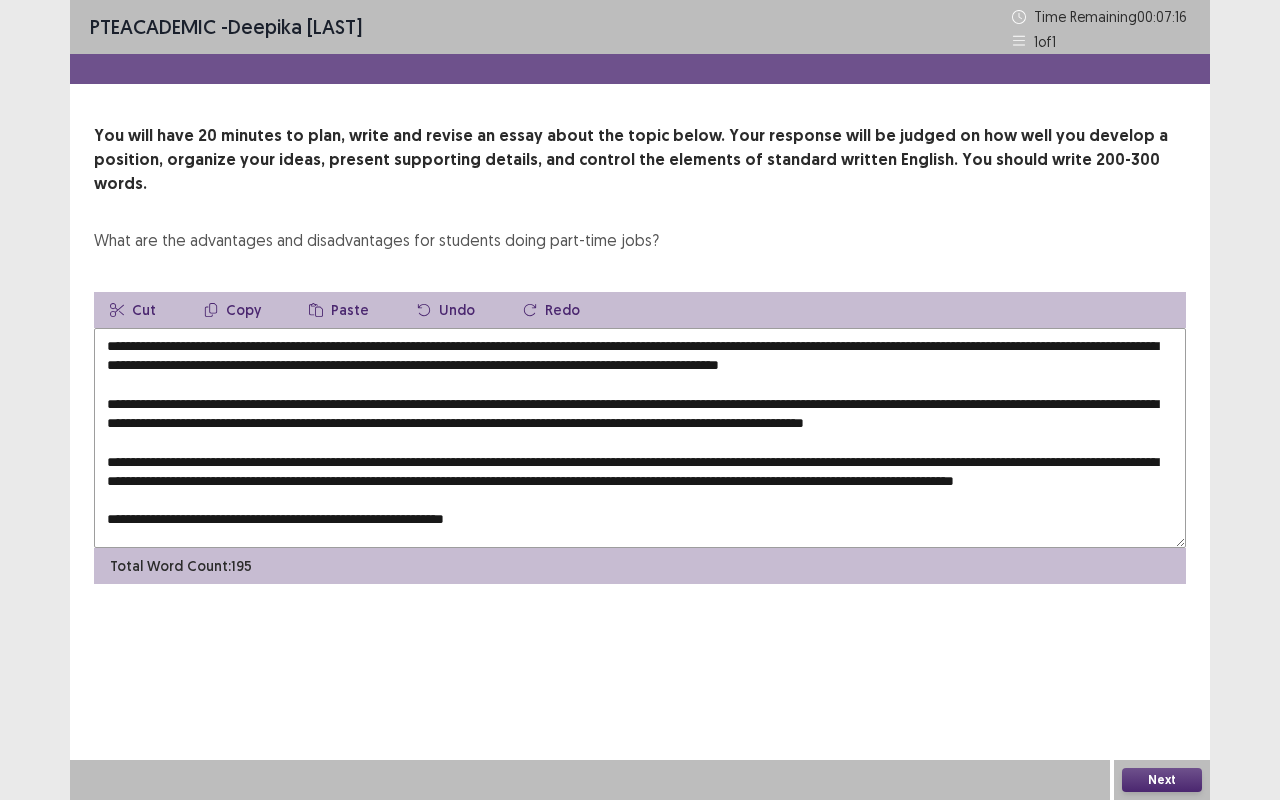 click at bounding box center [640, 438] 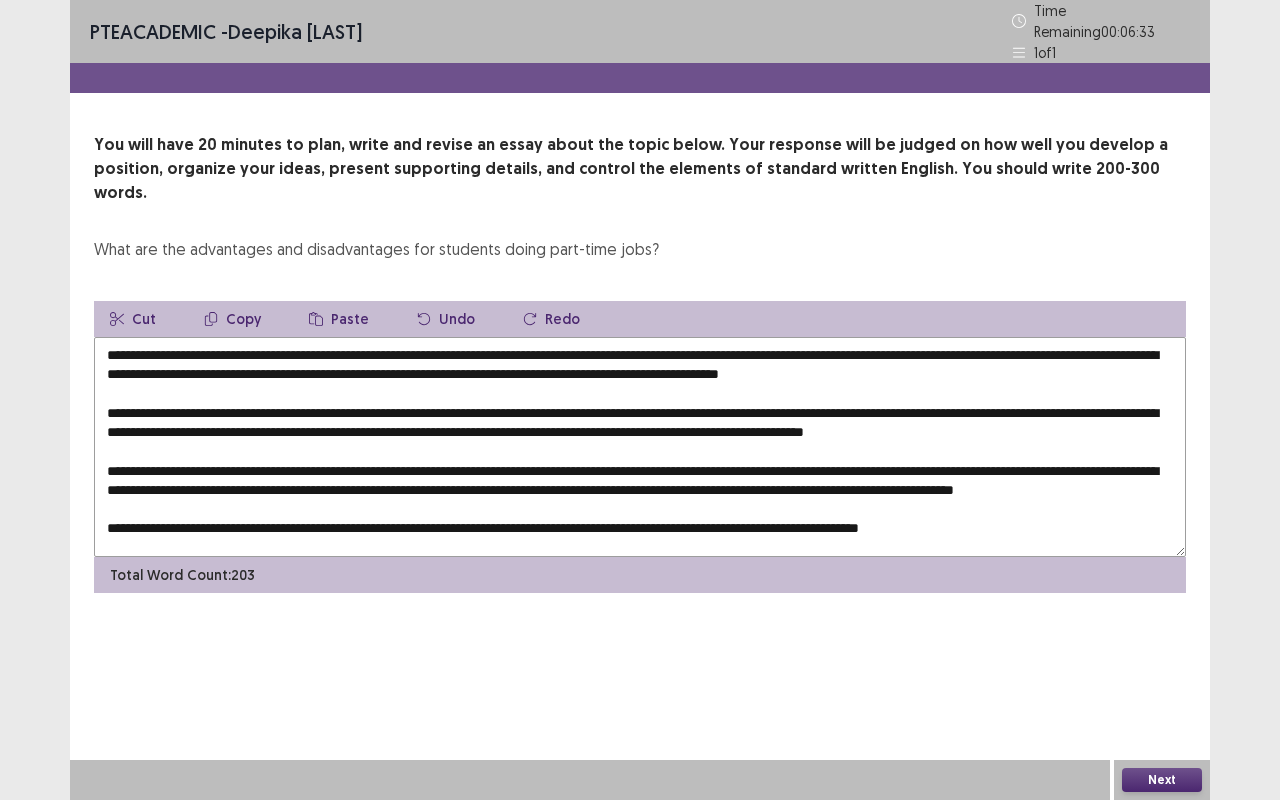 click at bounding box center [640, 447] 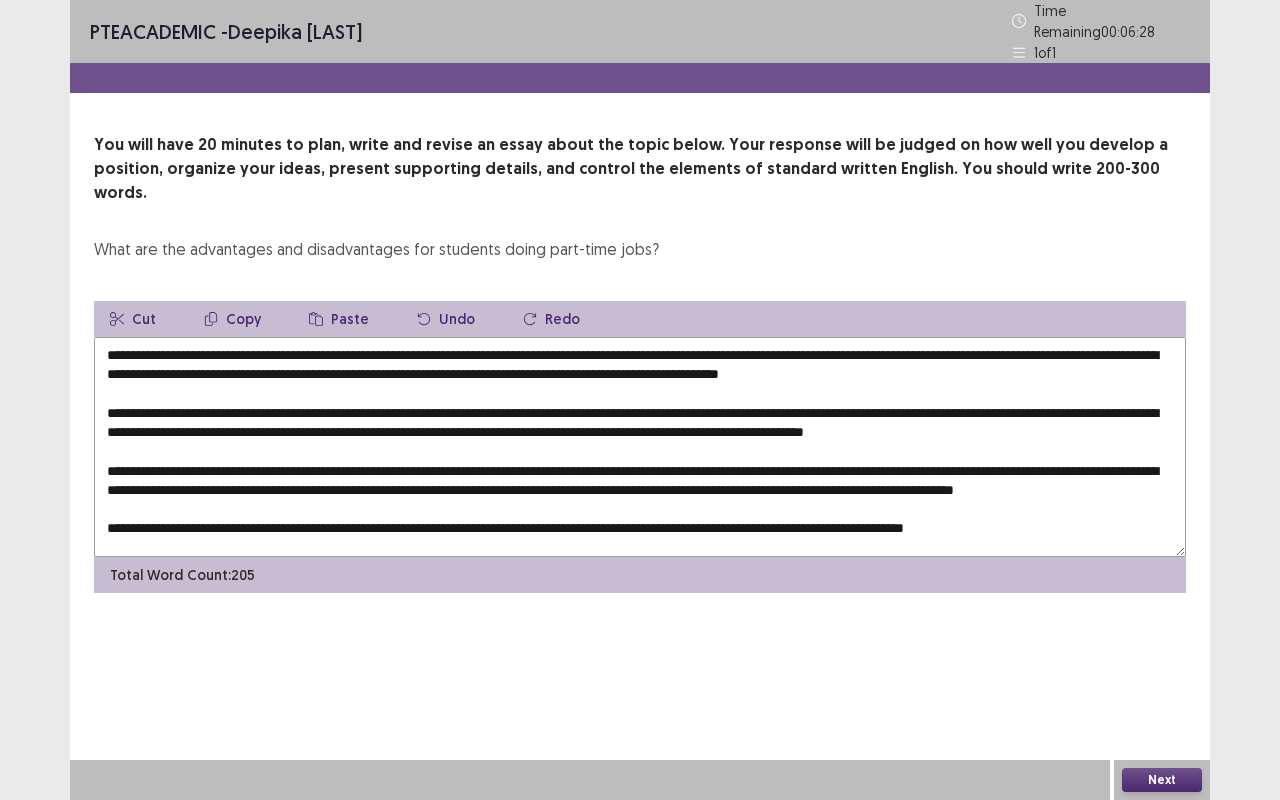 click on "Undo" at bounding box center [446, 319] 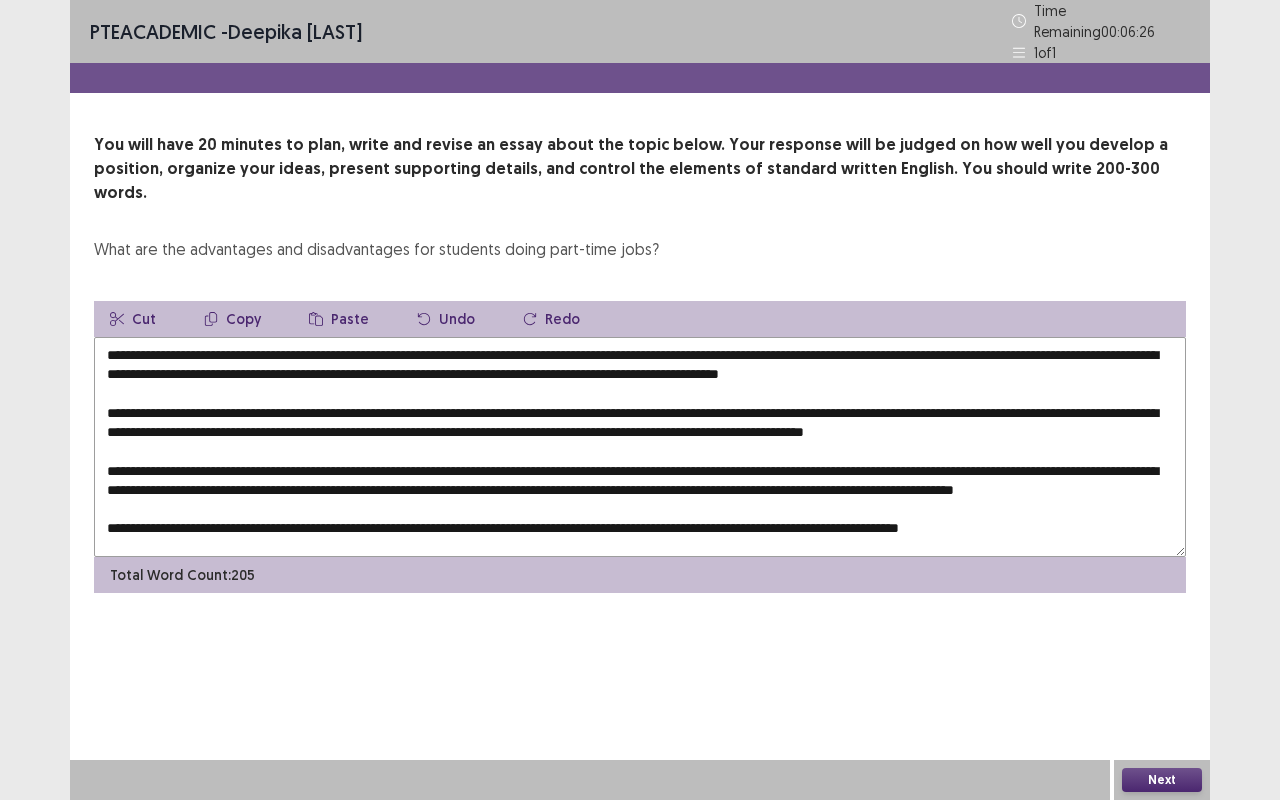 click on "Undo" at bounding box center (446, 319) 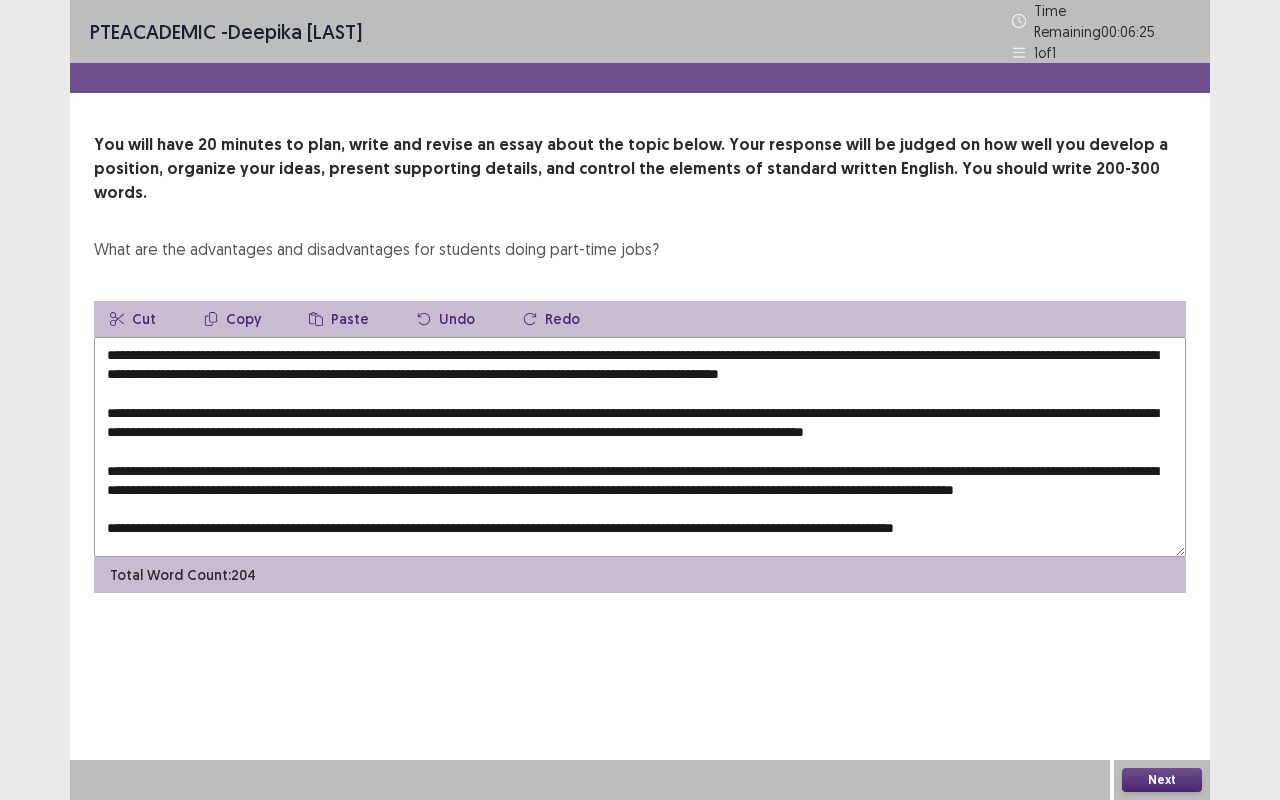 click on "Undo" at bounding box center [446, 319] 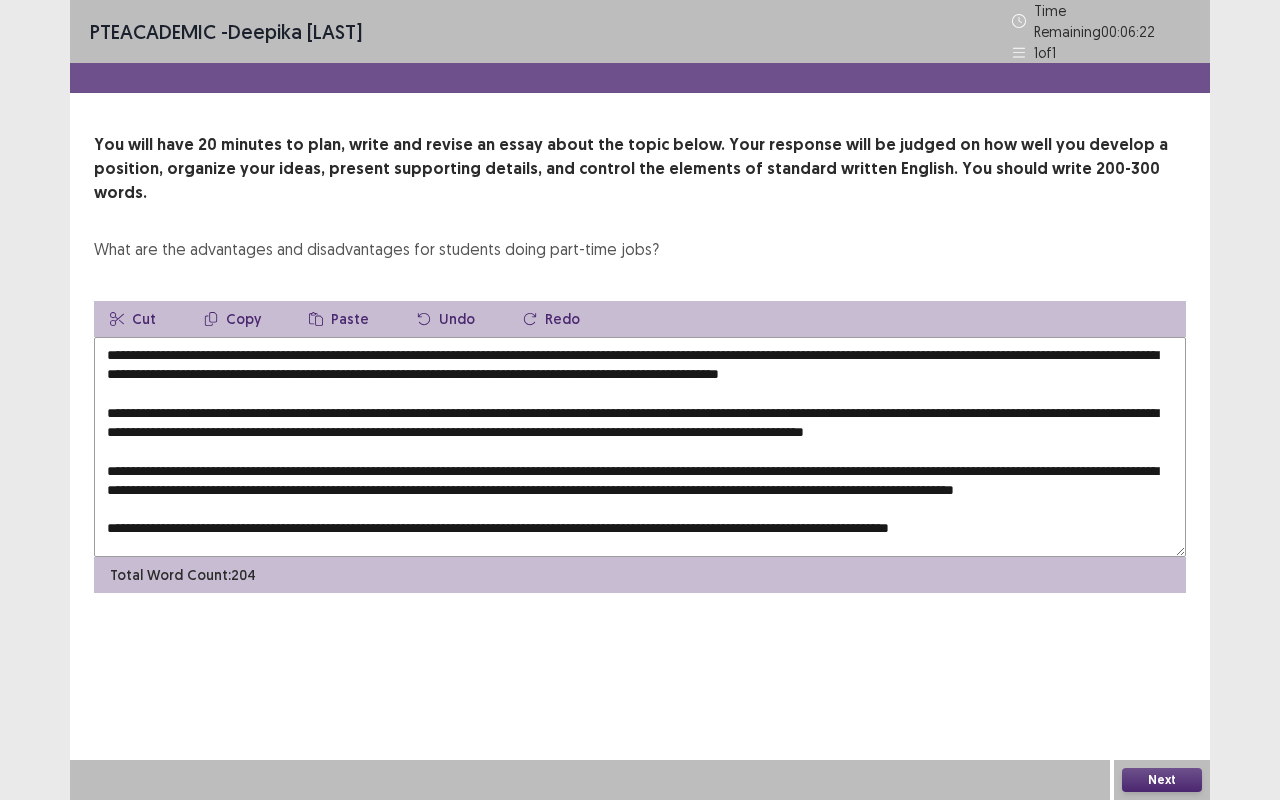 click at bounding box center [640, 447] 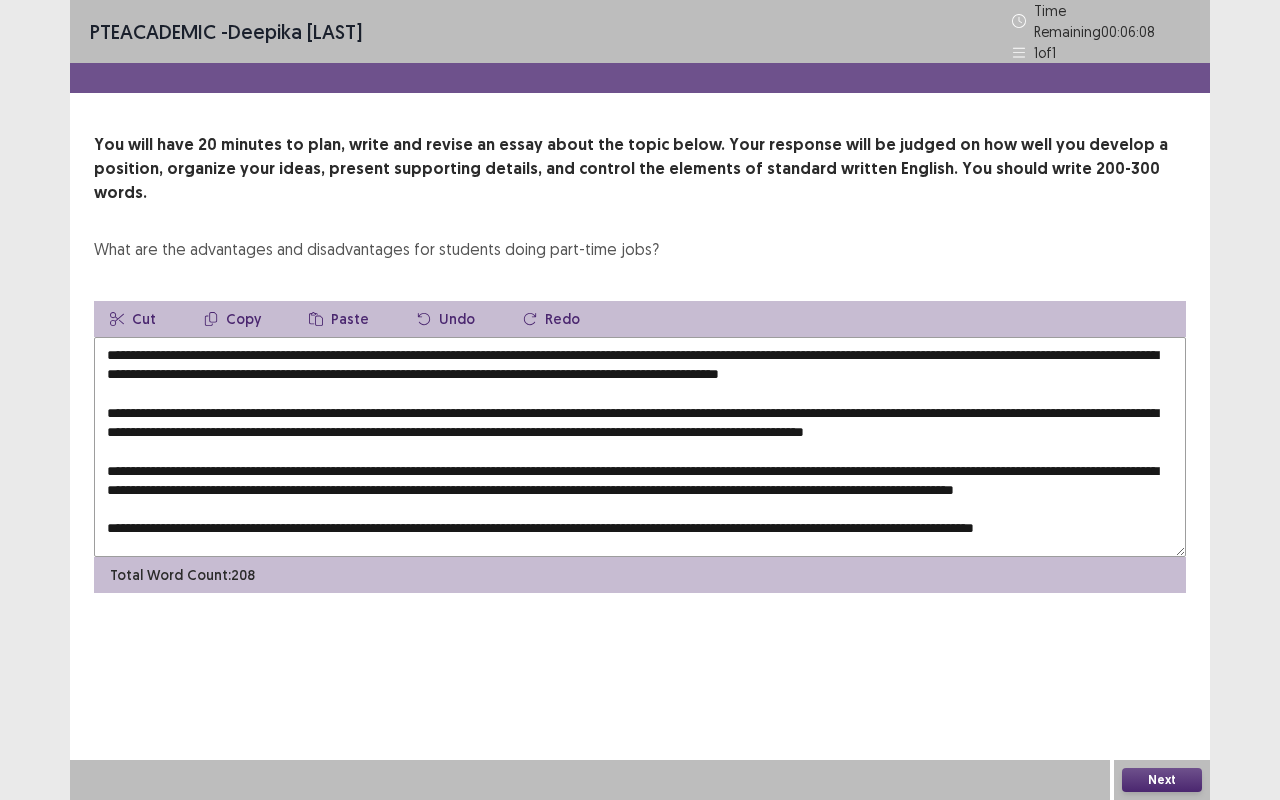 scroll, scrollTop: 38, scrollLeft: 0, axis: vertical 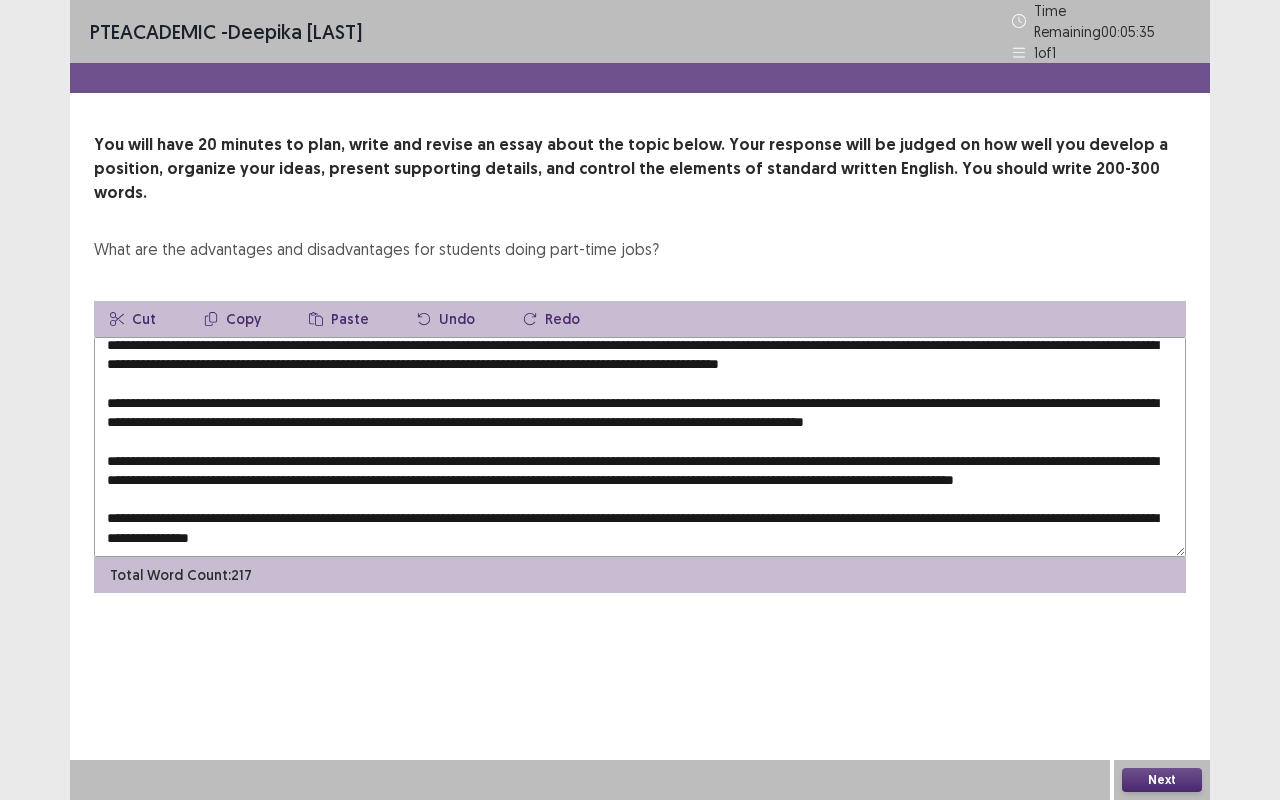 click on "Paste" at bounding box center [339, 319] 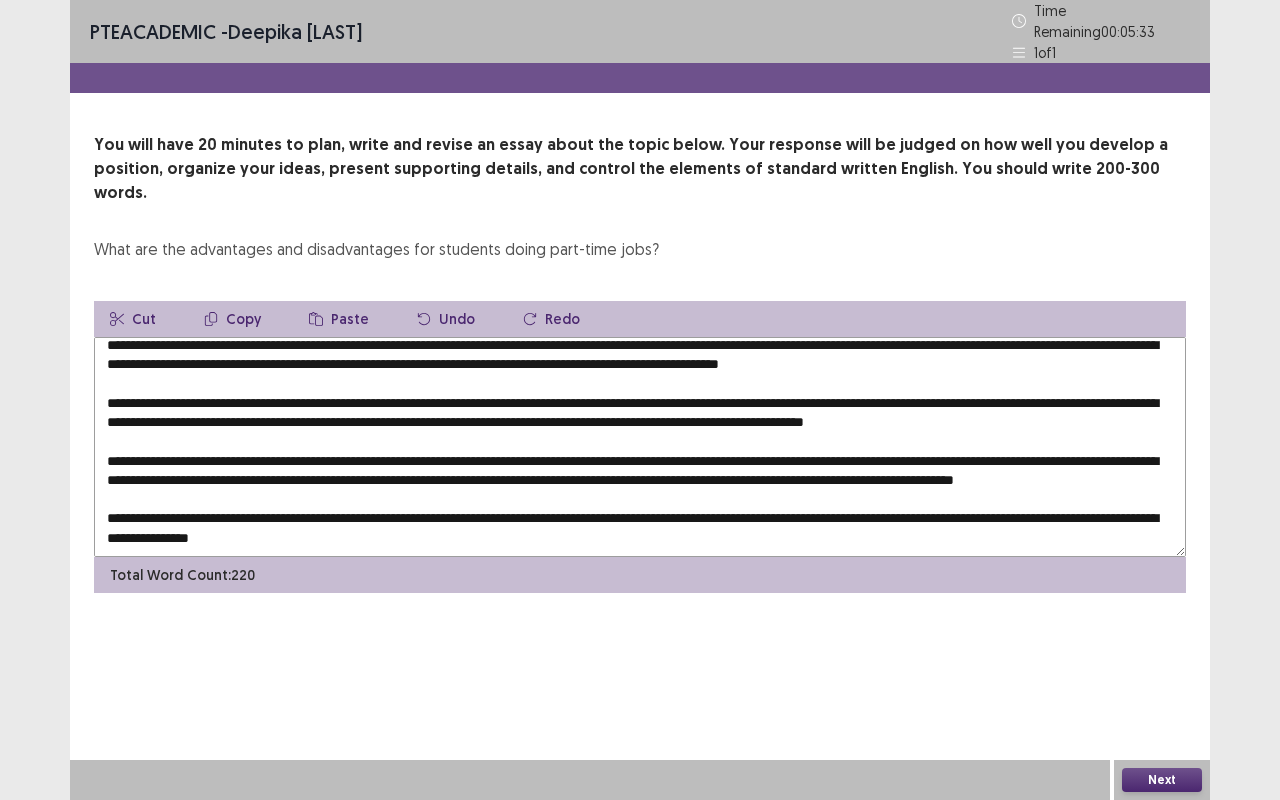 click at bounding box center (640, 447) 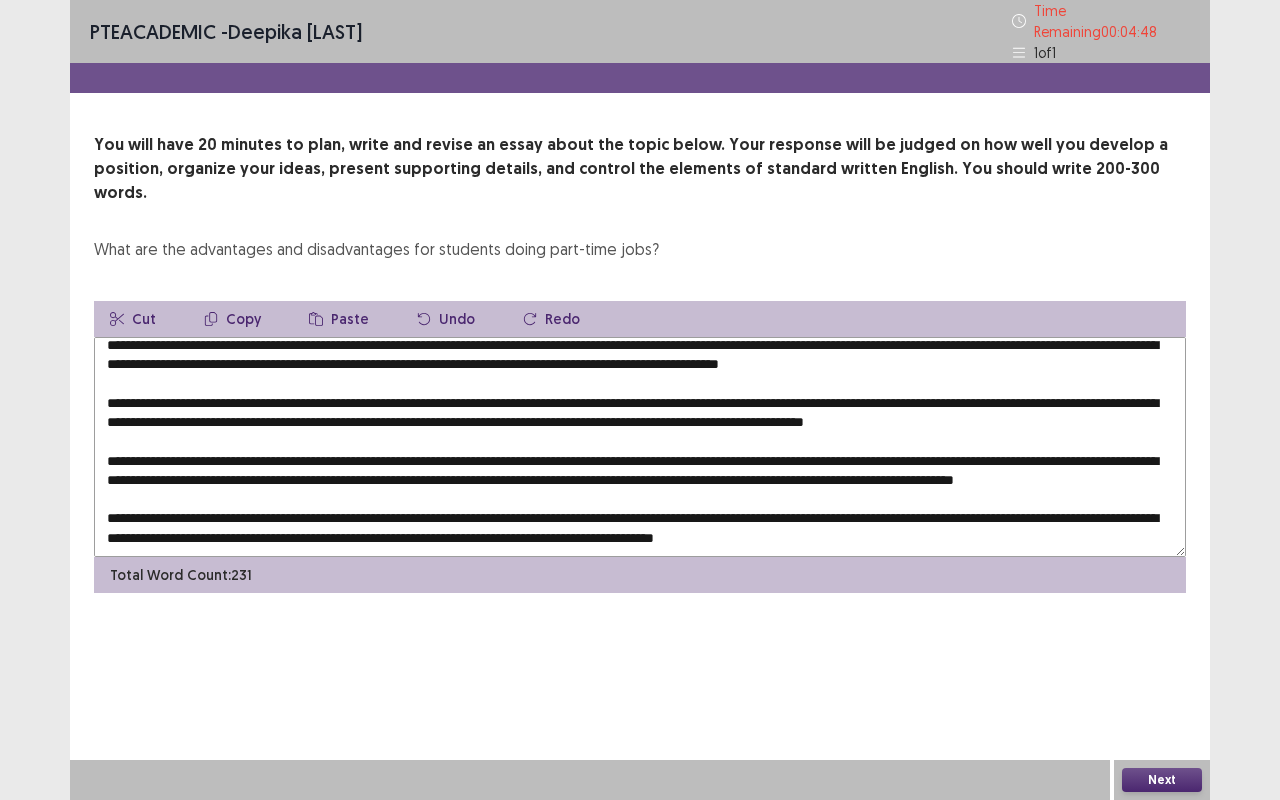 click at bounding box center (640, 447) 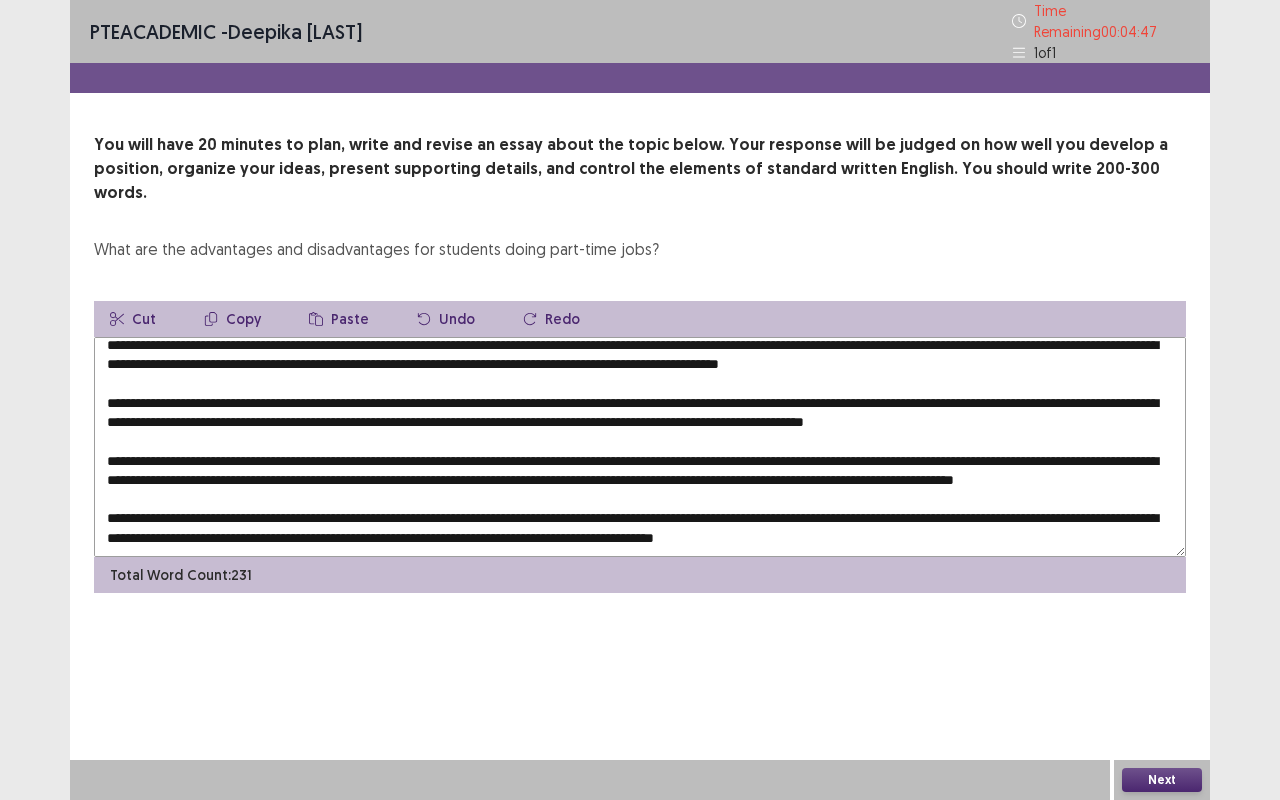 scroll, scrollTop: 8, scrollLeft: 0, axis: vertical 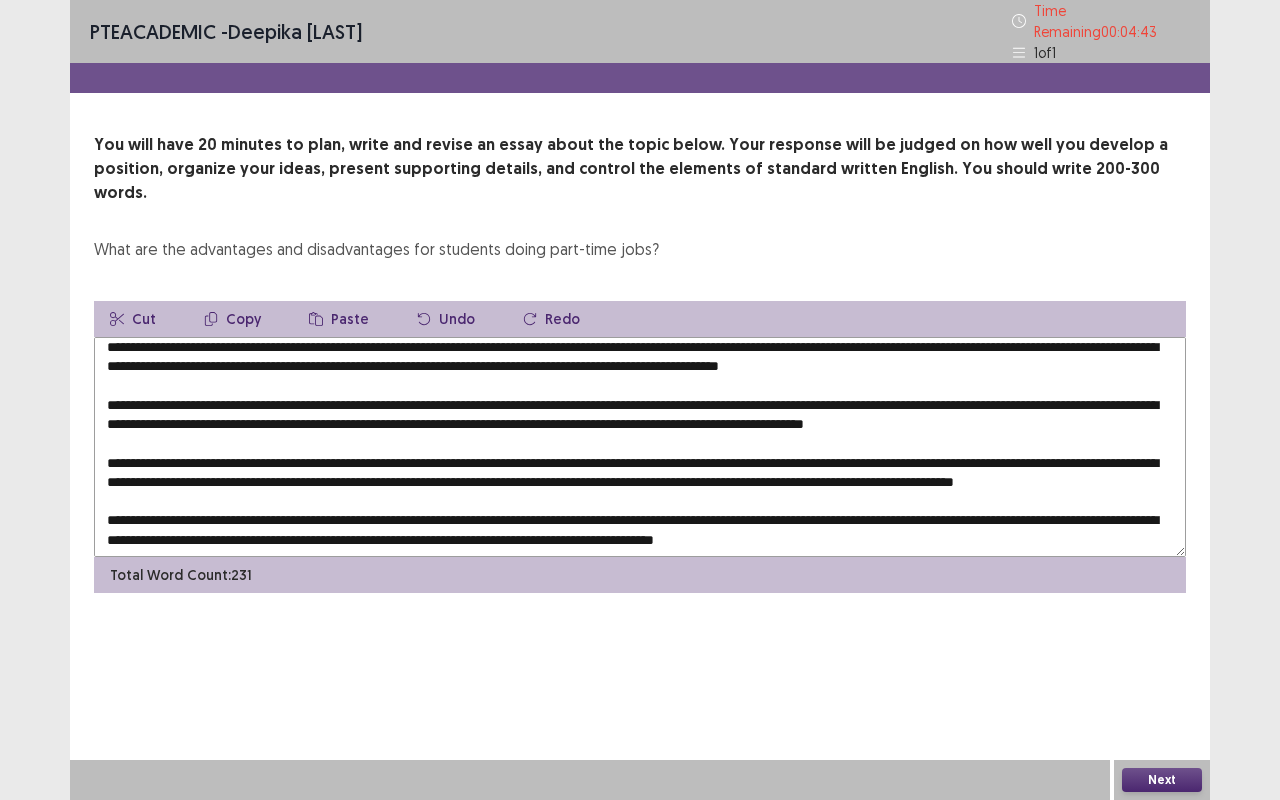 click at bounding box center [640, 447] 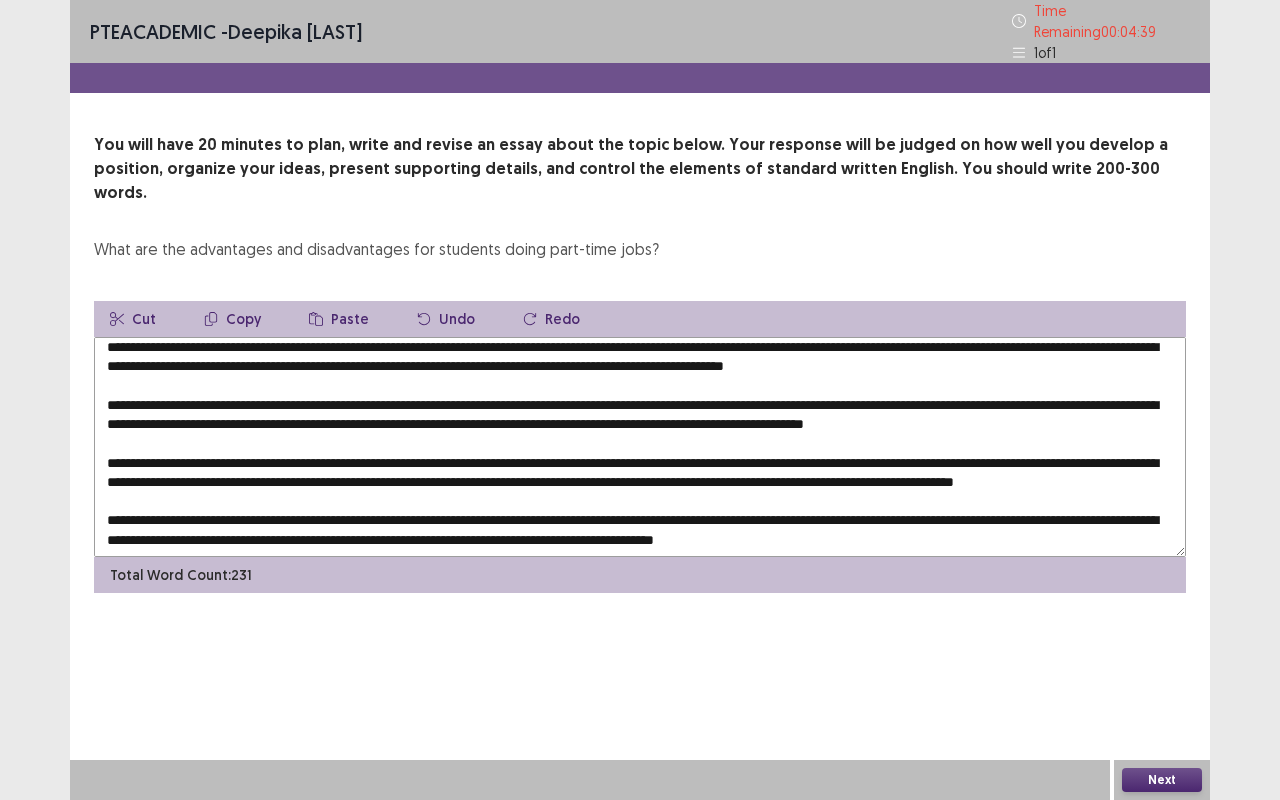 click at bounding box center [640, 447] 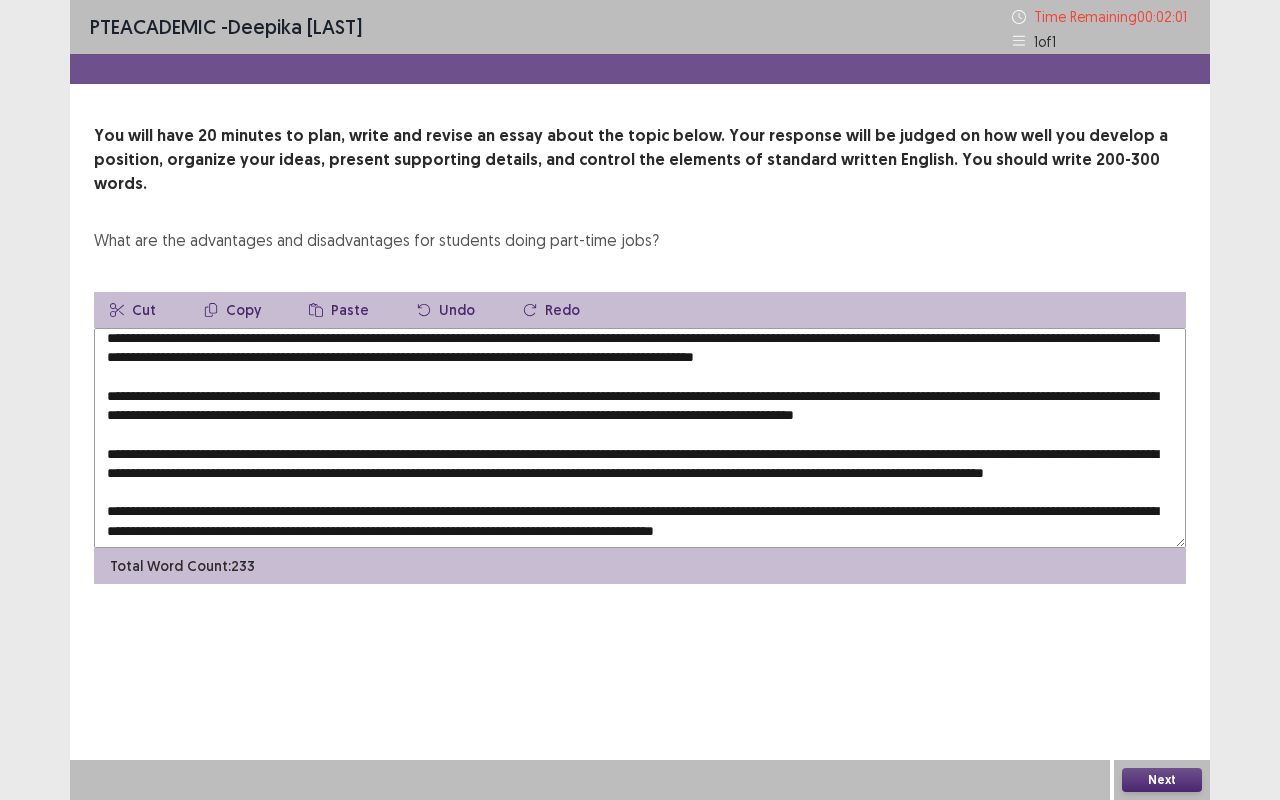 click at bounding box center [640, 438] 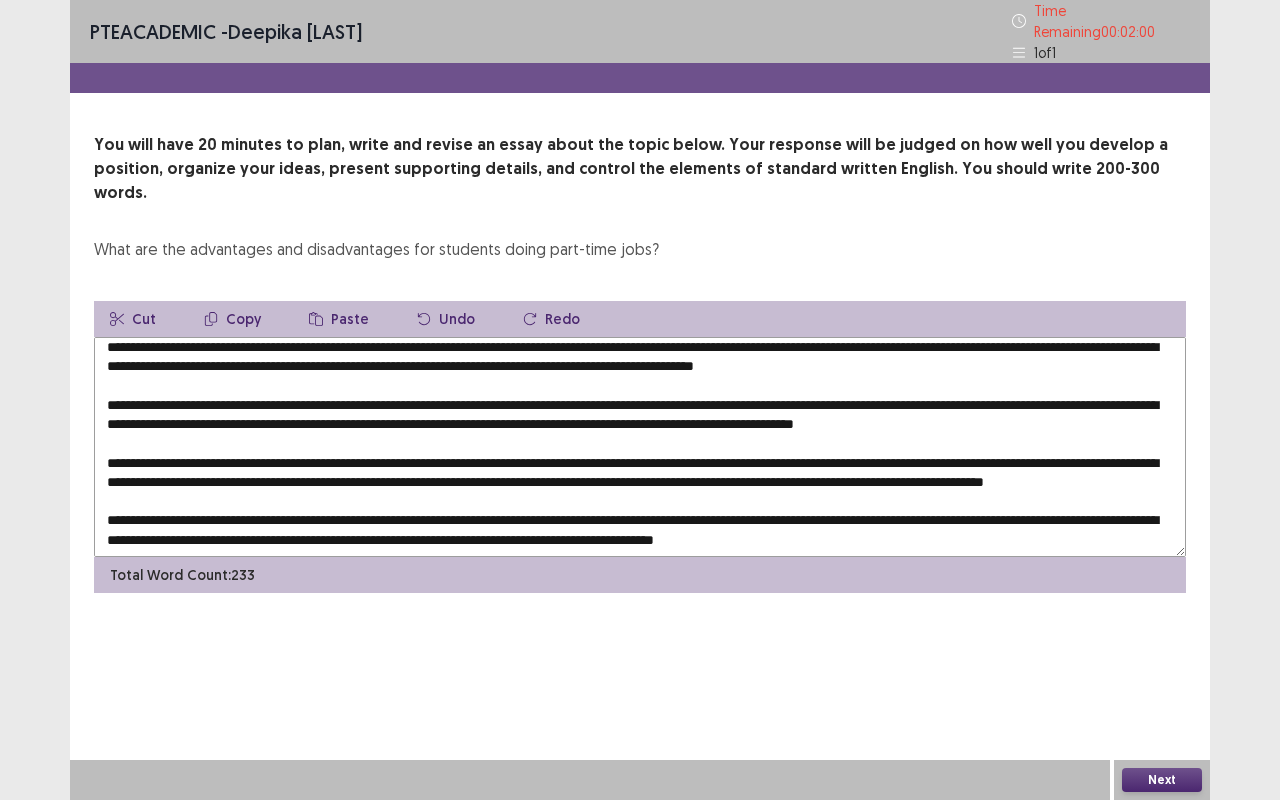scroll, scrollTop: 38, scrollLeft: 0, axis: vertical 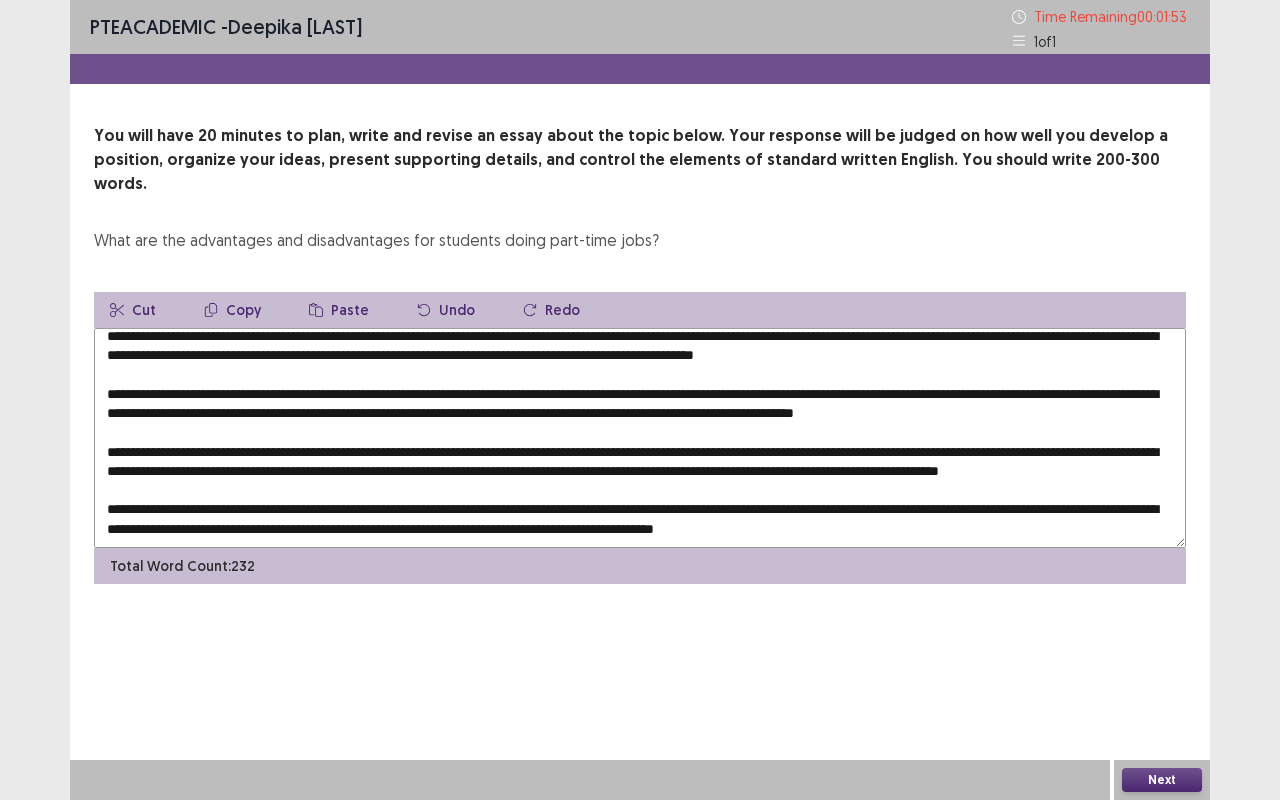 click at bounding box center [640, 438] 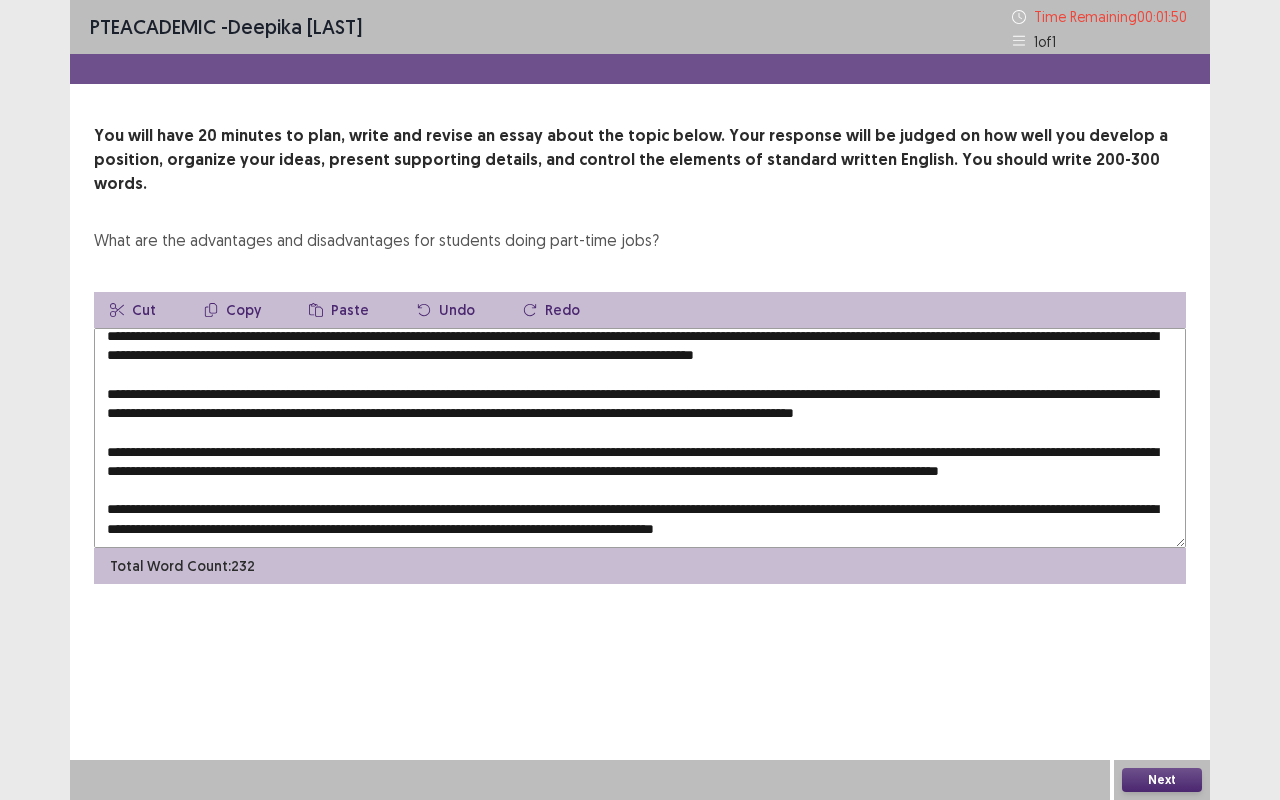 click at bounding box center [640, 438] 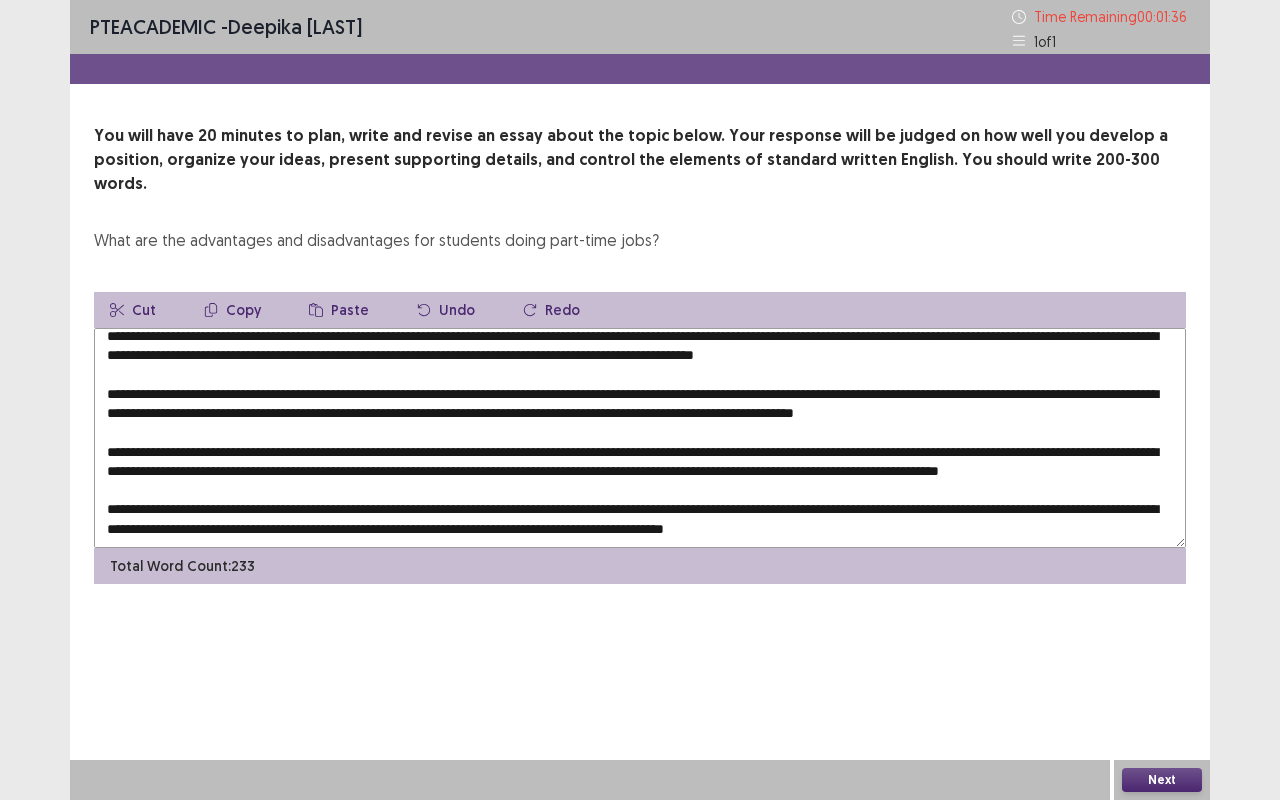 click at bounding box center (640, 438) 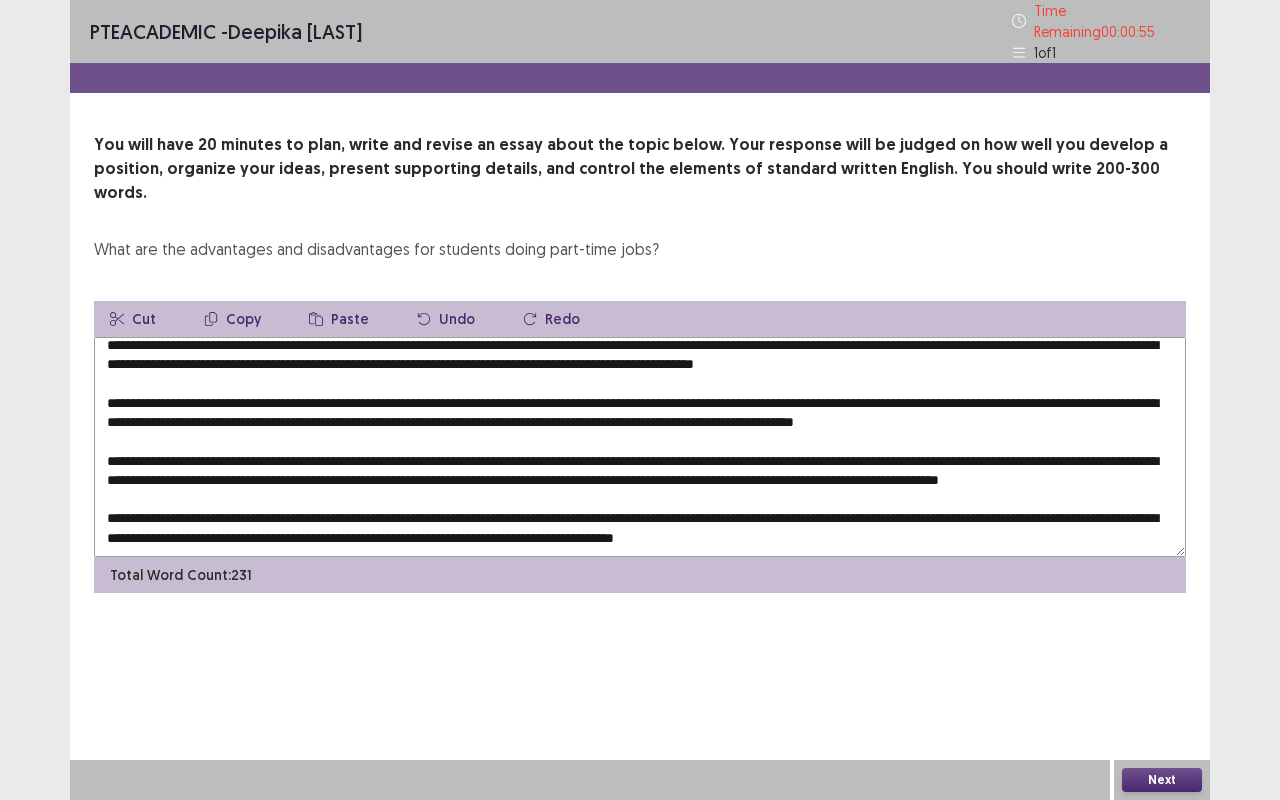 click at bounding box center [640, 447] 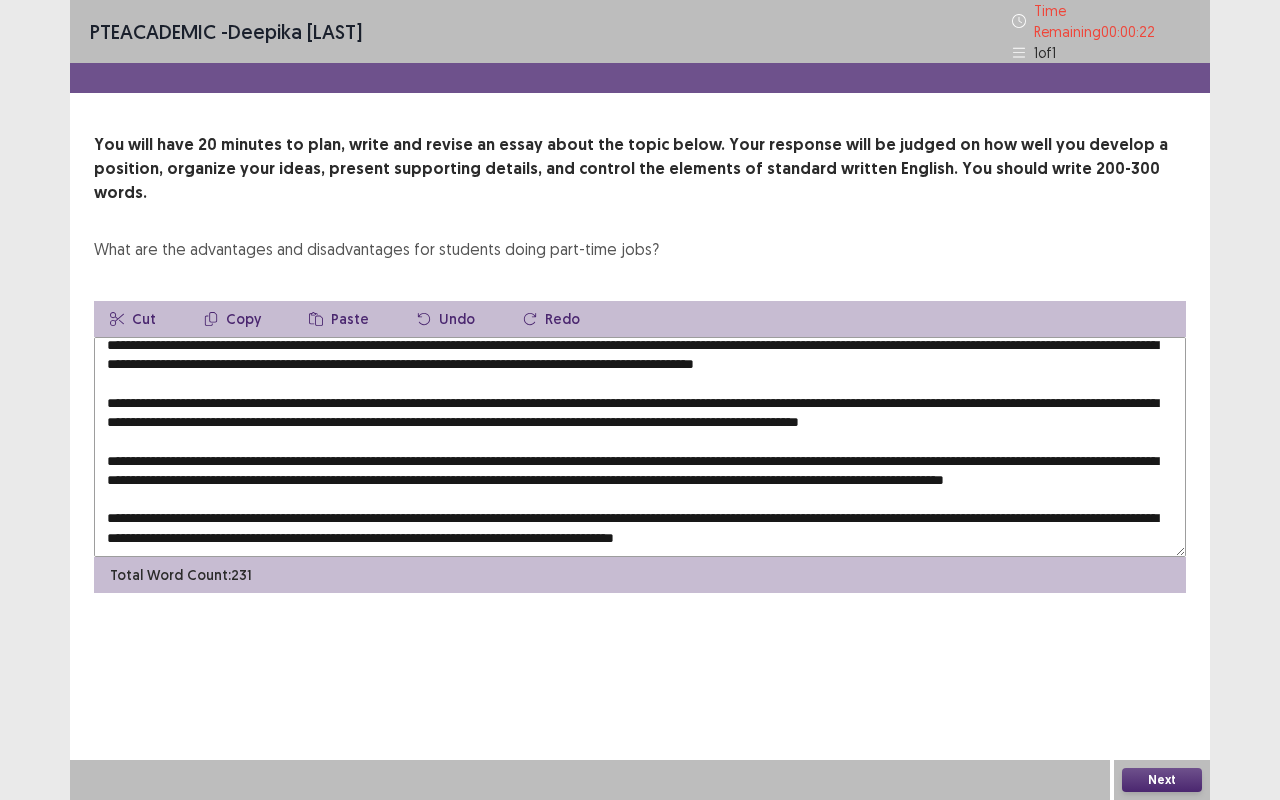 type on "**********" 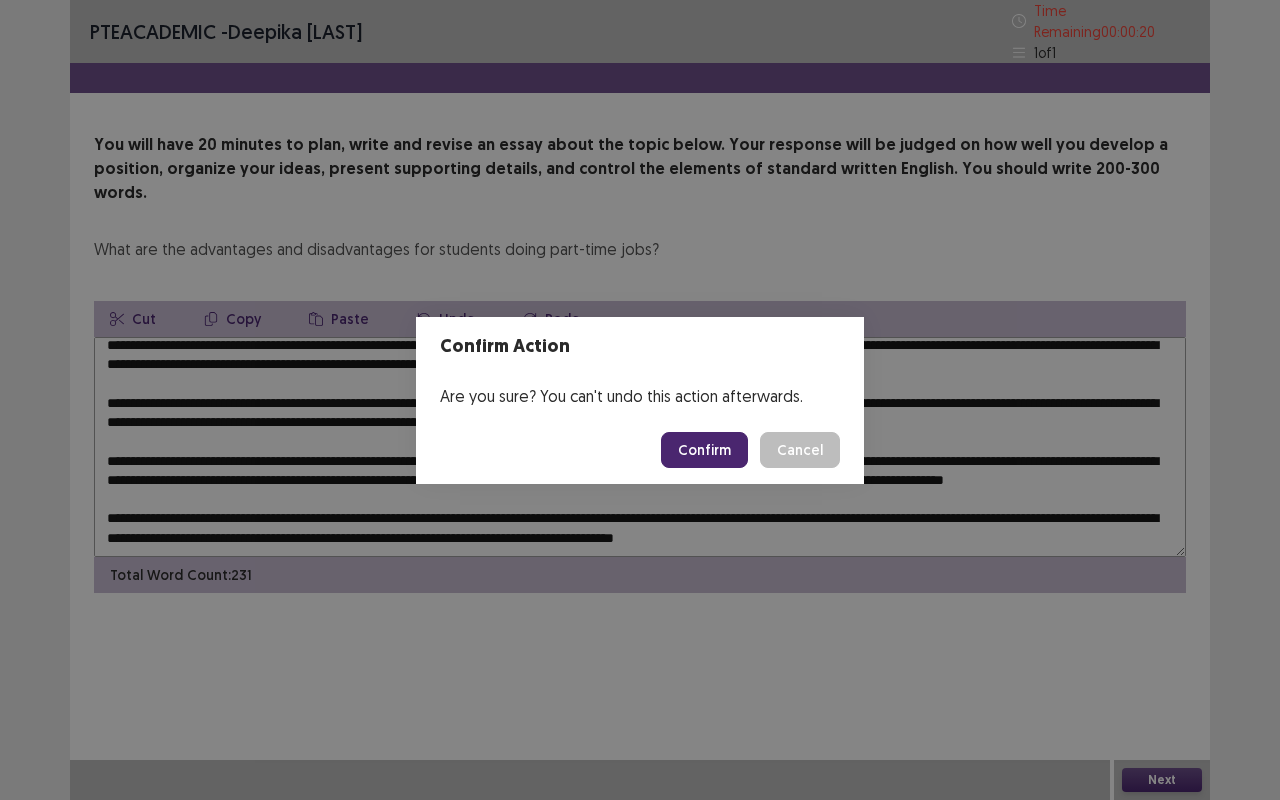 click on "Confirm" at bounding box center (704, 450) 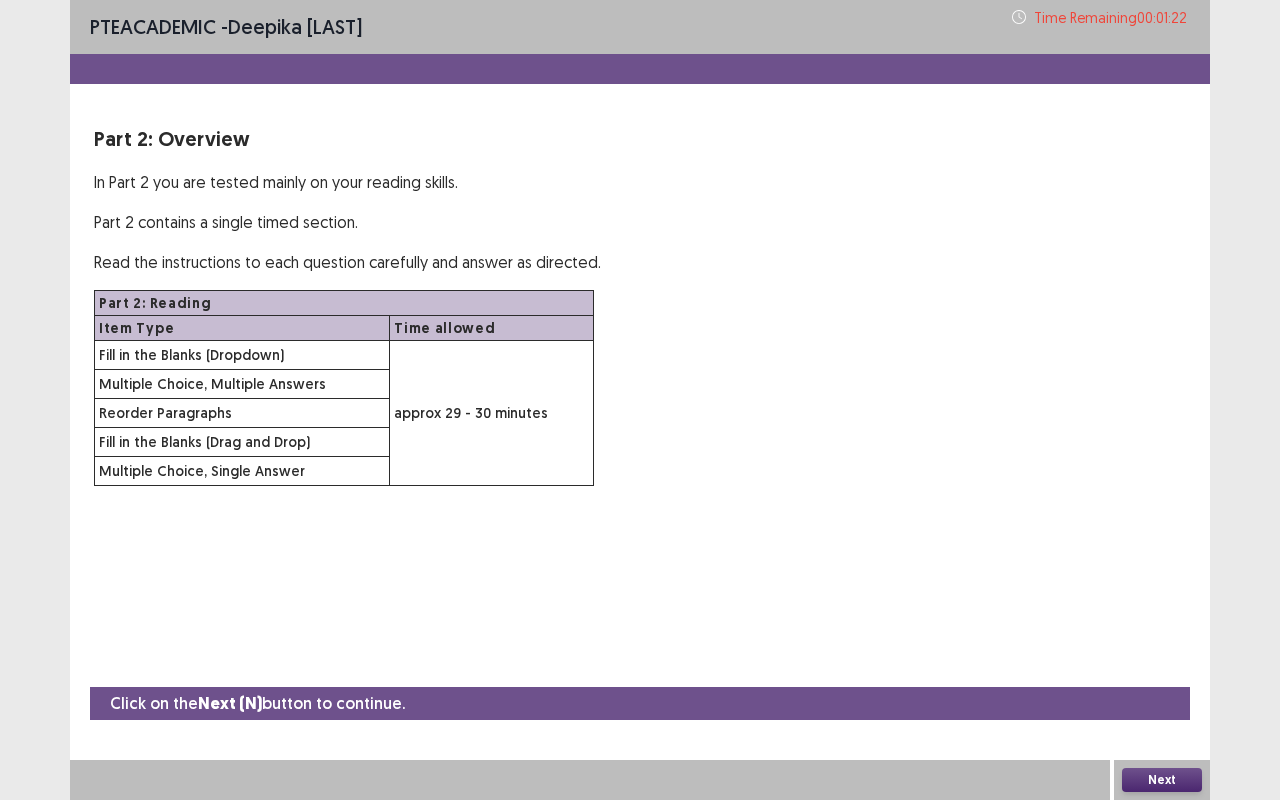 click on "Next" at bounding box center (1162, 780) 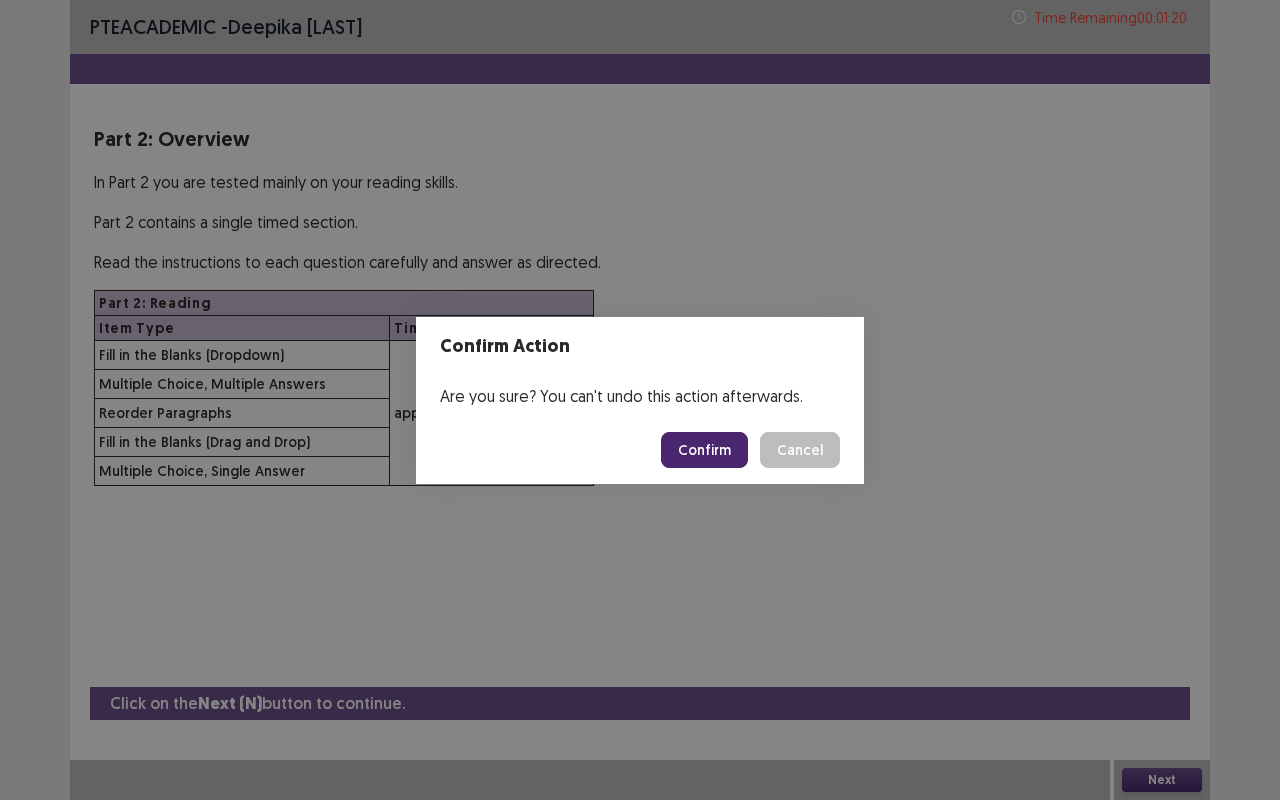 click on "Confirm" at bounding box center [704, 450] 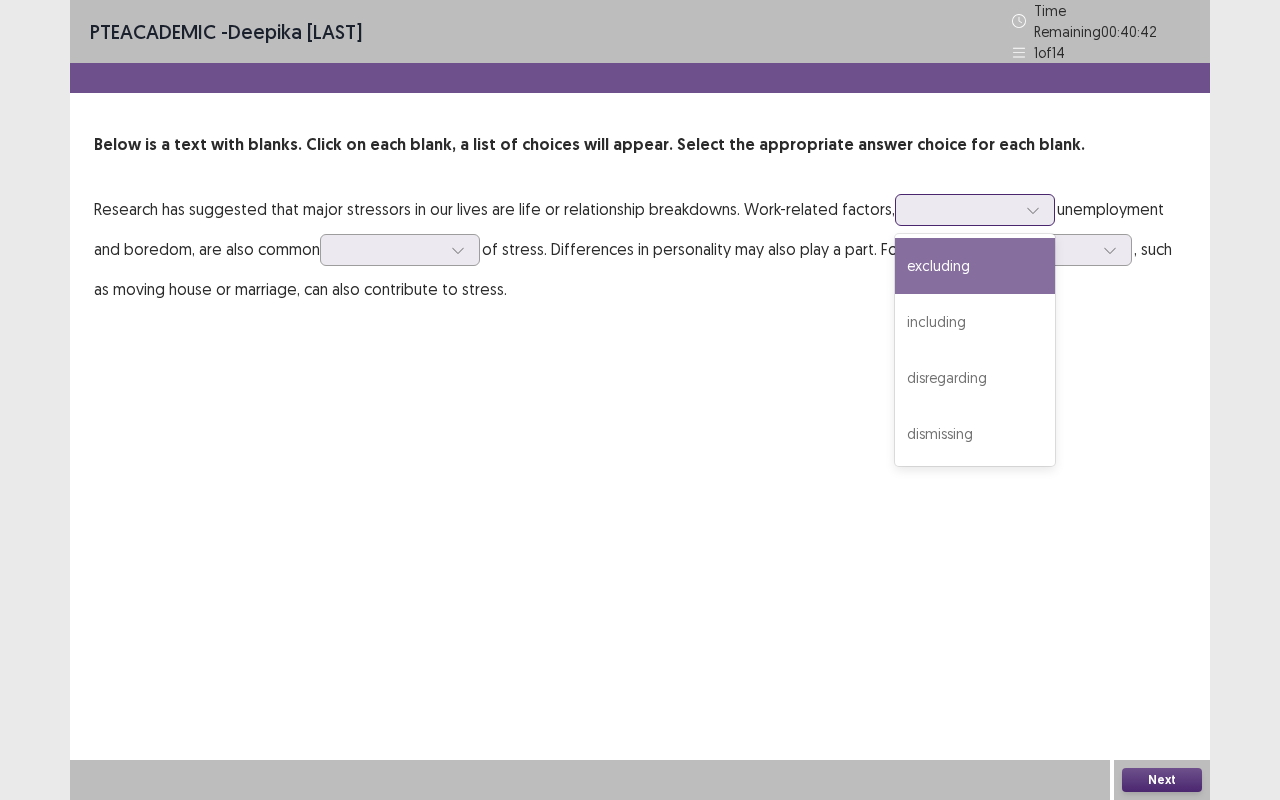 click at bounding box center (1033, 210) 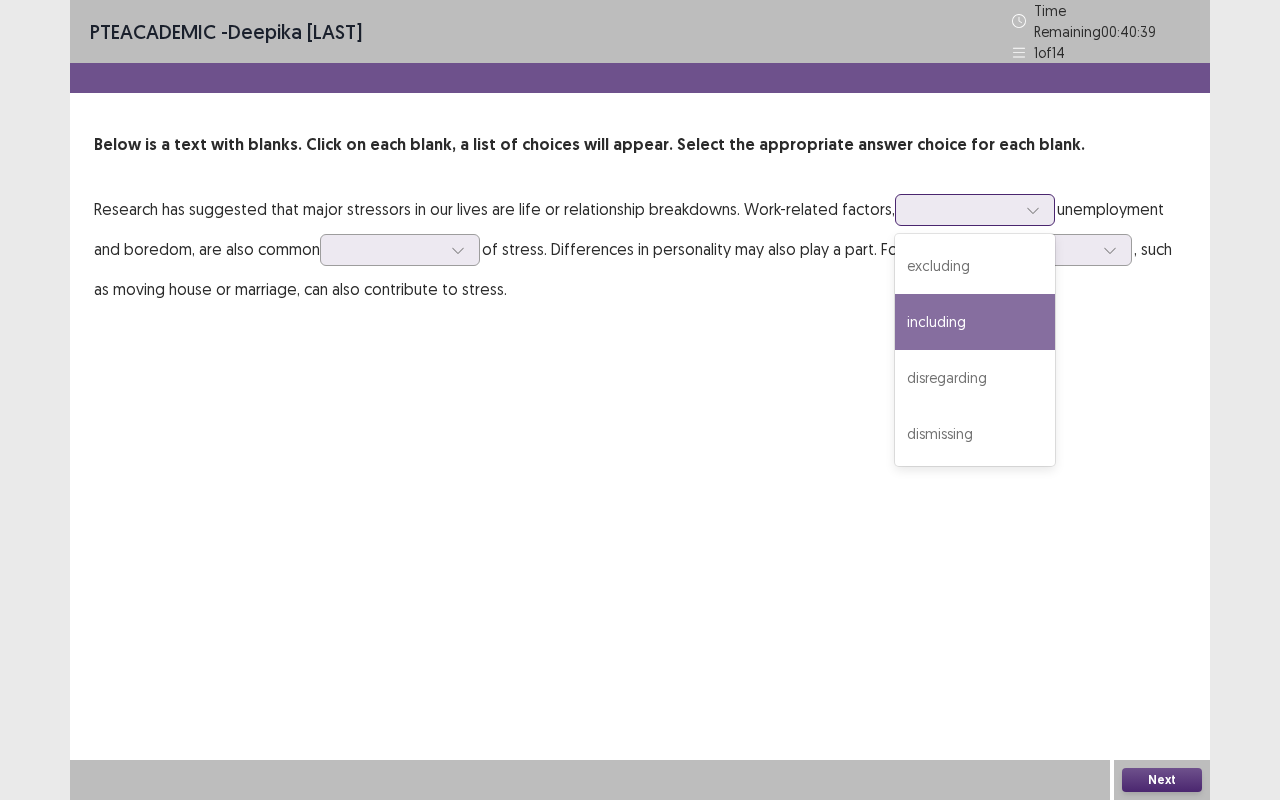 click on "including" at bounding box center (975, 322) 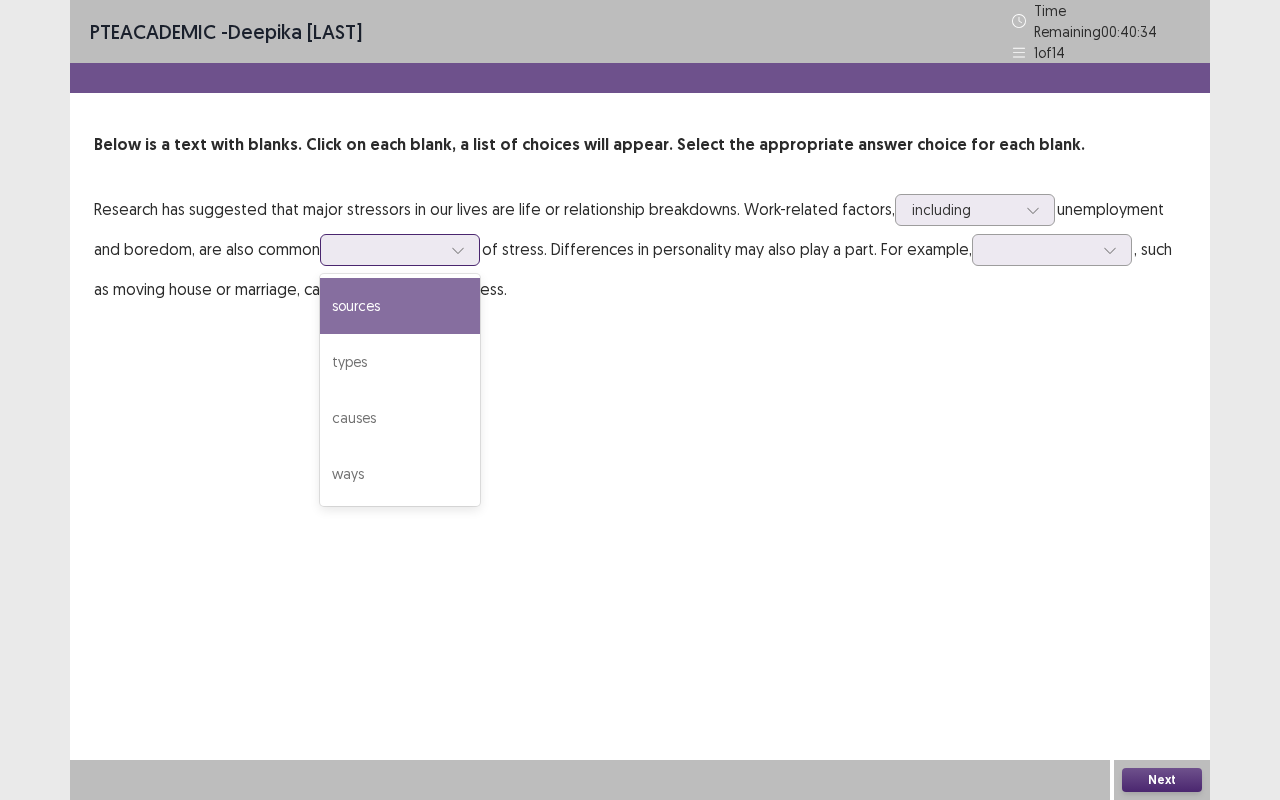 click 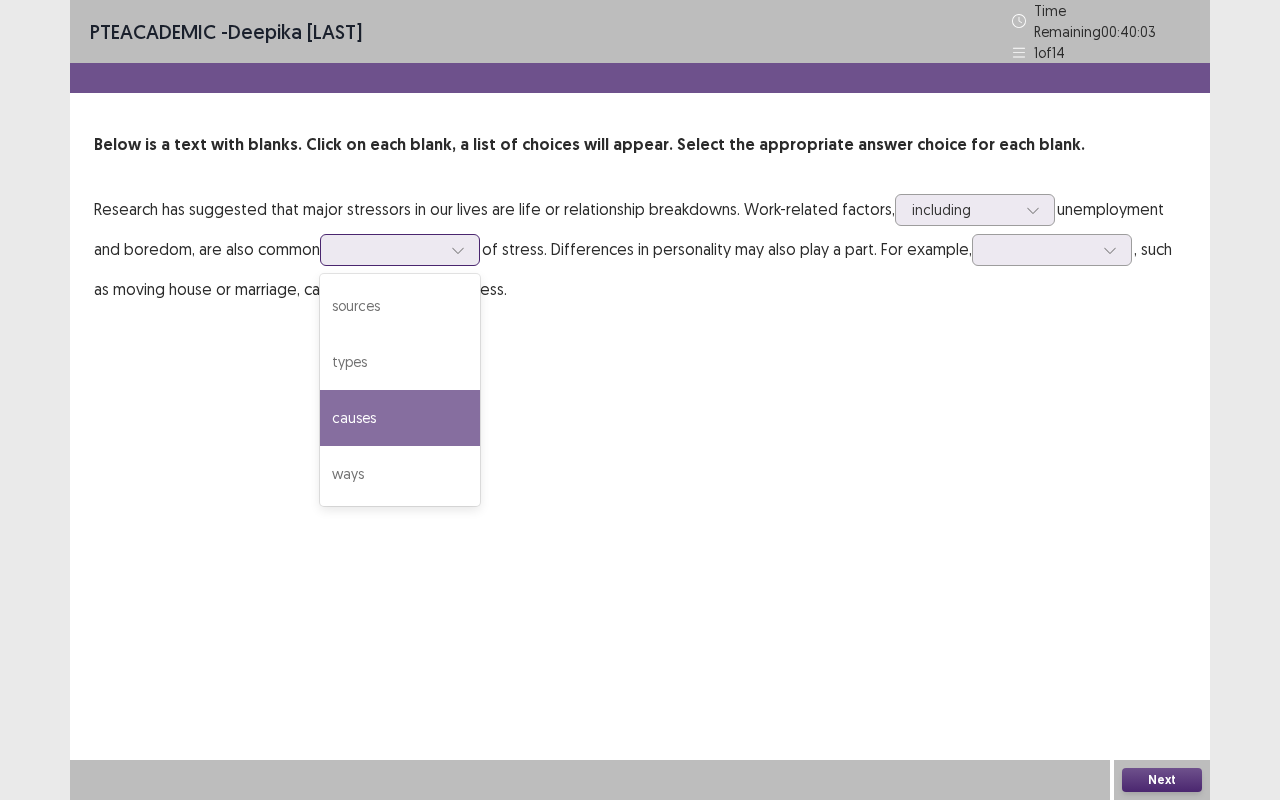 click on "causes" at bounding box center (400, 418) 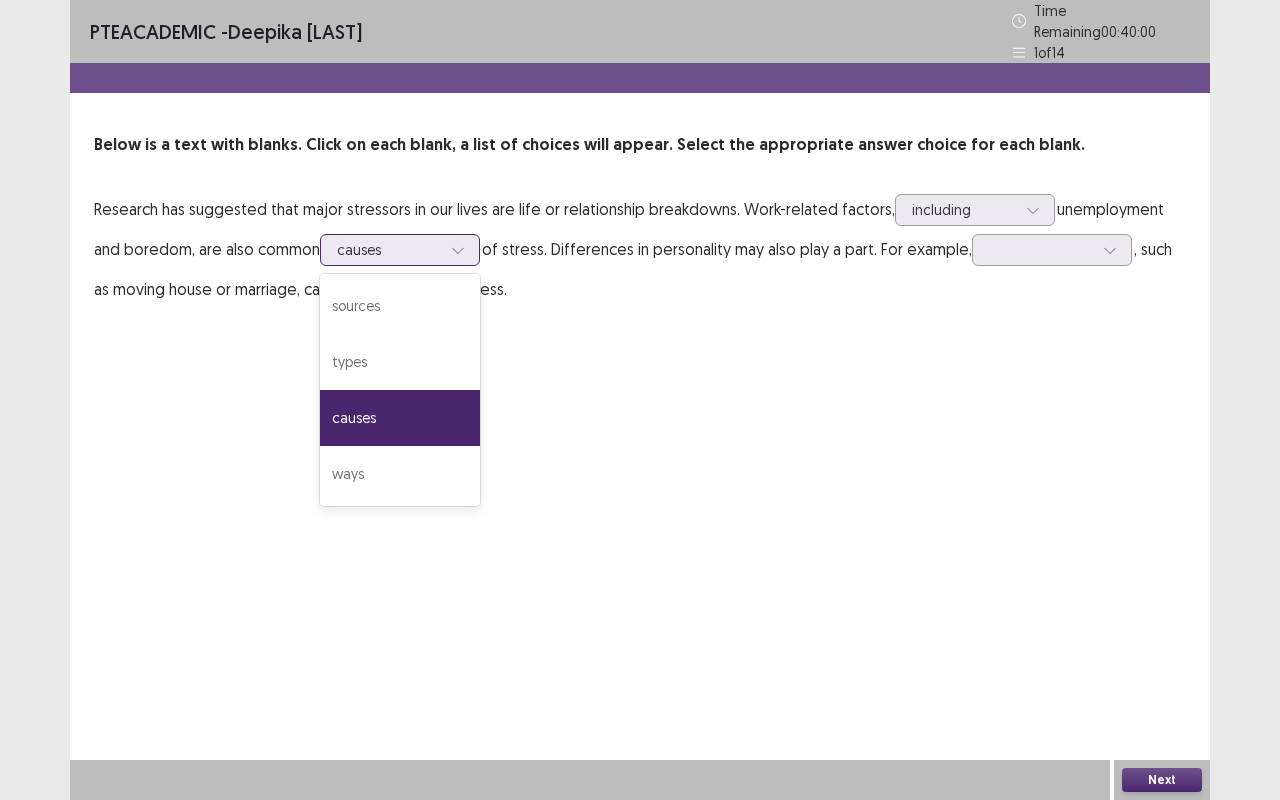 click 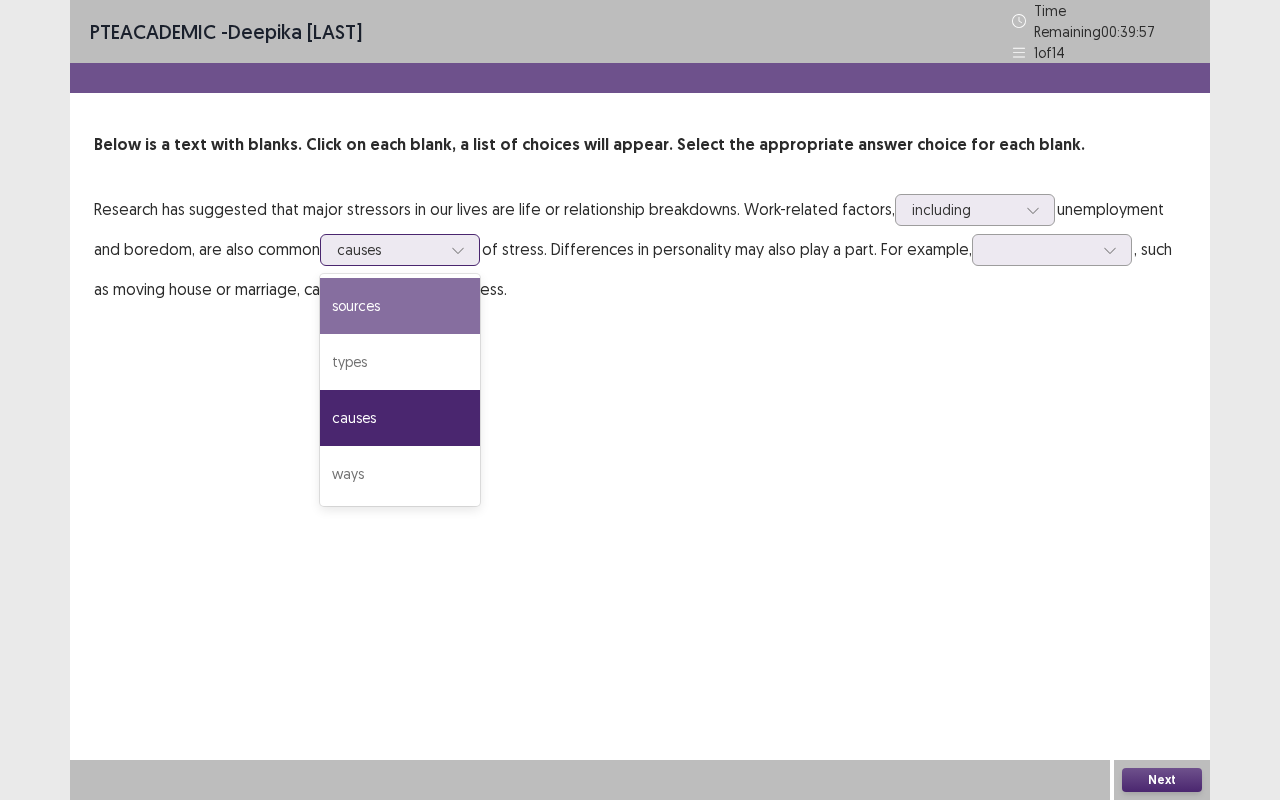 click on "sources" at bounding box center (400, 306) 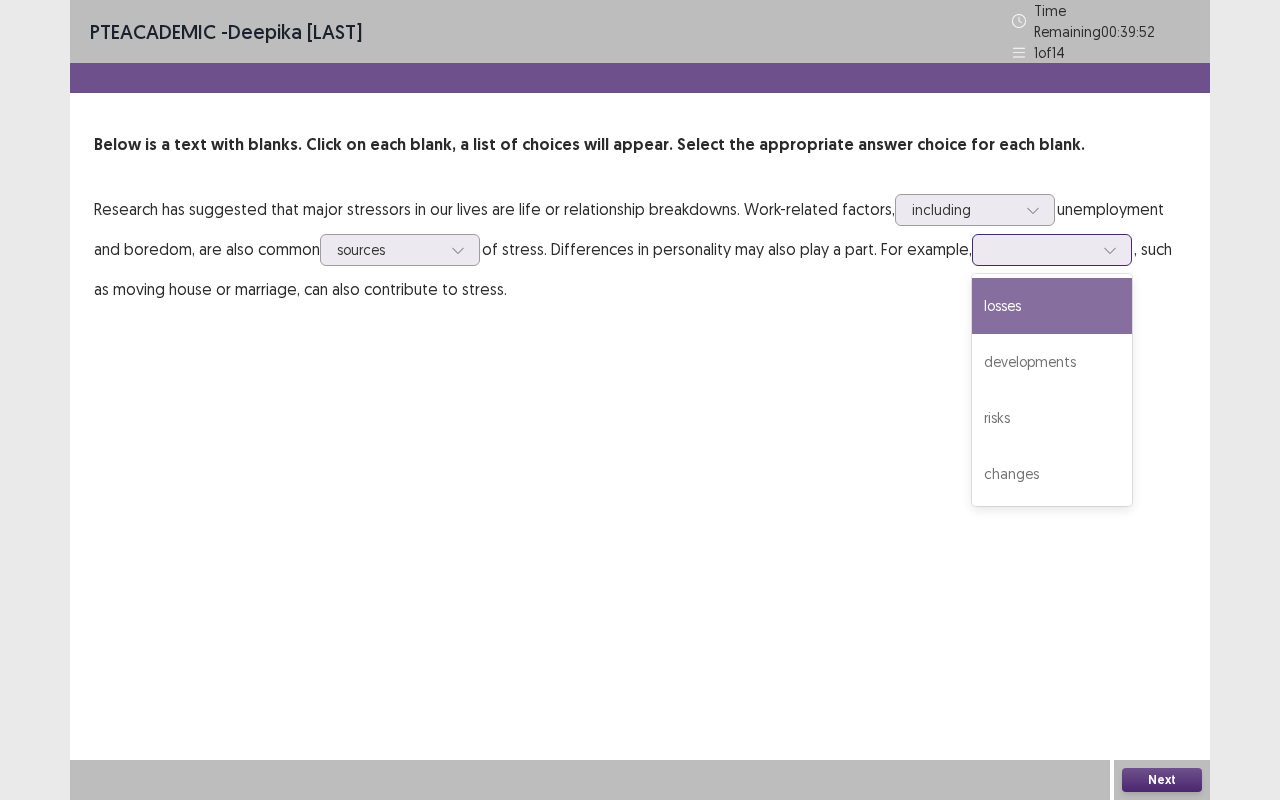 click 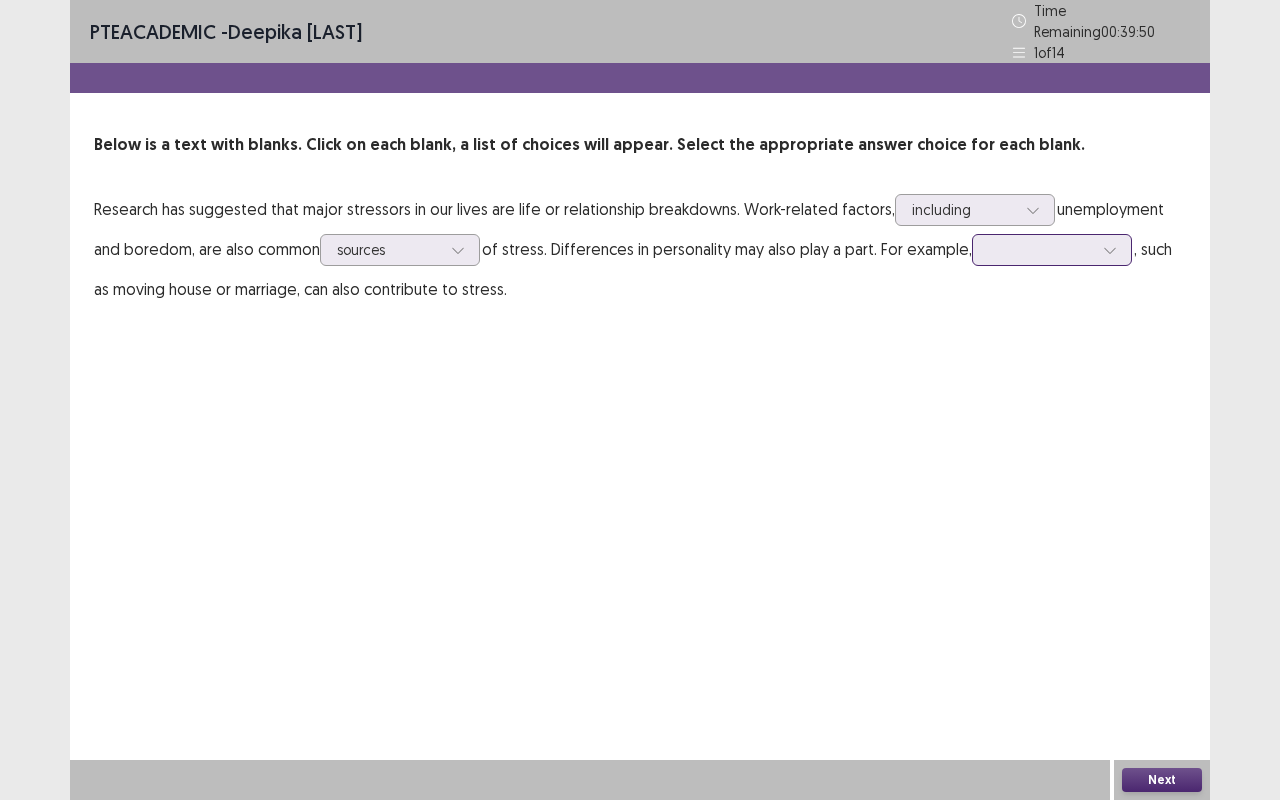 click 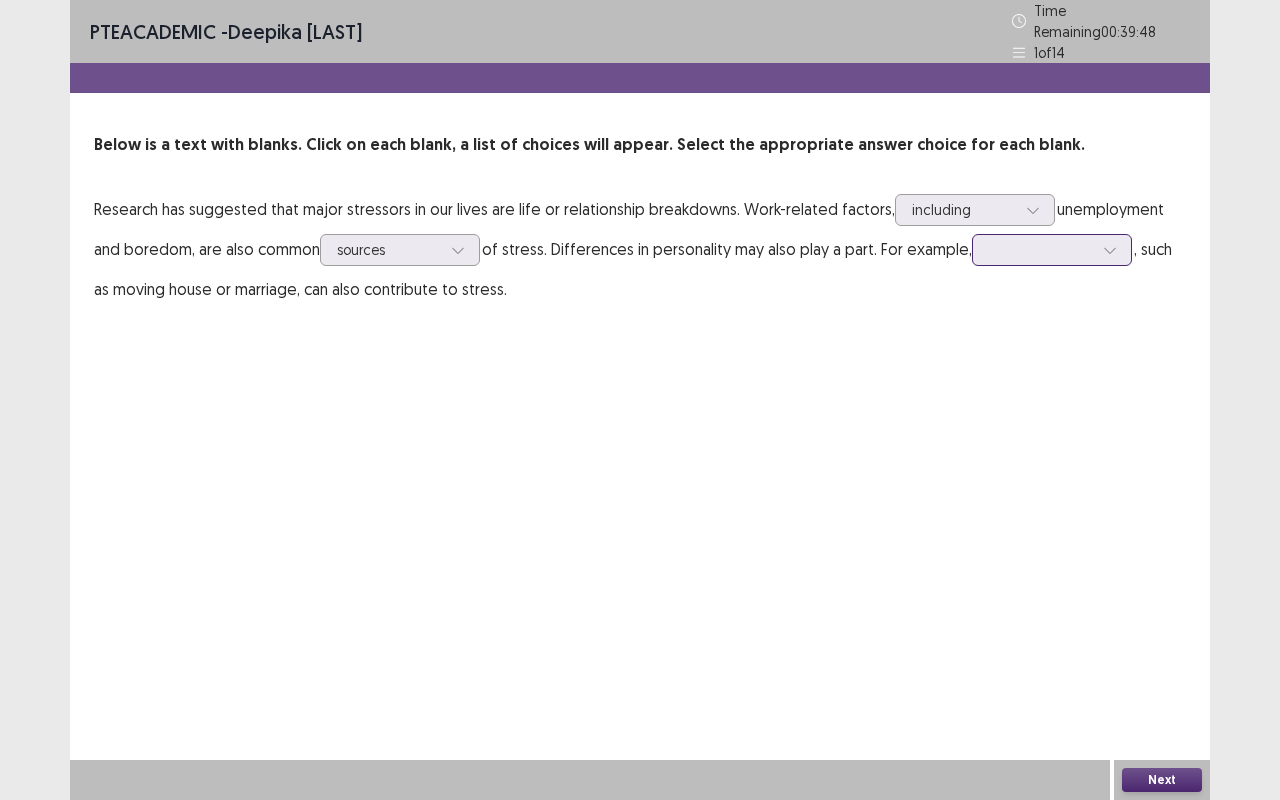 click 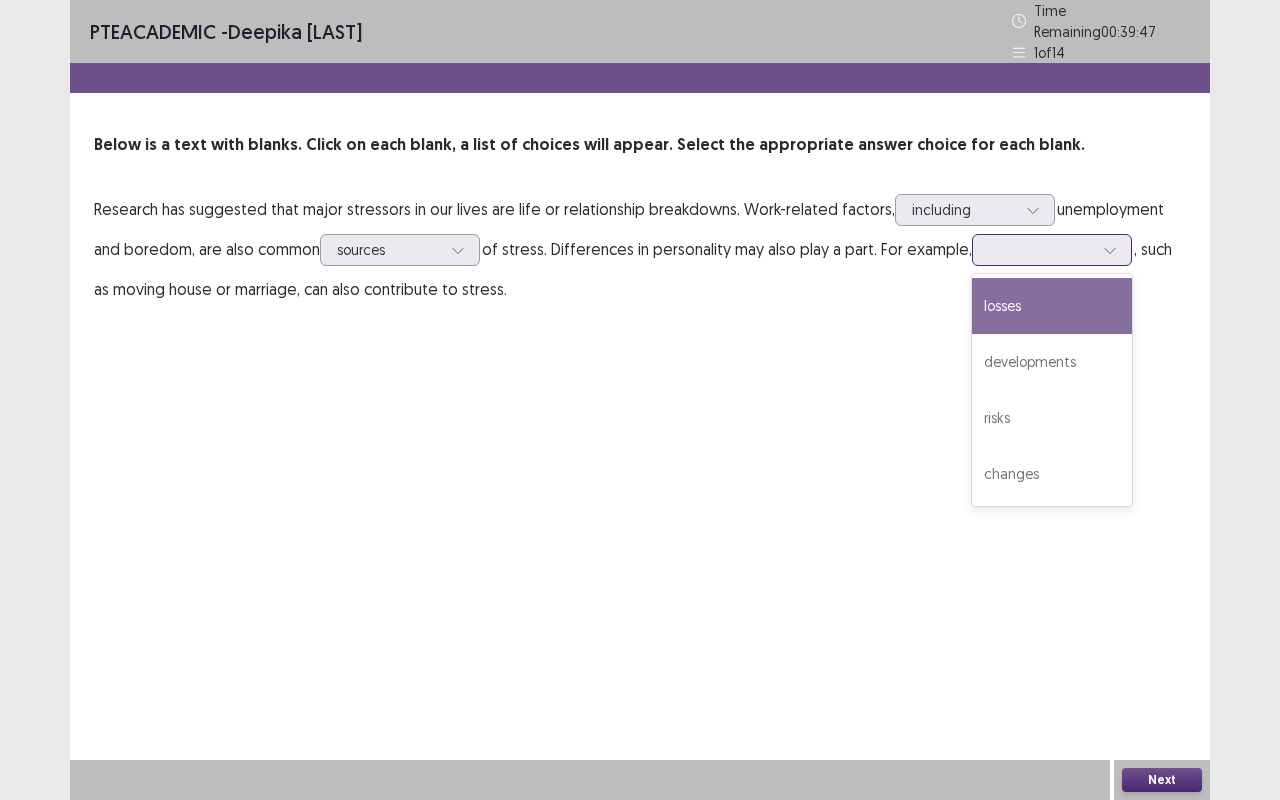 click 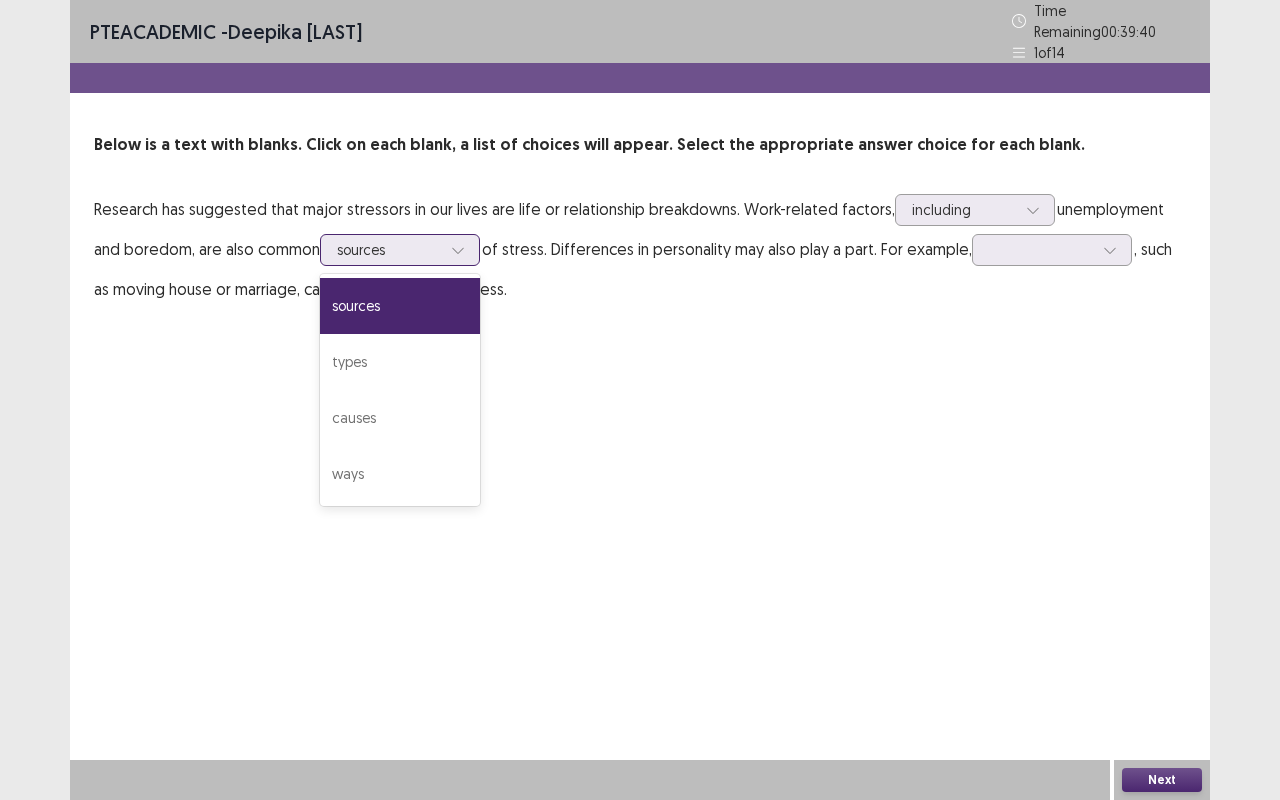 click 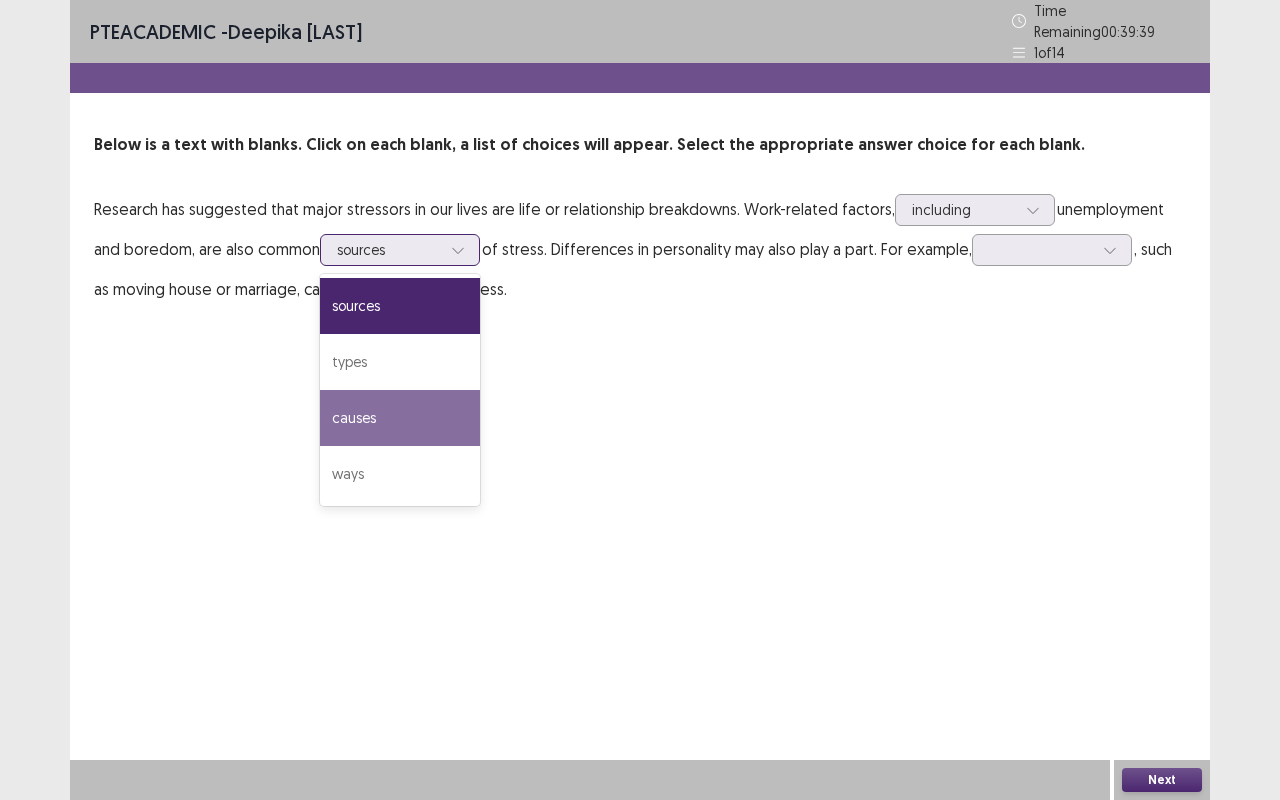 click on "causes" at bounding box center [400, 418] 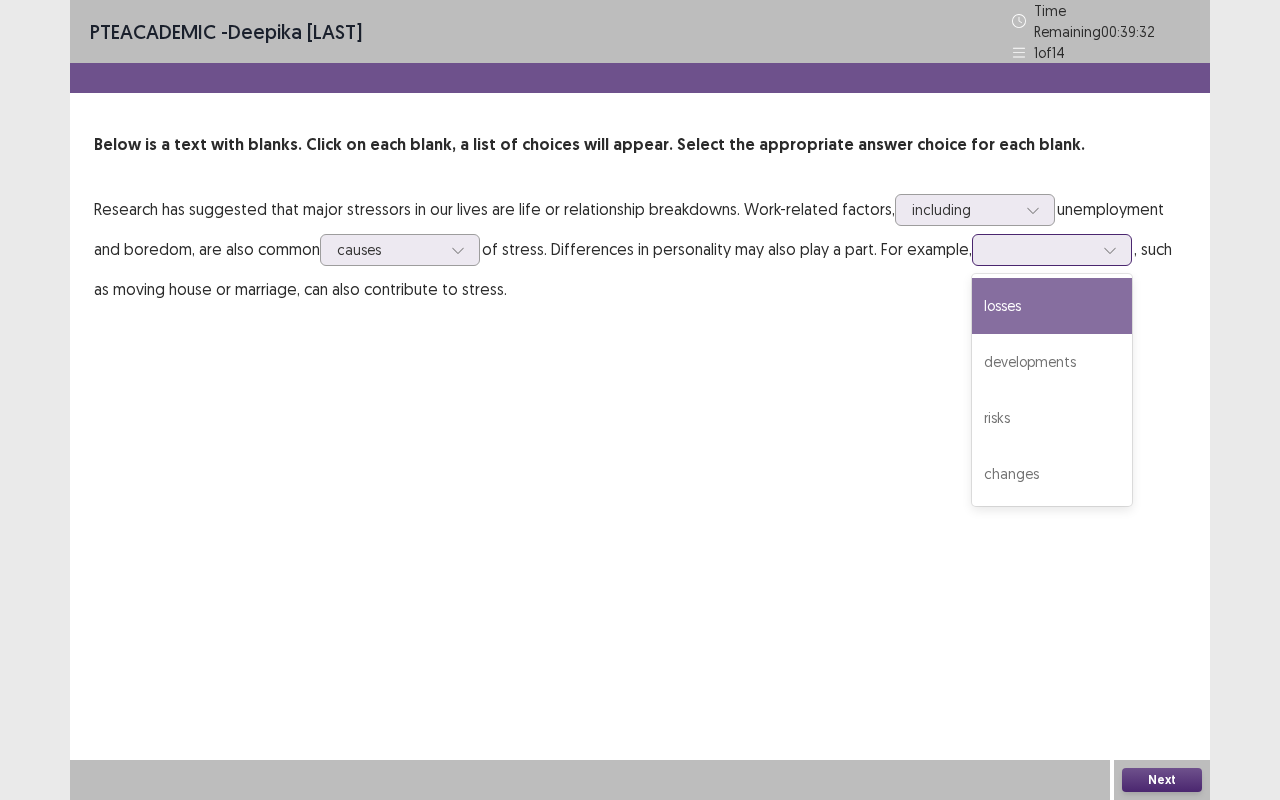 click 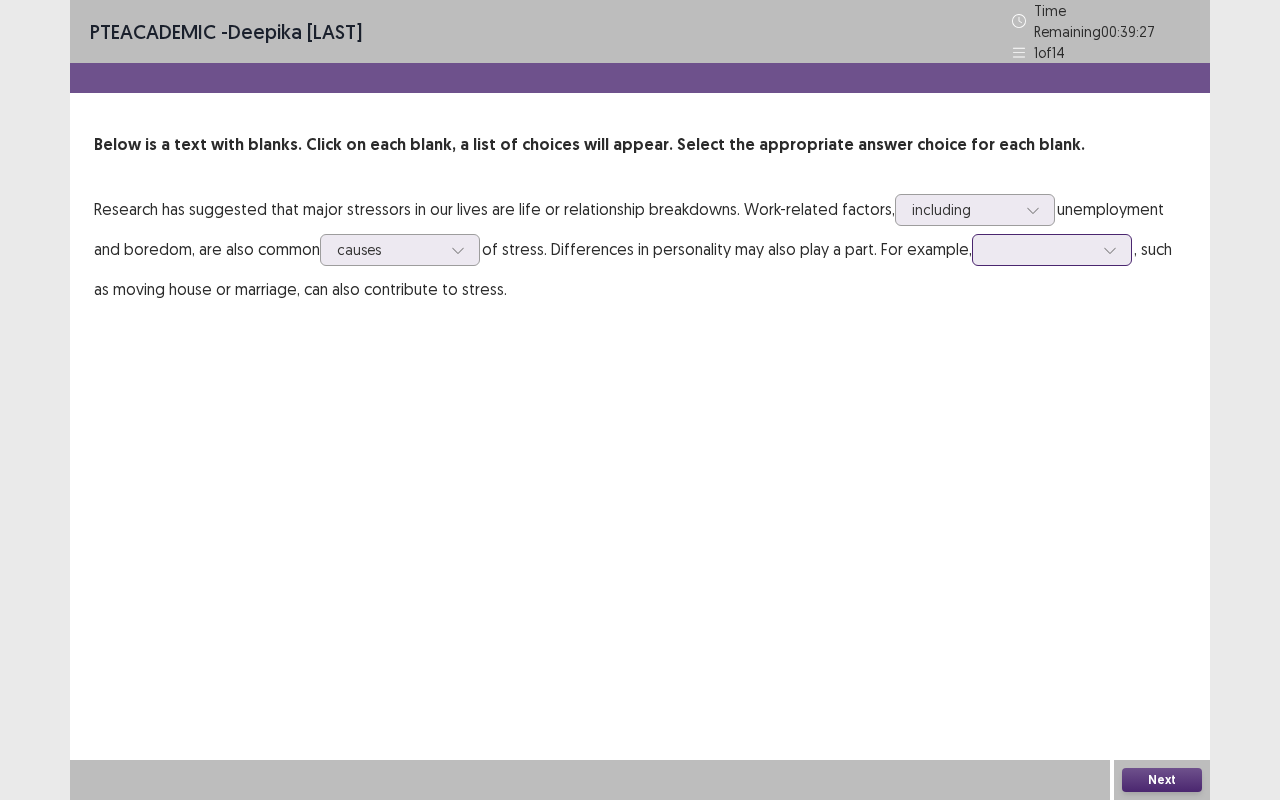 click 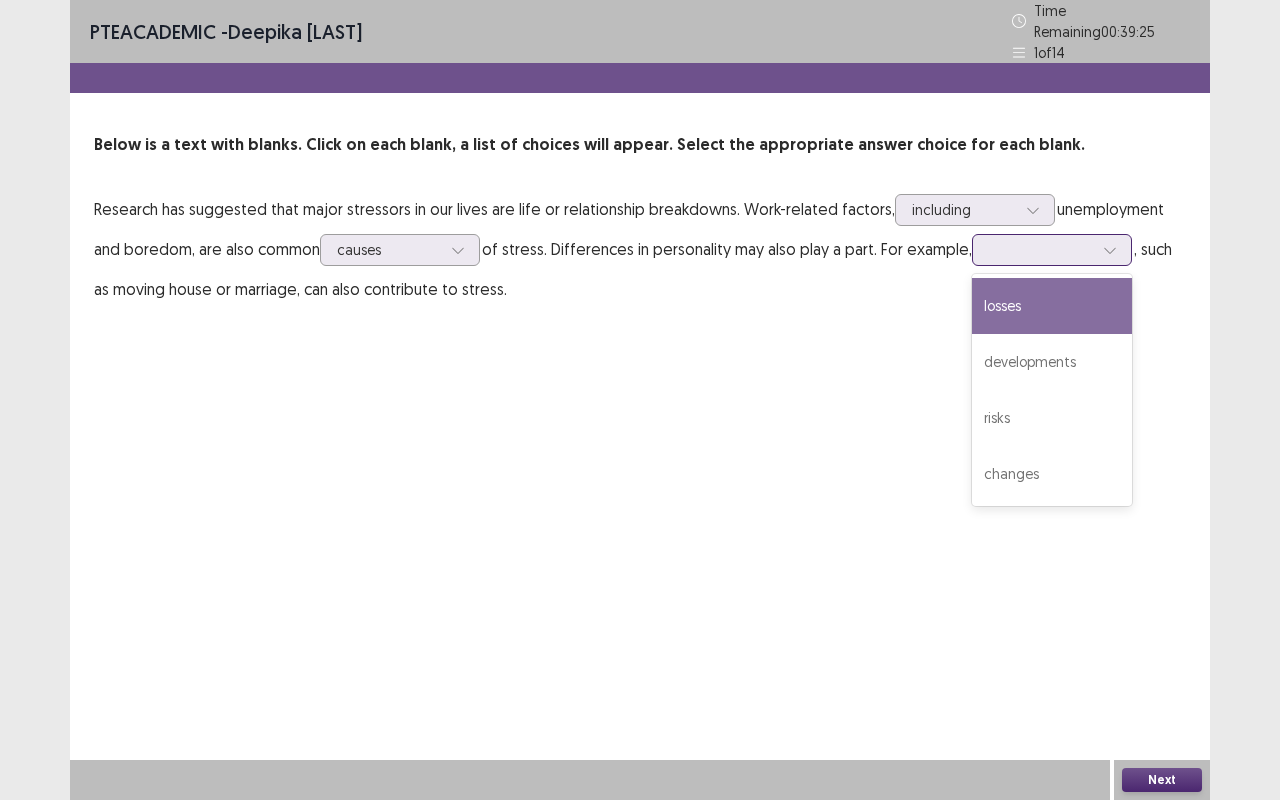 click 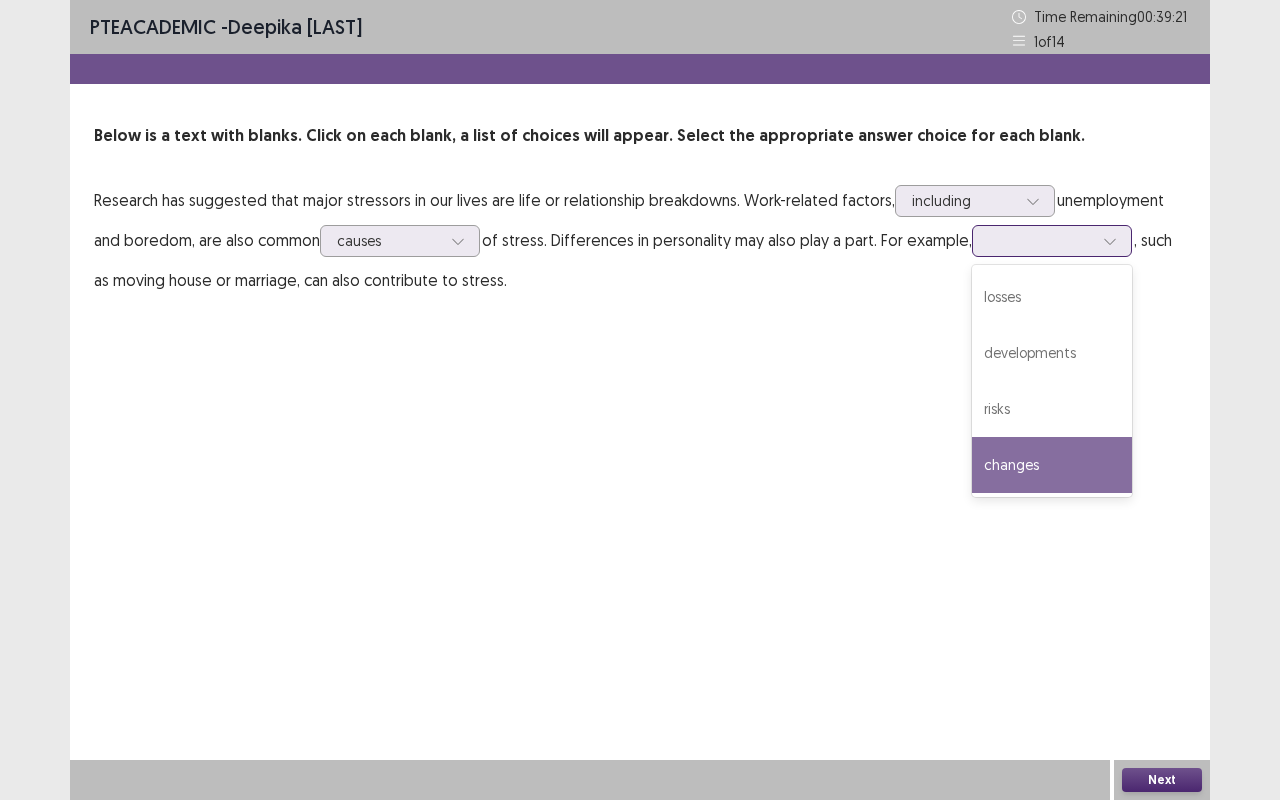 click on "changes" at bounding box center (1052, 465) 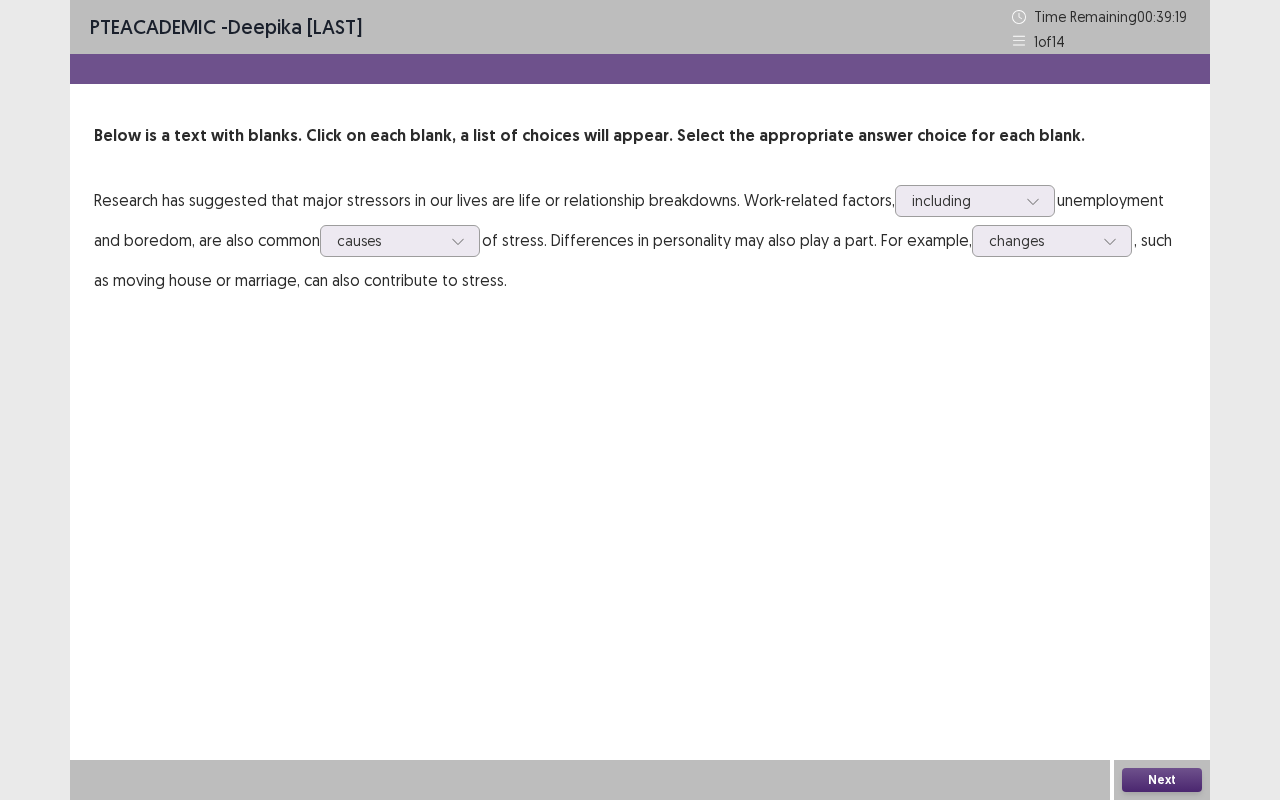 click on "Next" at bounding box center [1162, 780] 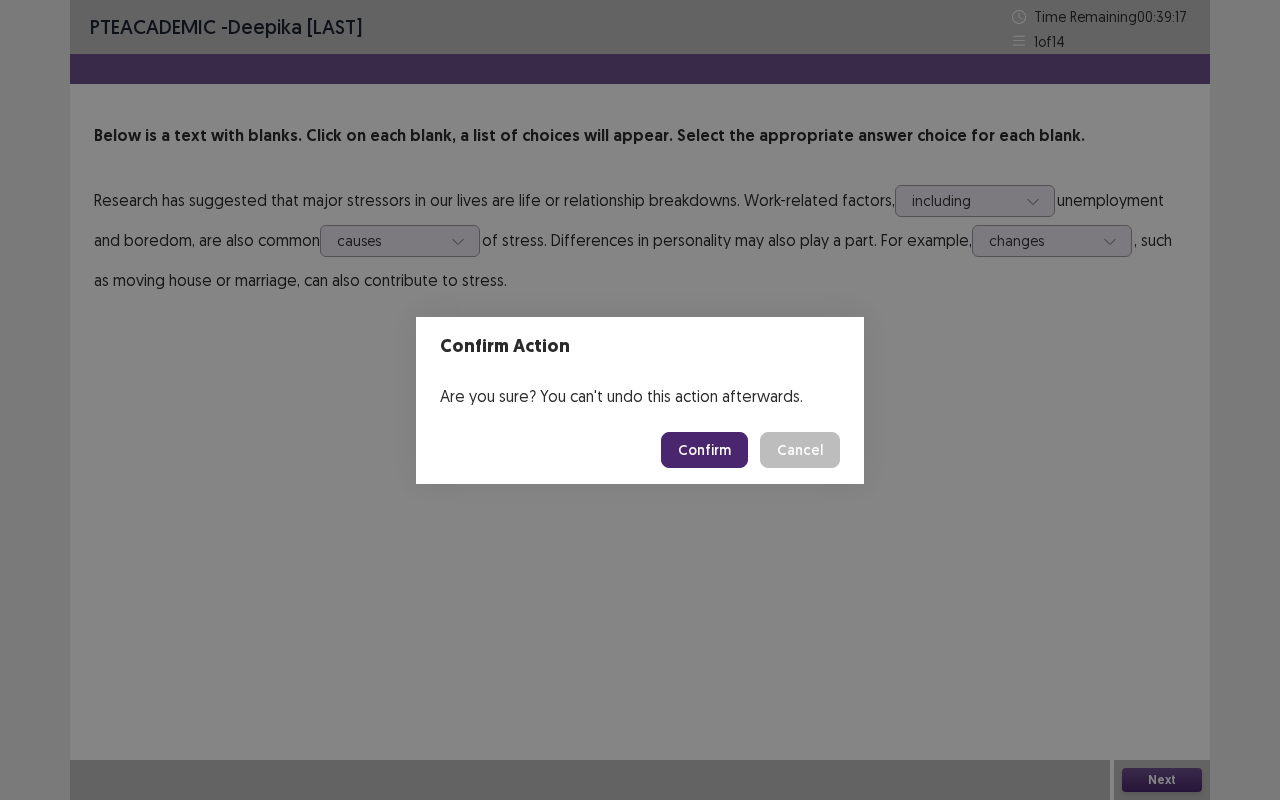 click on "Confirm" at bounding box center (704, 450) 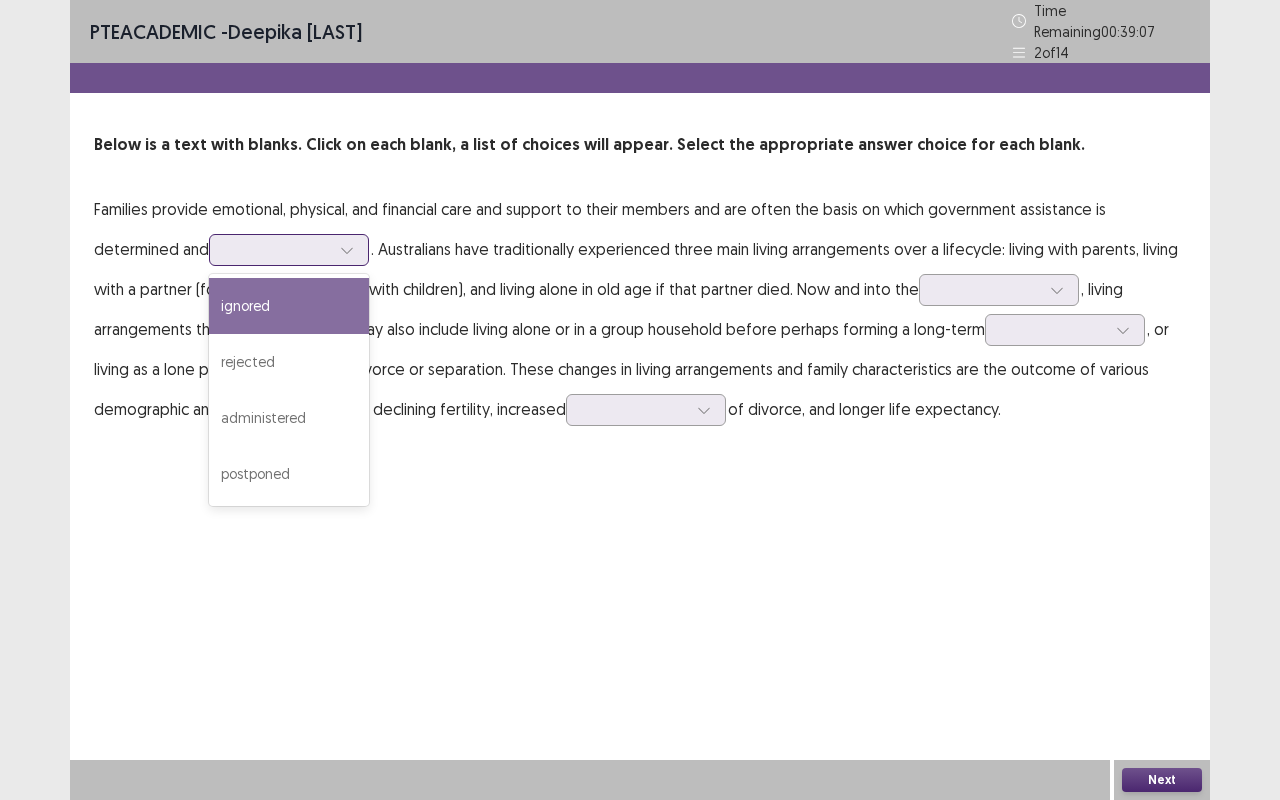 click at bounding box center [347, 250] 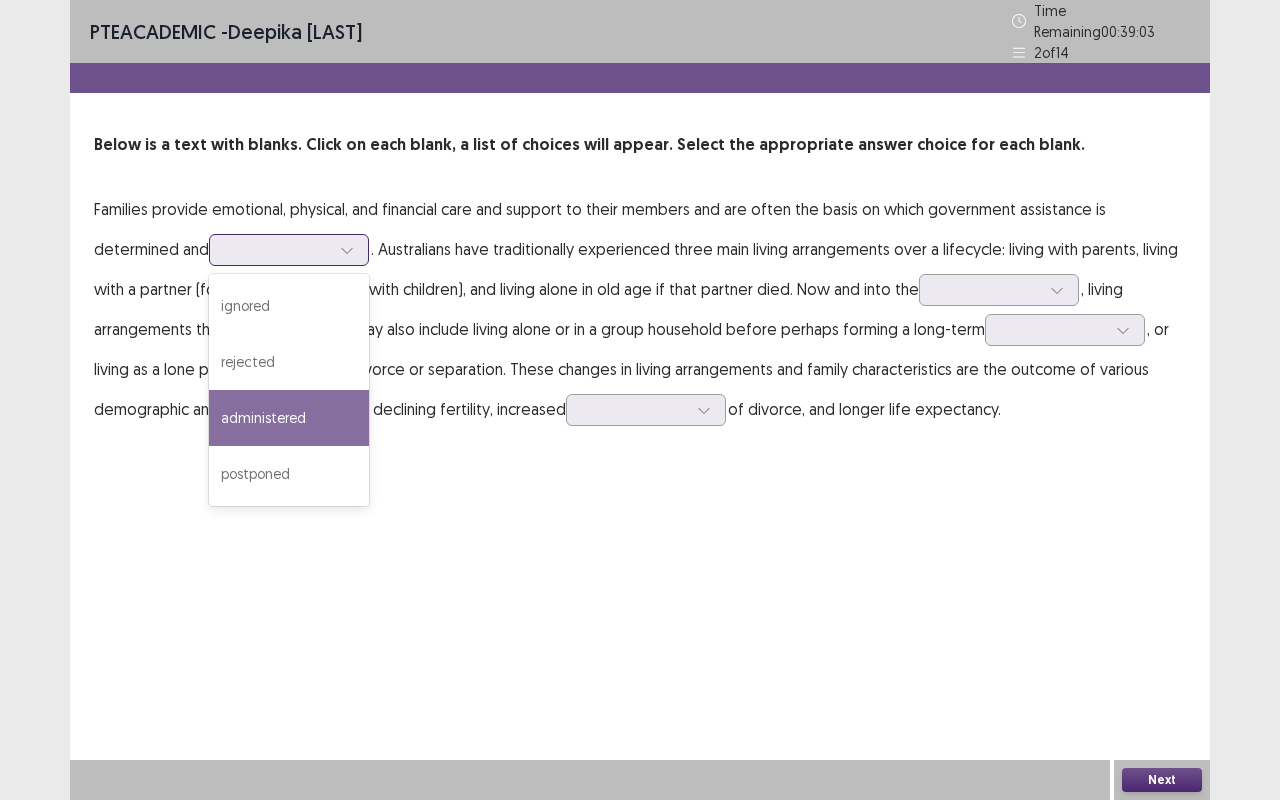 click on "administered" at bounding box center [289, 418] 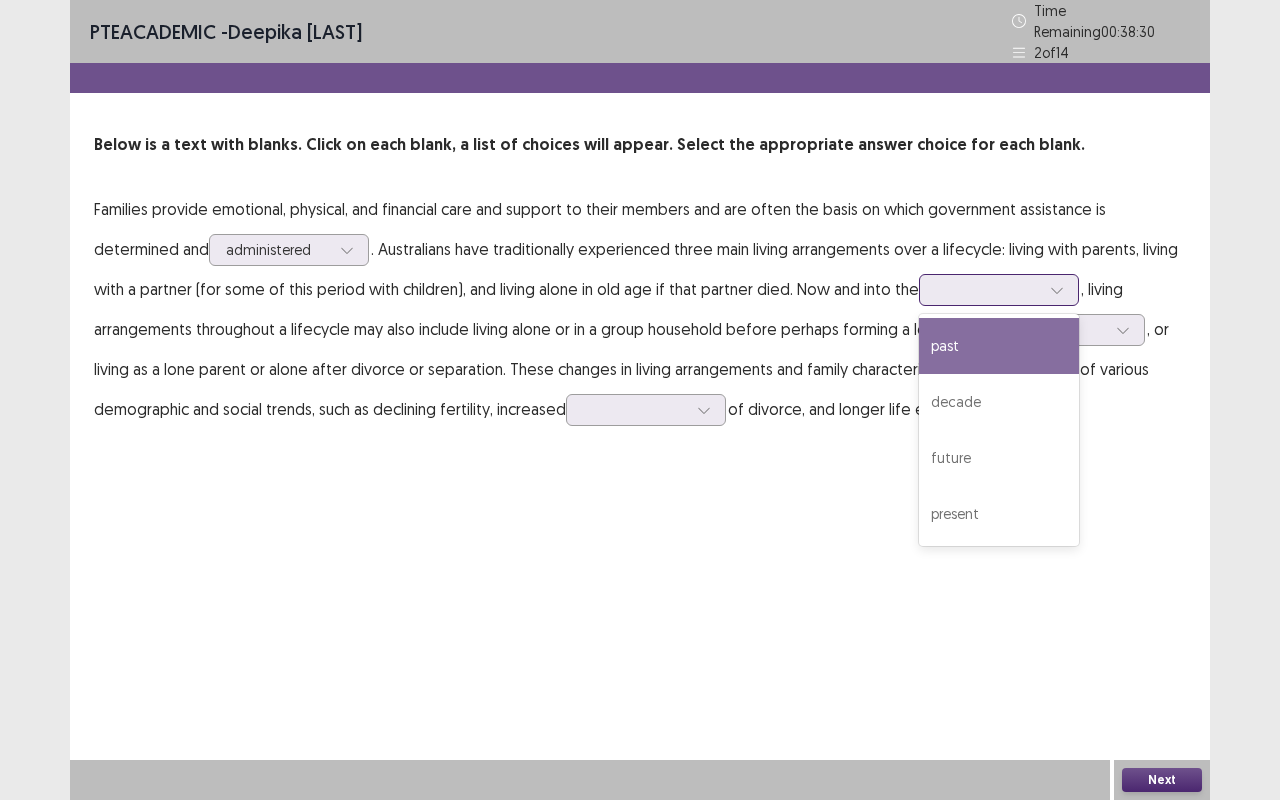 click 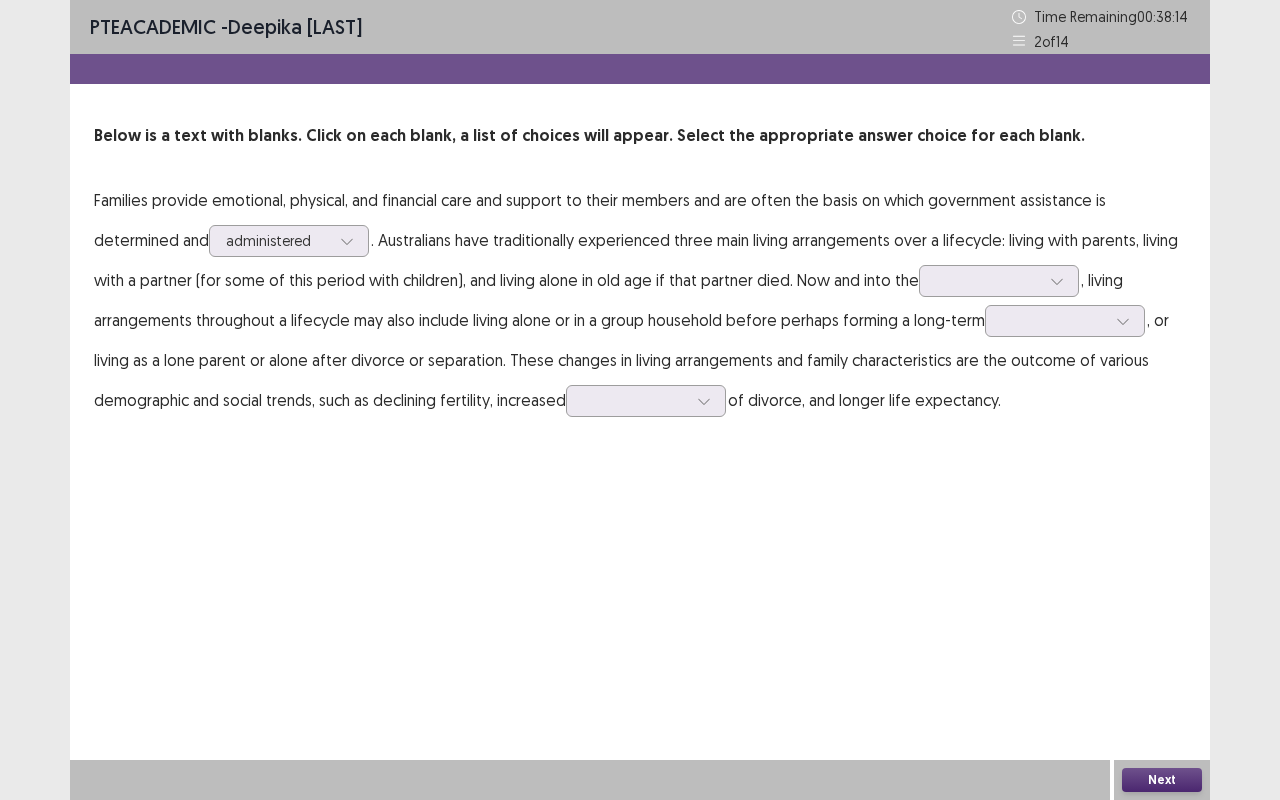 click on "Families provide emotional, physical, and financial care and support to their members and are often the basis on which government assistance is determined and administered . Australians have traditionally experienced three main living arrangements over a lifecycle: living with parents, living with a partner (for some of this period with children), and living alone in old age if that partner died. Now and into the , living arrangements throughout a lifecycle may also include living alone or in a group household before perhaps forming a long-term , or living as a lone parent or alone after divorce or separation. These changes in living arrangements and family characteristics are the outcome of various demographic and social trends, such as declining fertility, increased fertility, and longer life expectancy." at bounding box center [640, 300] 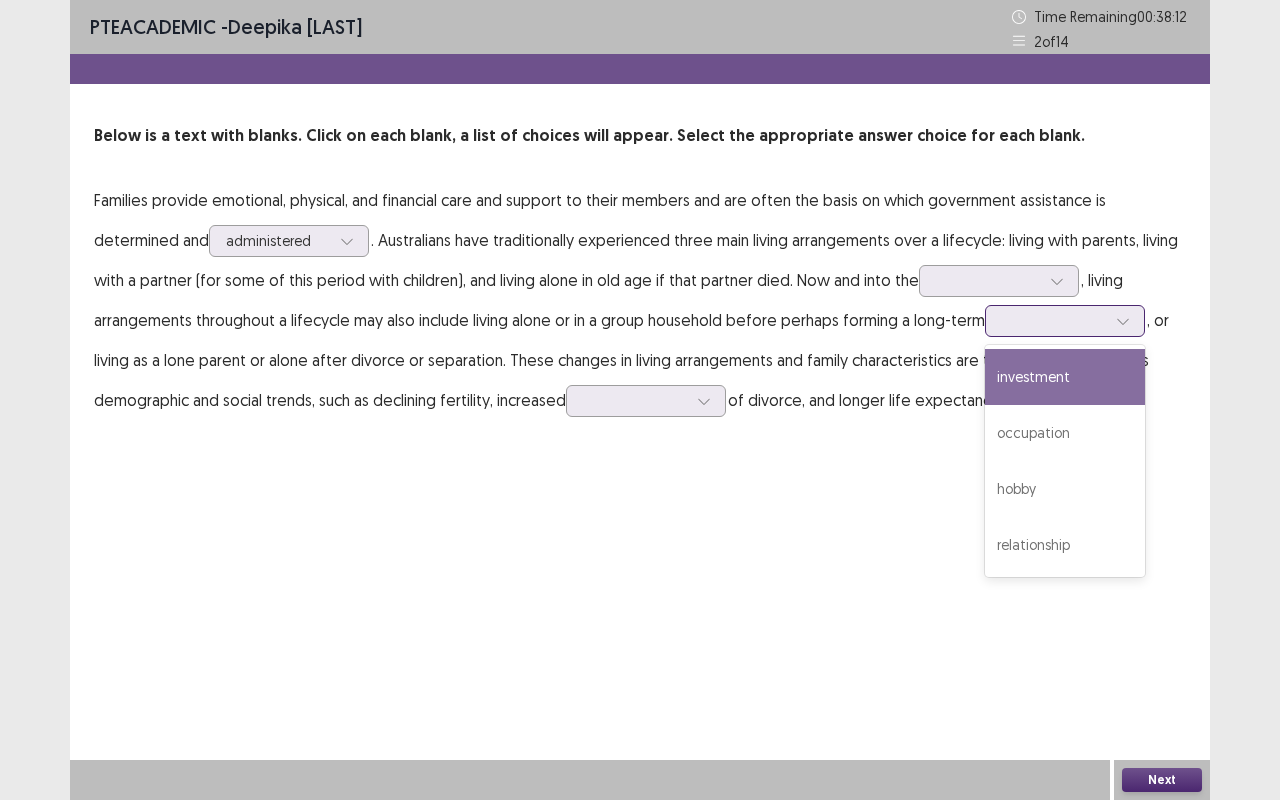 click 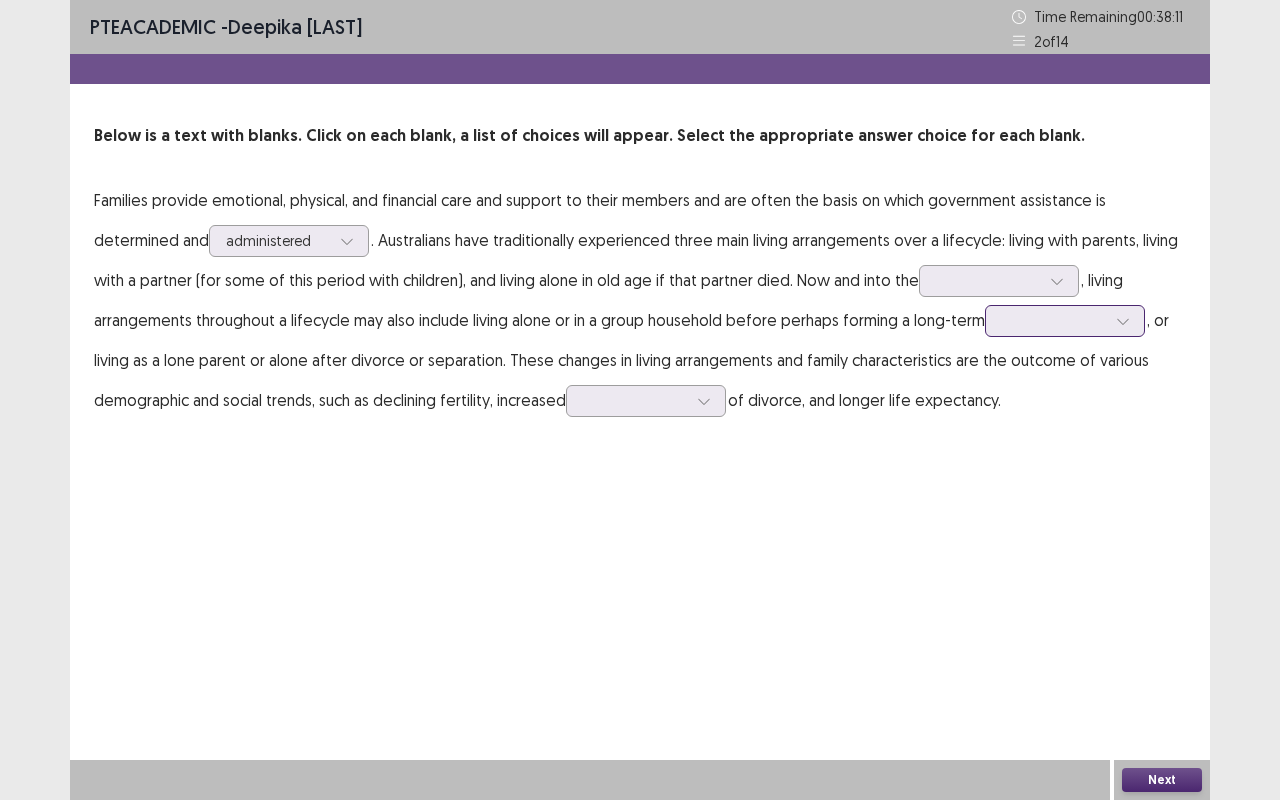 click 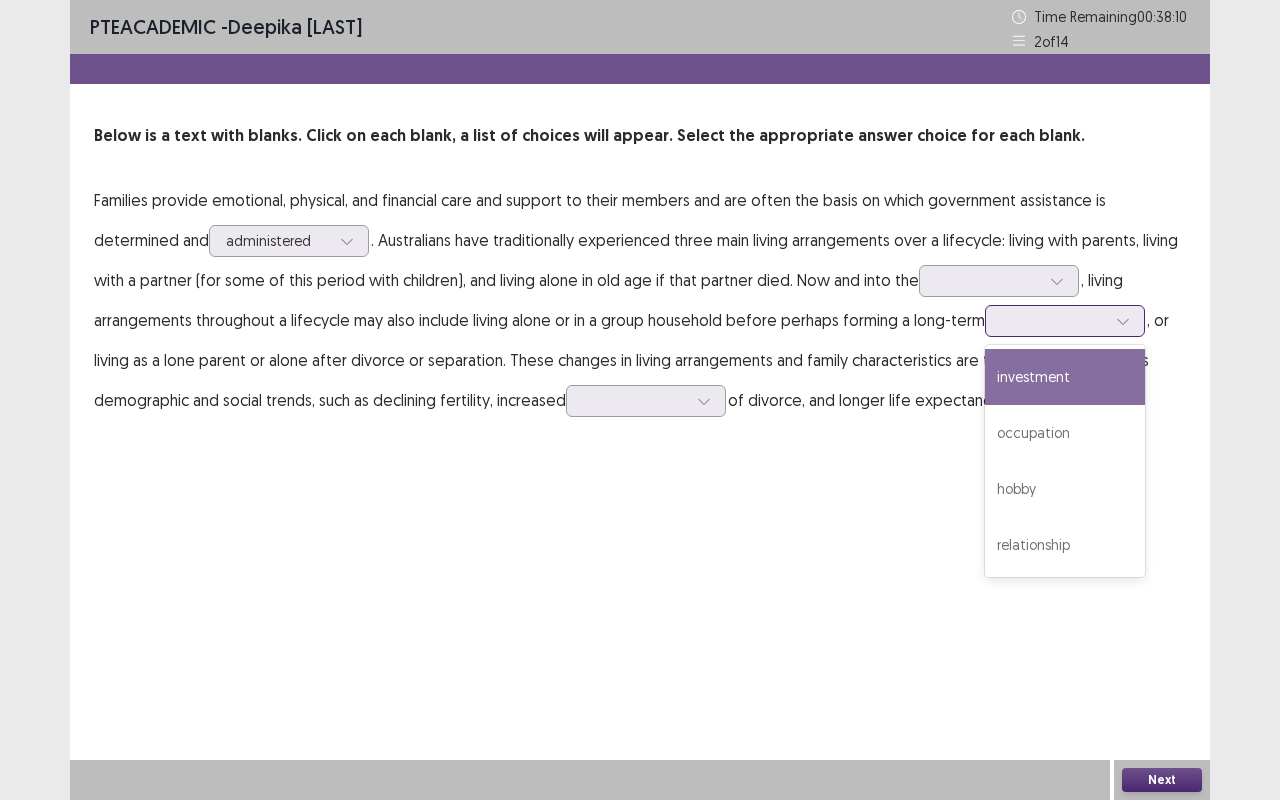 click 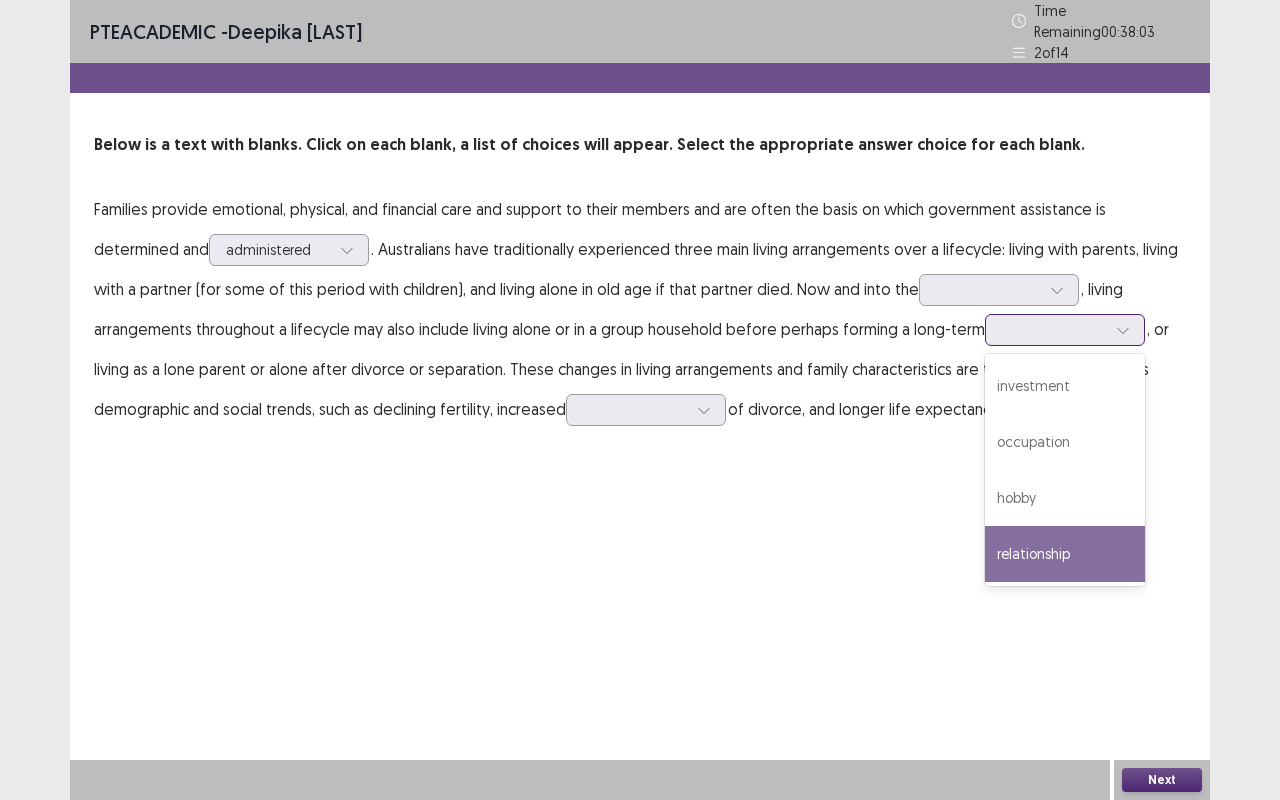 click on "relationship" at bounding box center [1065, 554] 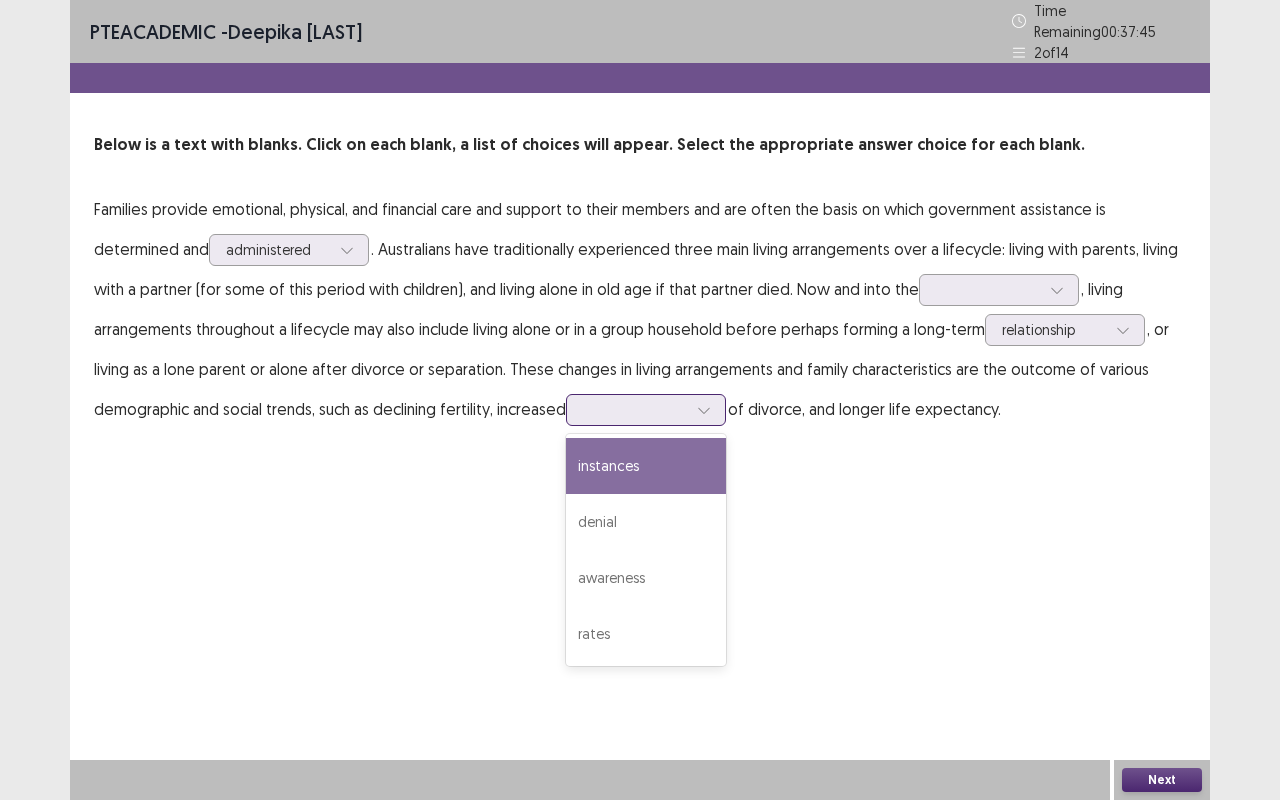 click 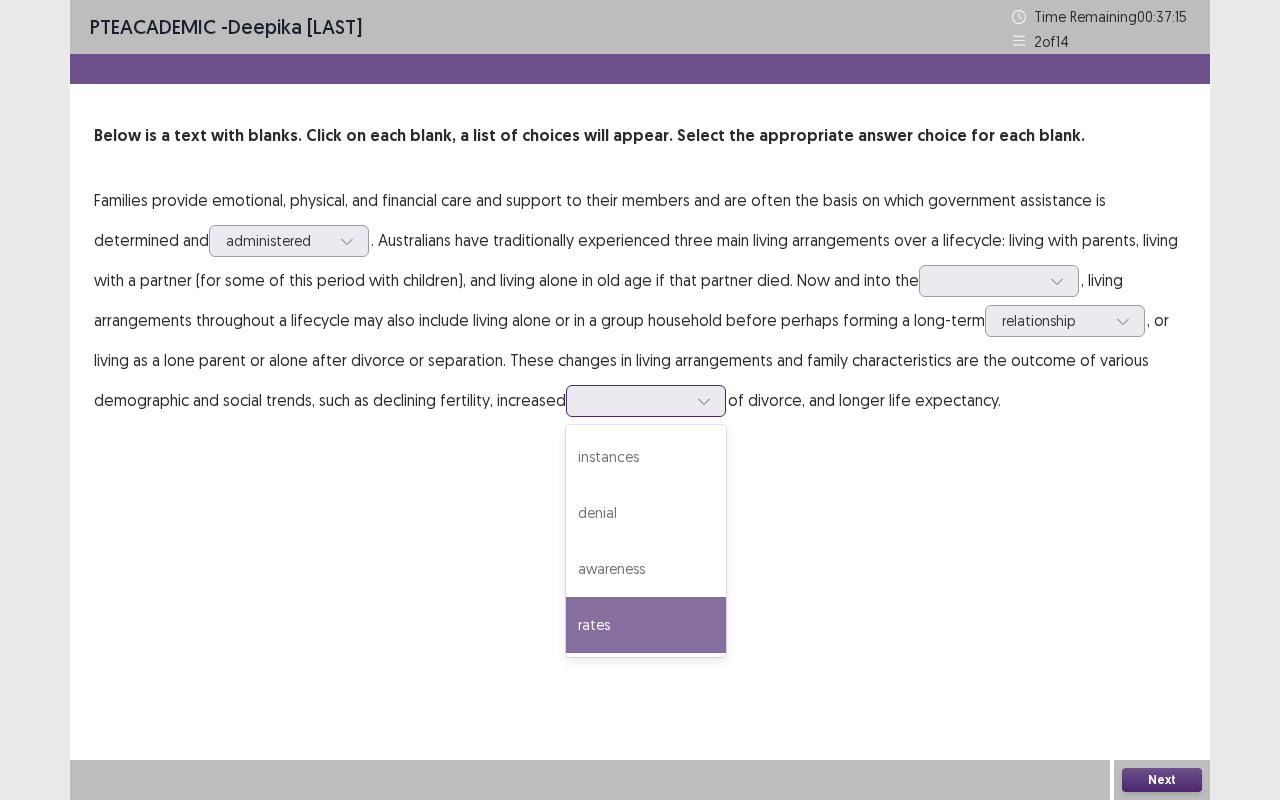 click on "rates" at bounding box center [646, 625] 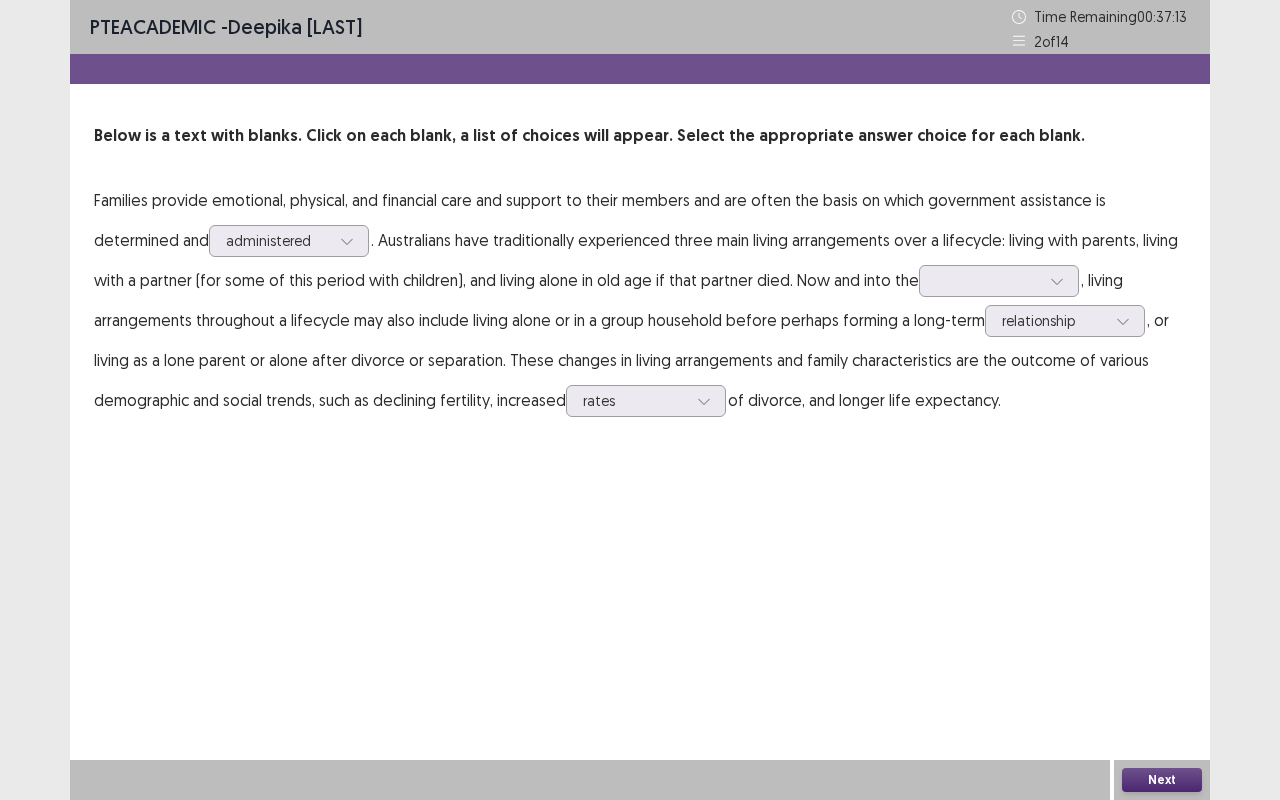 click on "PTE academic - [NAME] Time Remaining 00 : 37 : 13 2 of 14 Below is a text with blanks. Click on each blank, a list of choices will appear. Select the appropriate answer choice for each blank. Families provide emotional, physical, and financial care and support to their members and are often the basis on which government assistance is determined and administered . Australians have traditionally experienced three main living arrangements over a lifecycle: living with parents, living with a partner (for some of this period with children), and living alone in old age if that partner died. Now and into the , living arrangements throughout a lifecycle may also include living alone or in a group household before perhaps forming a long-term relationship , or living as a lone parent or alone after divorce or separation. These changes in living arrangements and family characteristics are the outcome of various demographic and social trends, such as declining fertility, increased fertility, and longer life expectancy." at bounding box center (640, 400) 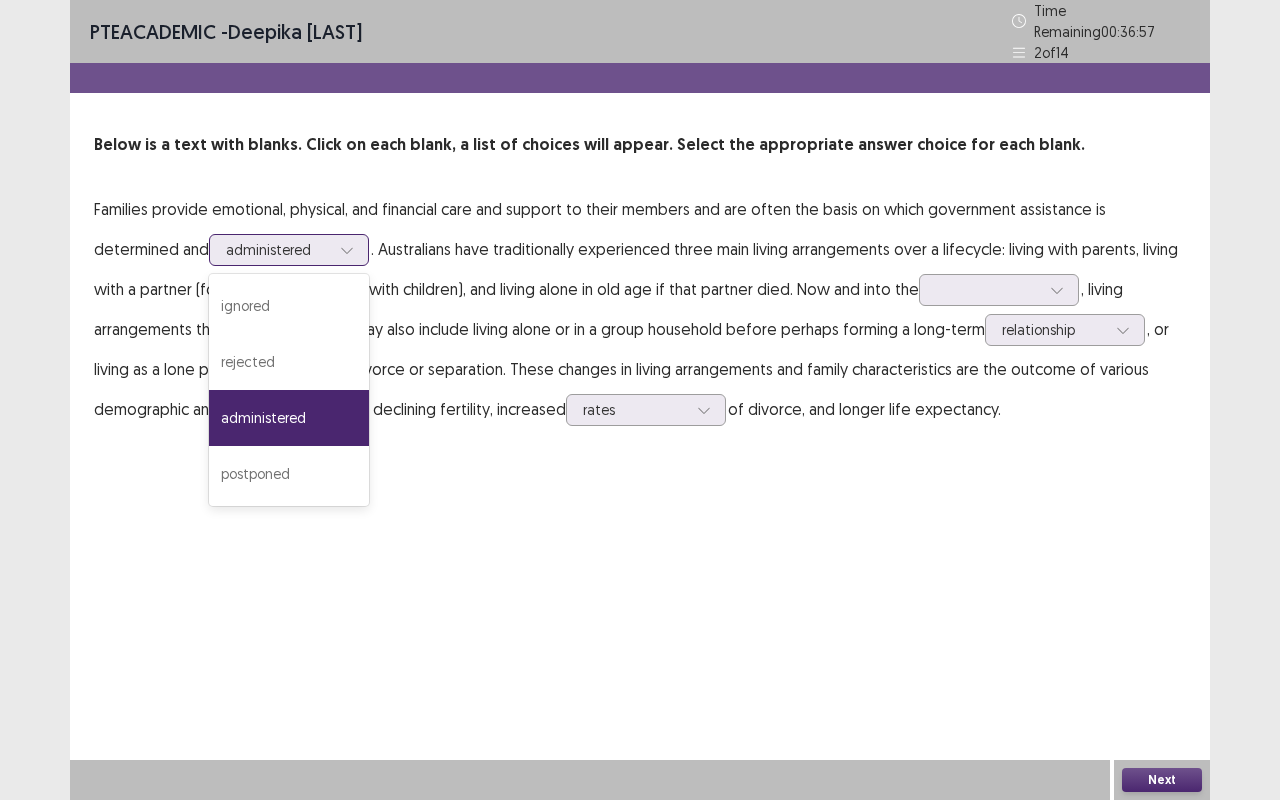 click 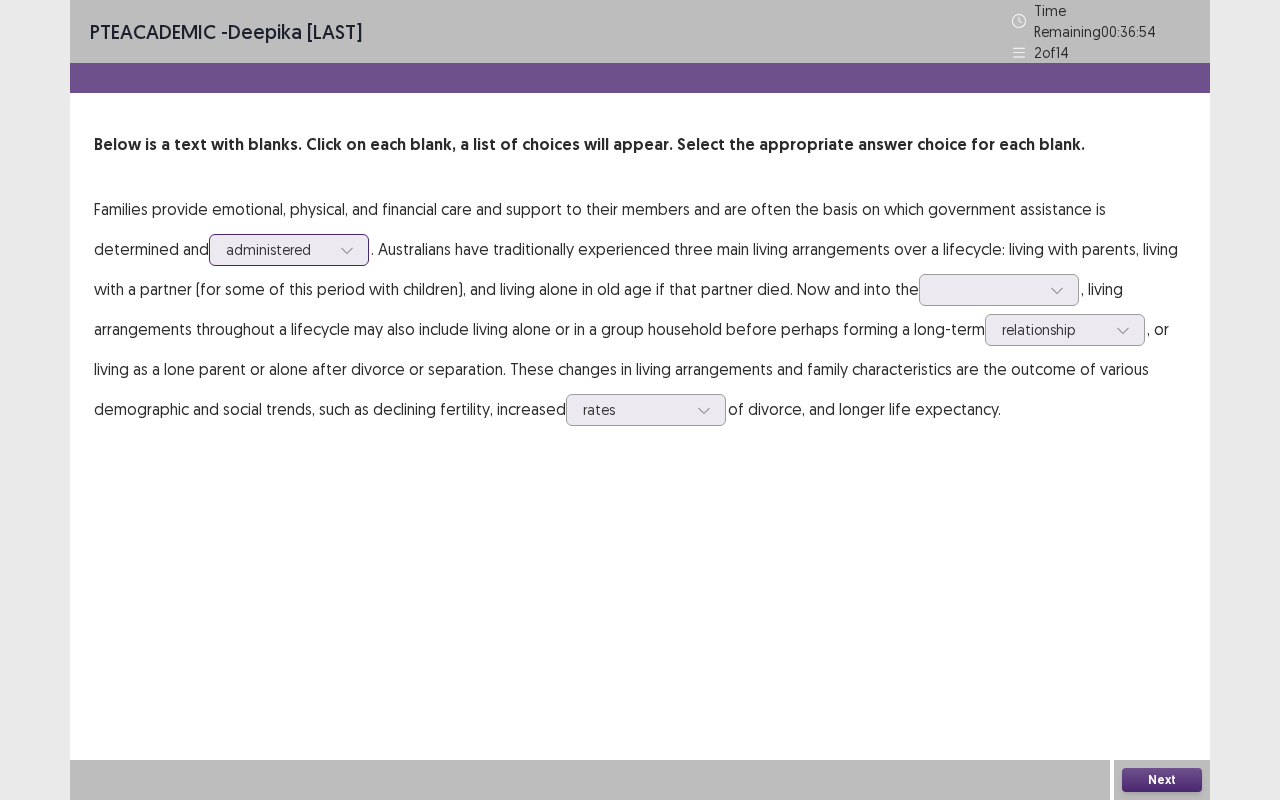 click 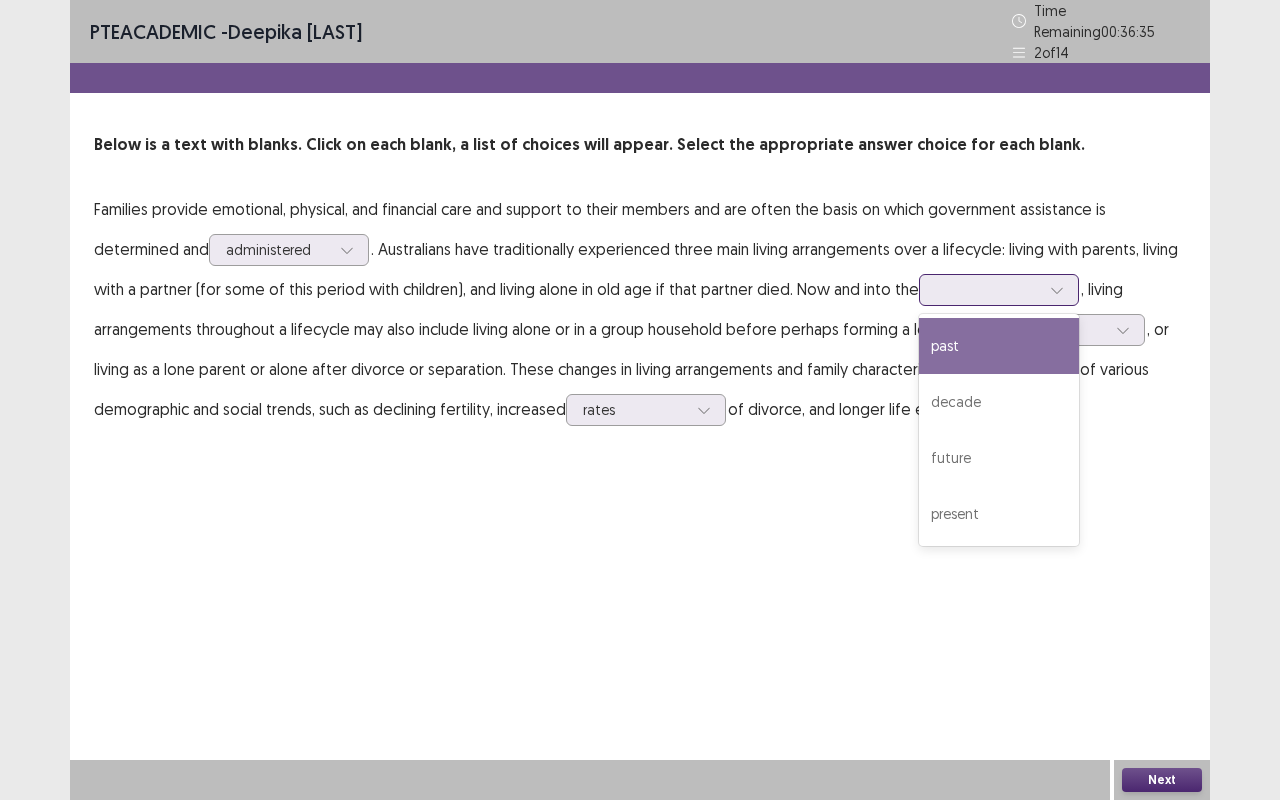 click 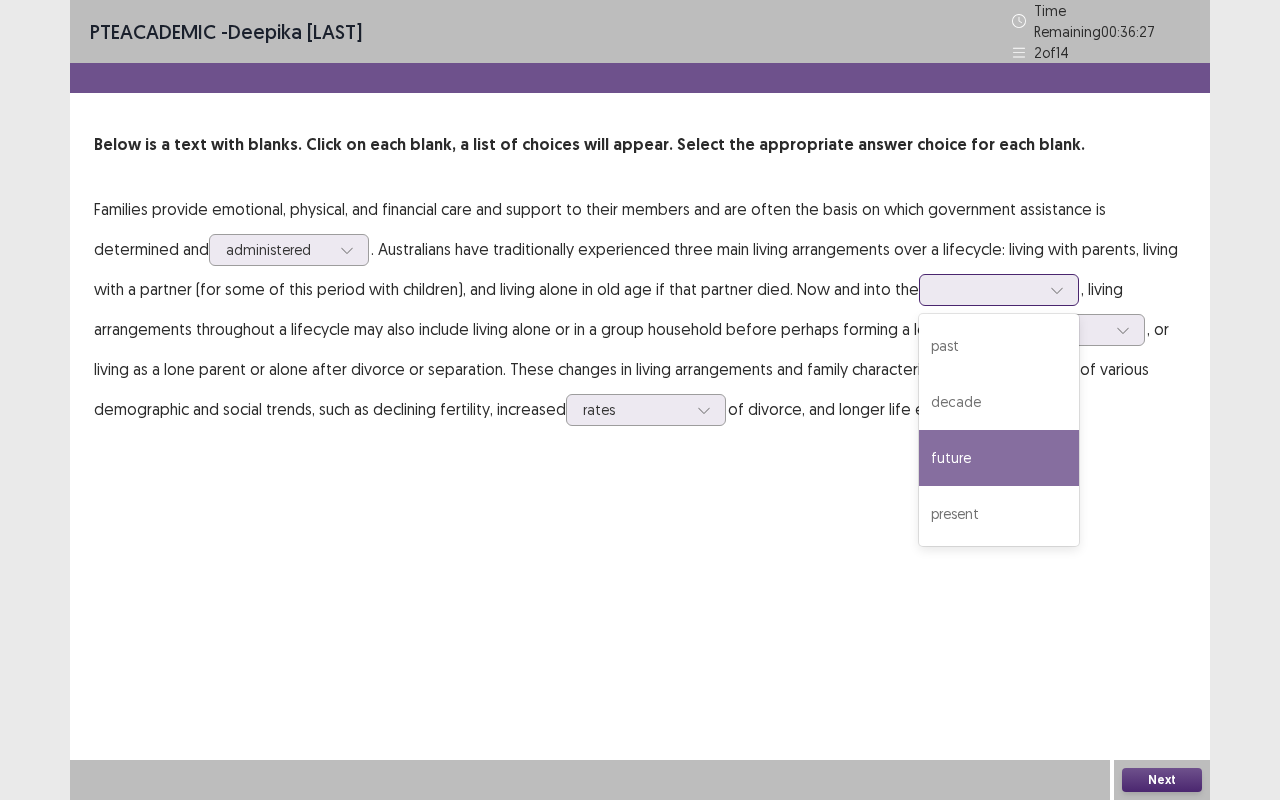 click on "future" at bounding box center [999, 458] 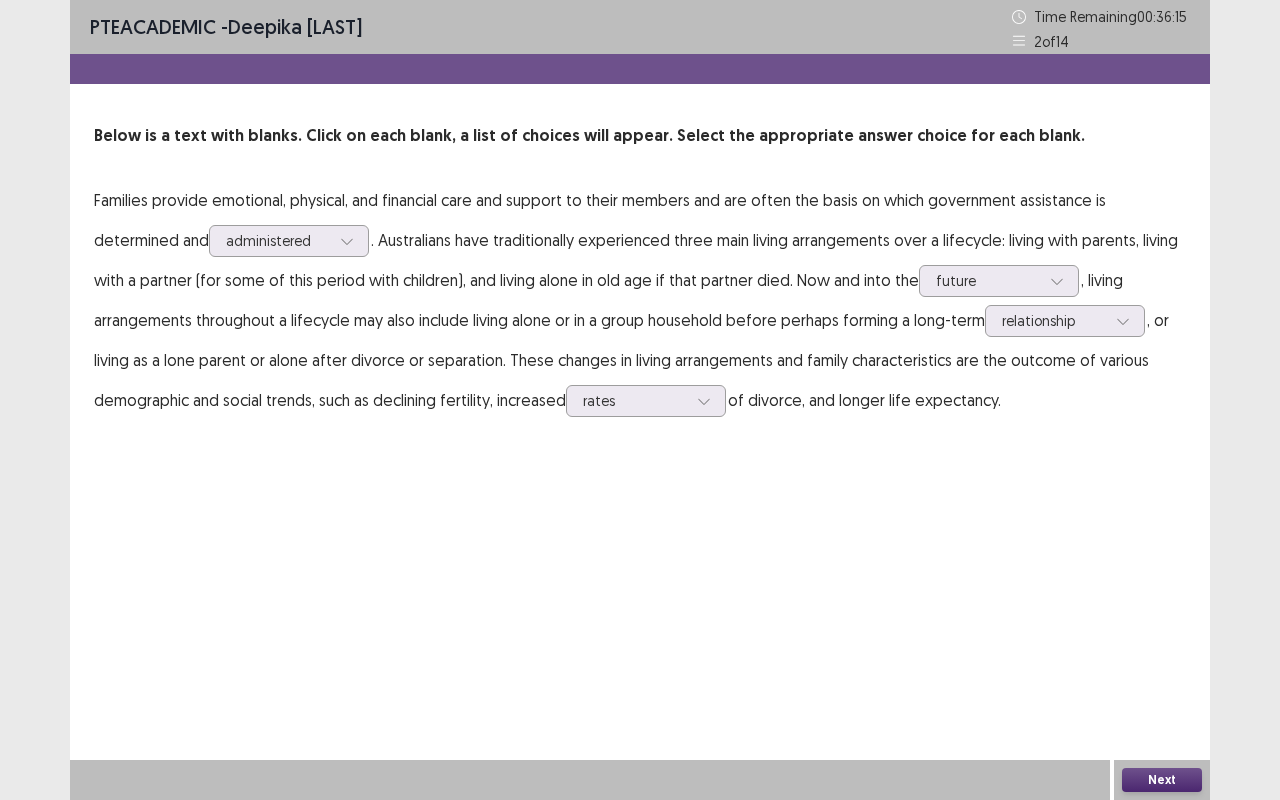 click on "Next" at bounding box center [1162, 780] 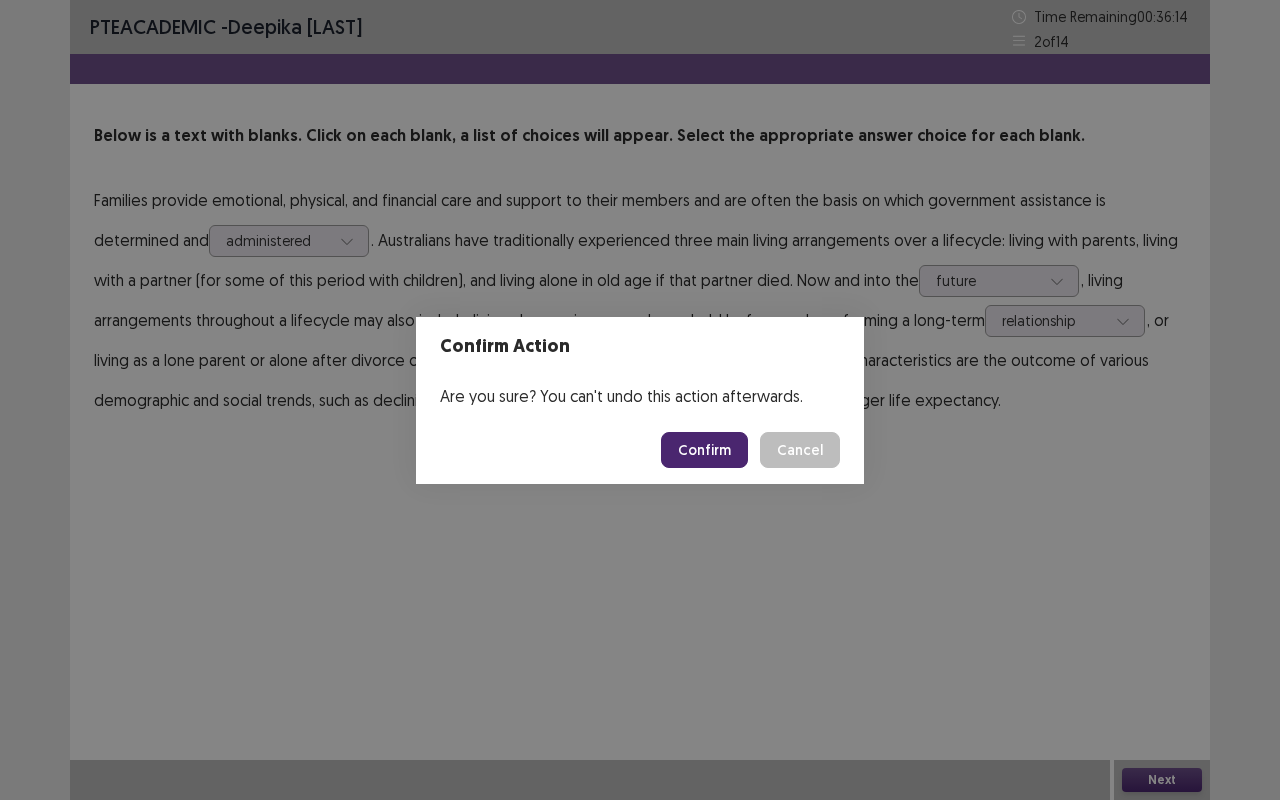 click on "Confirm" at bounding box center [704, 450] 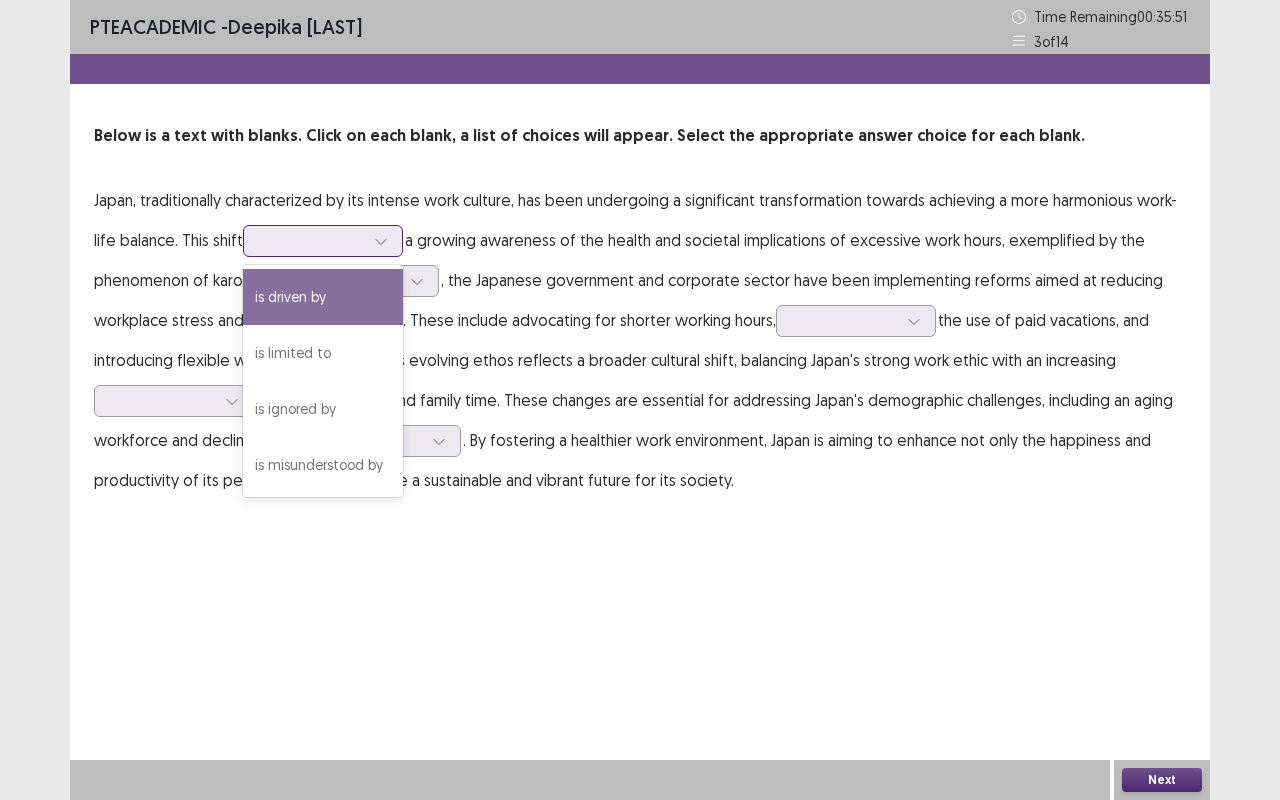 click at bounding box center (381, 241) 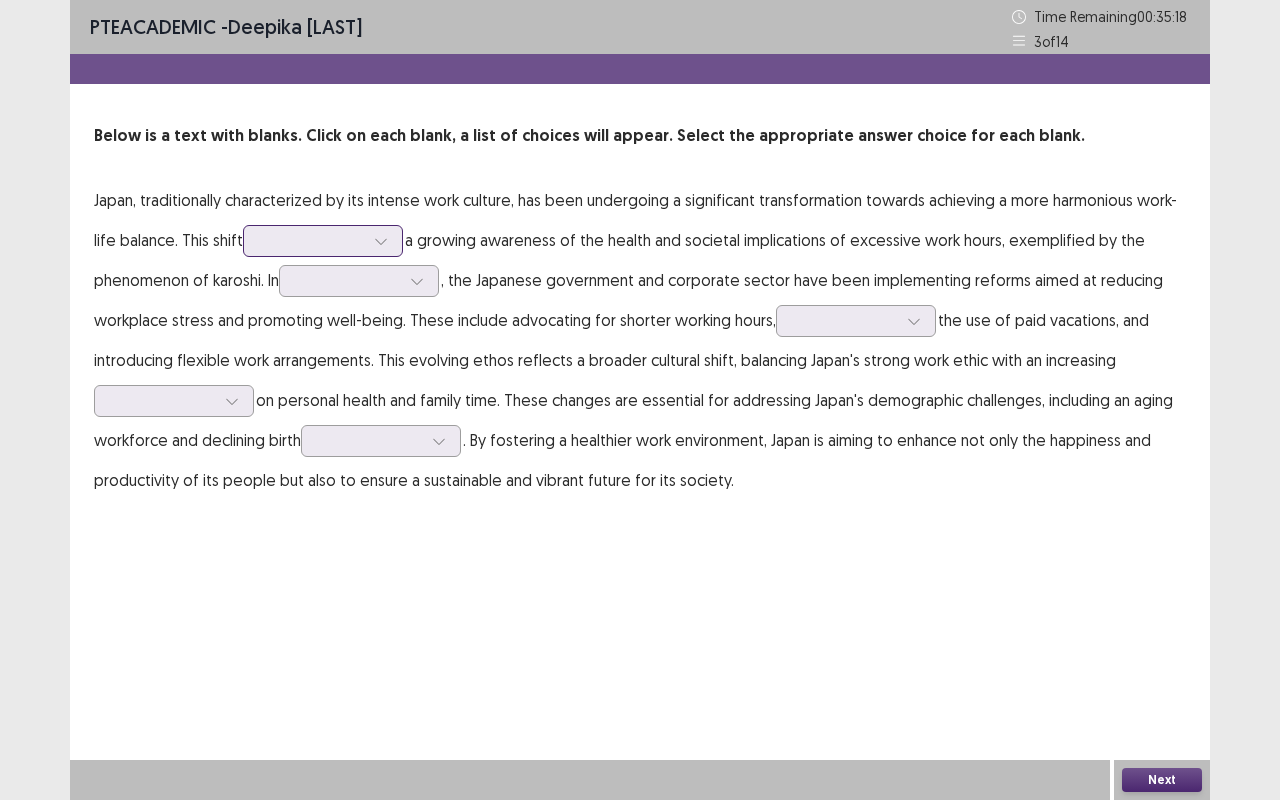 click at bounding box center (381, 241) 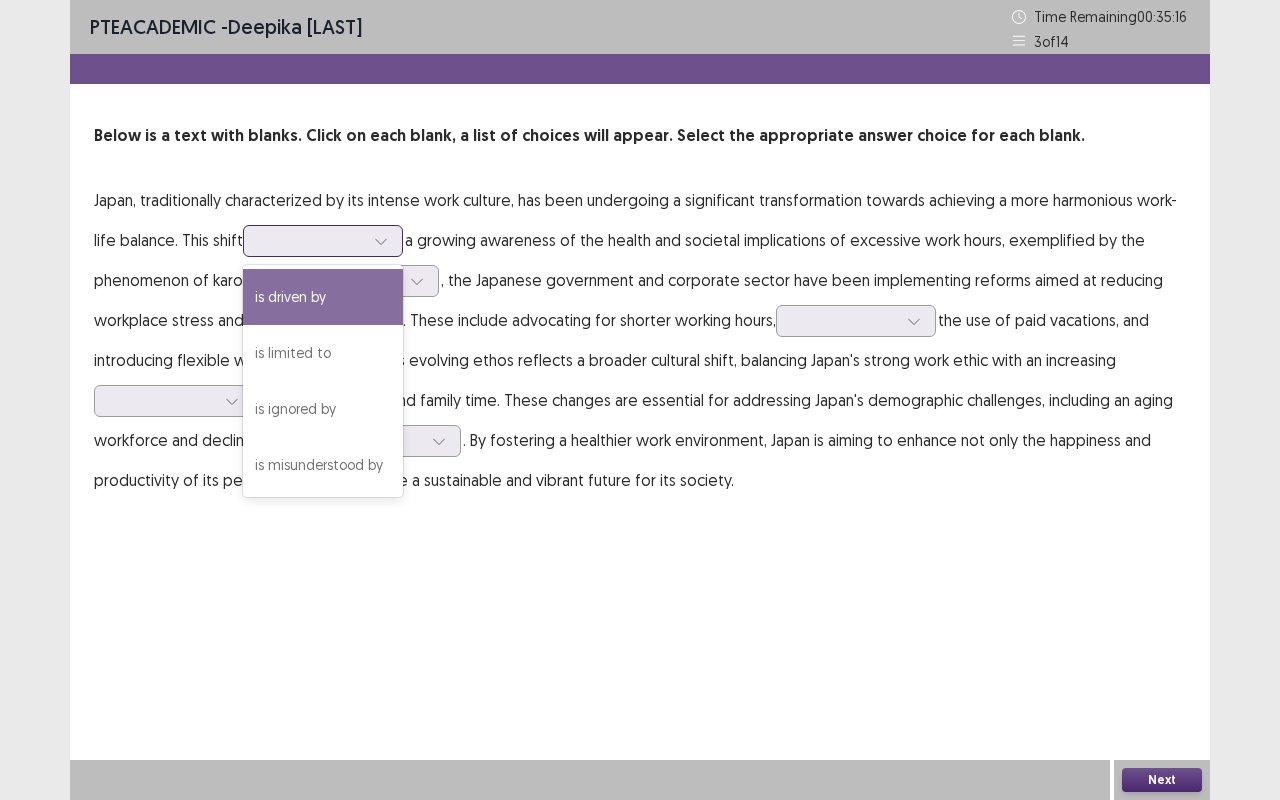 click at bounding box center (381, 241) 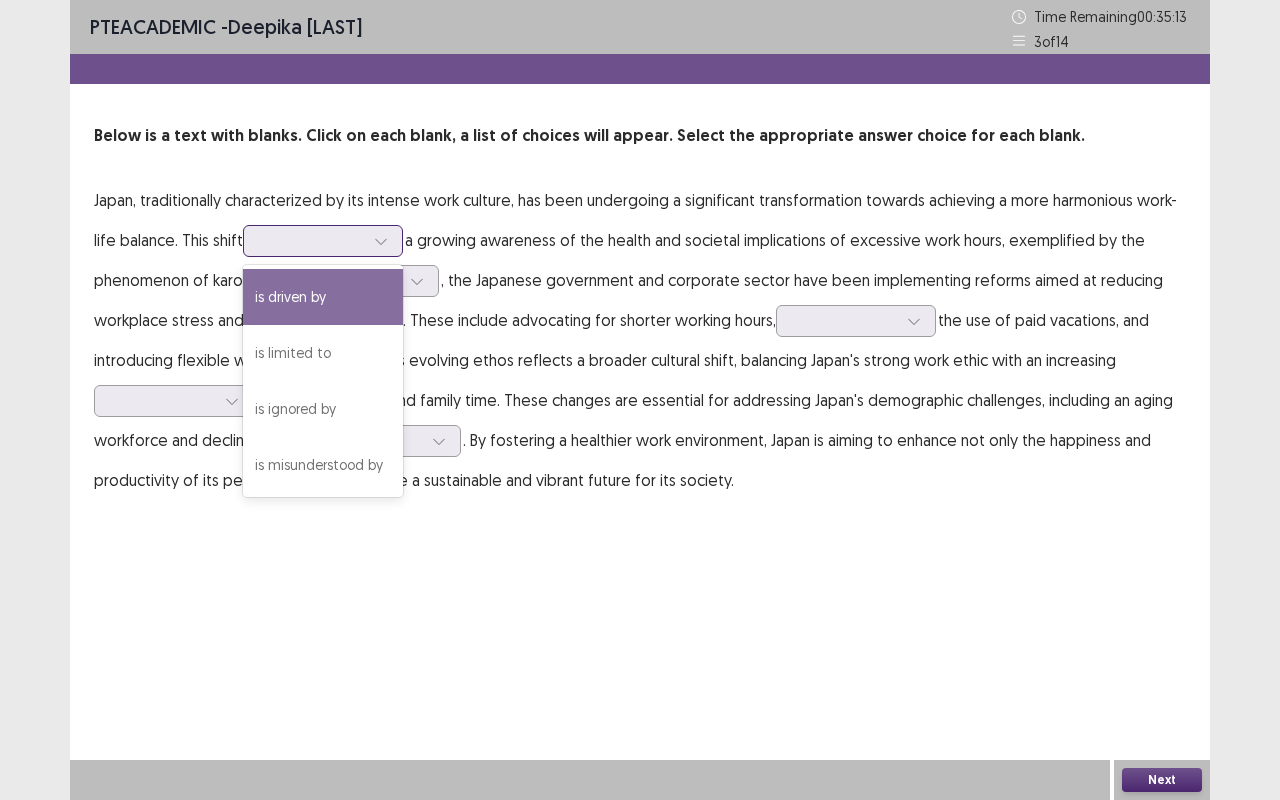 click on "is driven by" at bounding box center (323, 297) 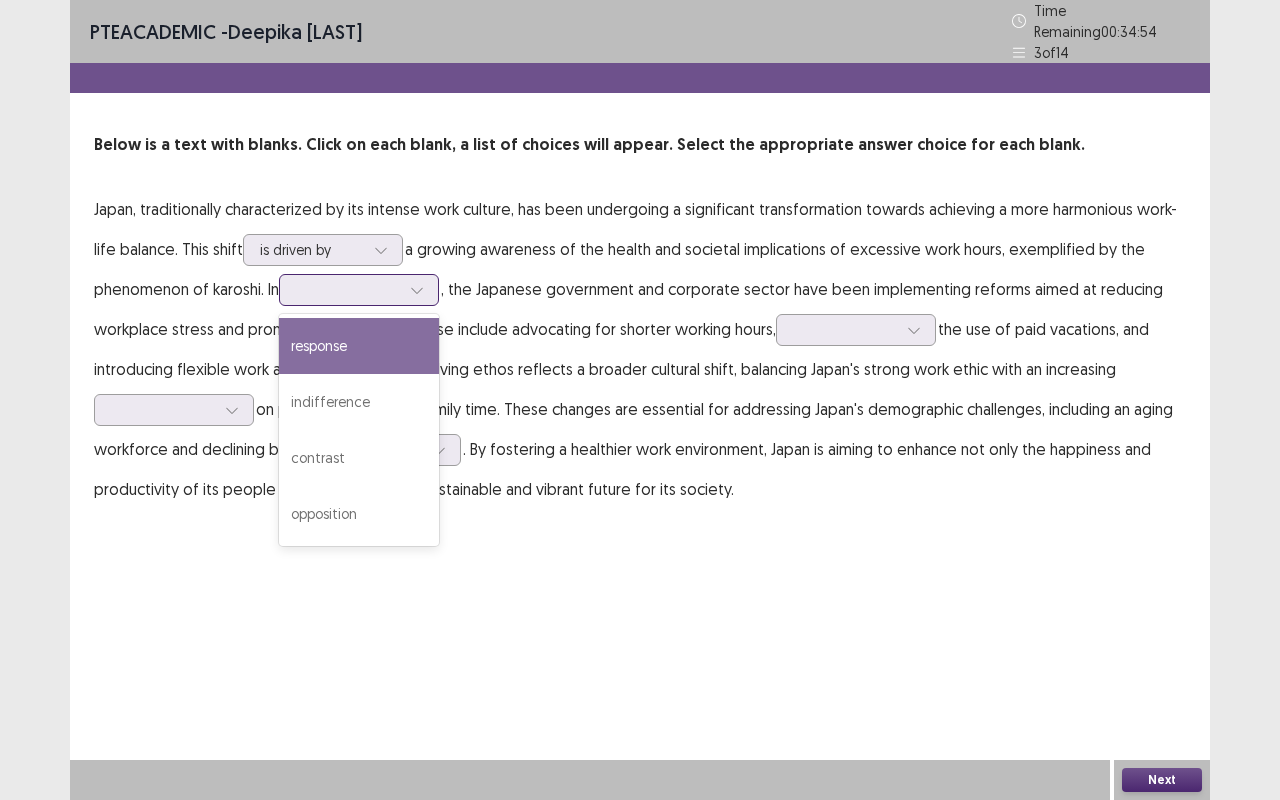 click at bounding box center [417, 290] 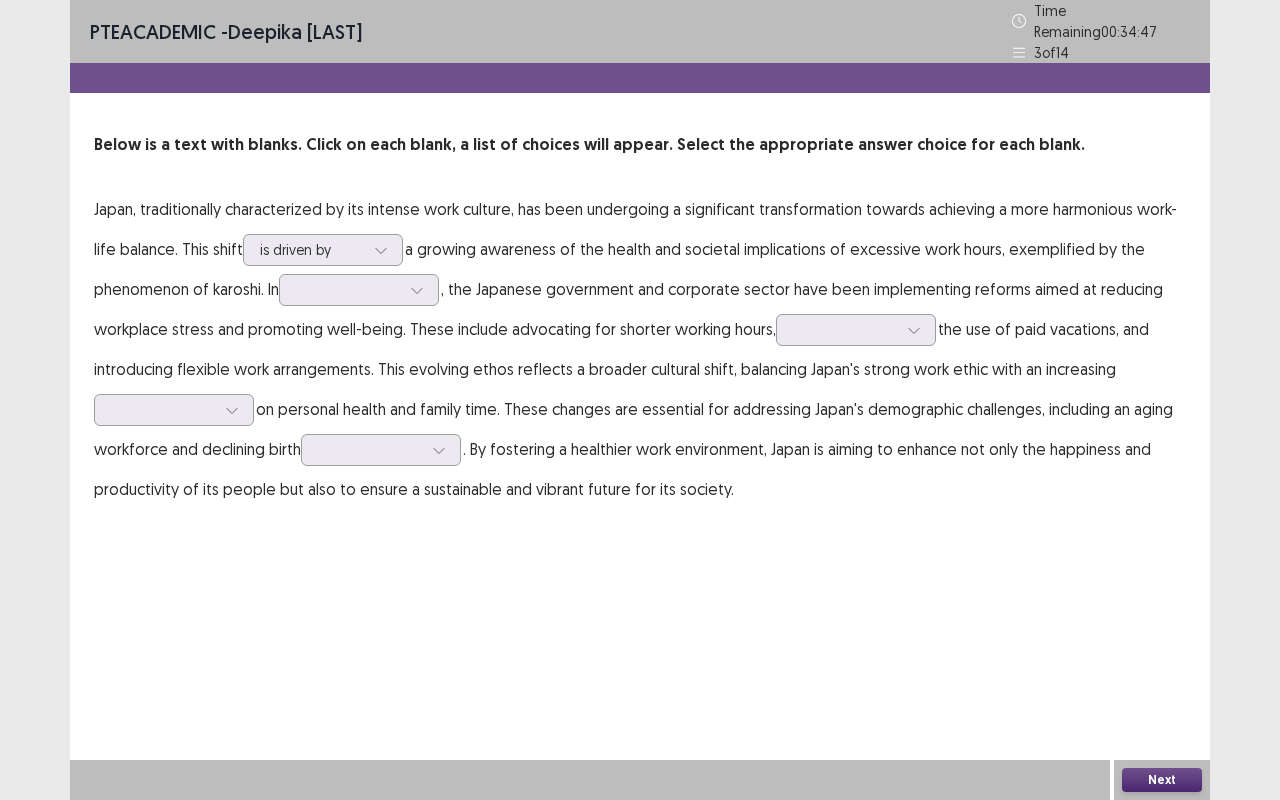 click on "Japan, traditionally characterized by its intense work culture, has been undergoing a significant transformation towards achieving a more harmonious work-life balance. This shift  is driven by  a growing awareness of the health and societal implications of excessive work hours, exemplified by the phenomenon of karoshi. In  , the Japanese government and corporate sector have been implementing reforms aimed at reducing workplace stress and promoting well-being. These include advocating for shorter working hours,   the use of paid vacations, and introducing flexible work arrangements. This evolving ethos reflects a broader cultural shift, balancing Japan's strong work ethic with an increasing   on personal health and family time. These changes are essential for addressing Japan's demographic challenges, including an aging workforce and declining birth" at bounding box center [640, 349] 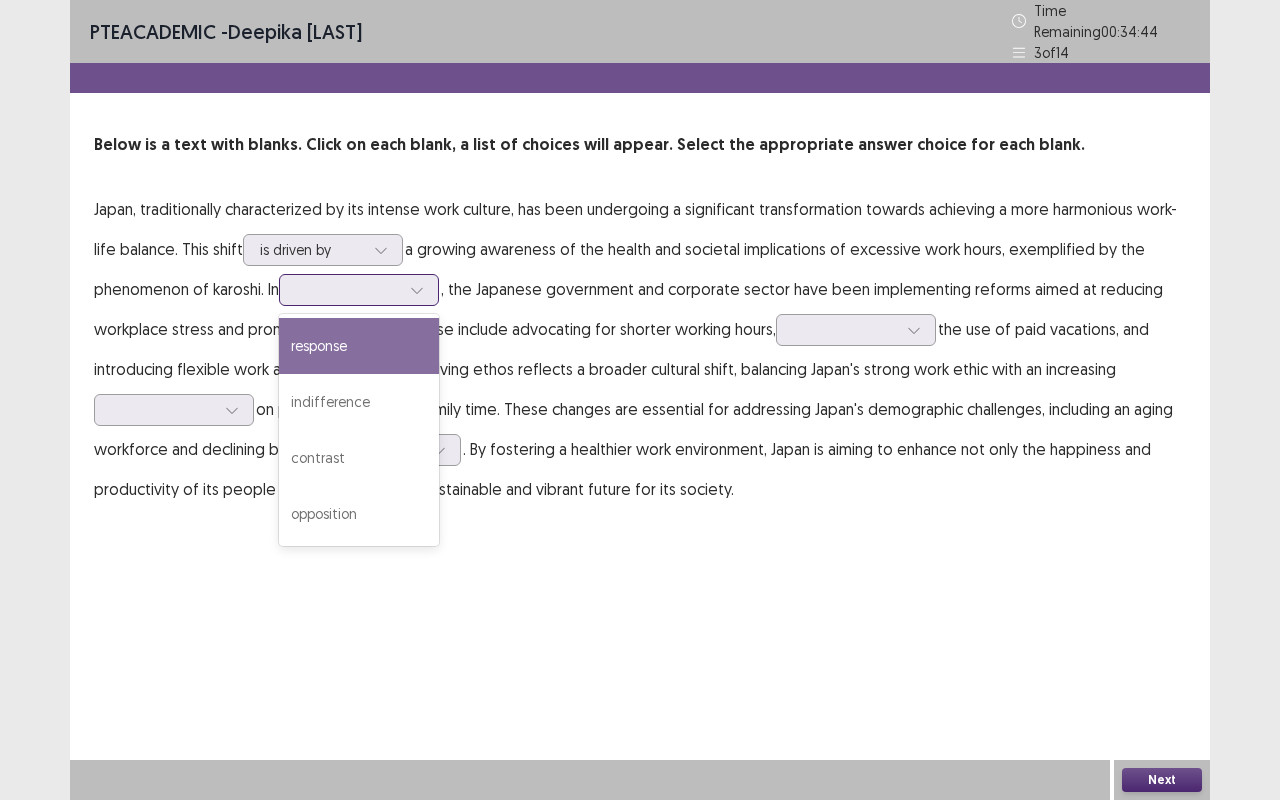 click 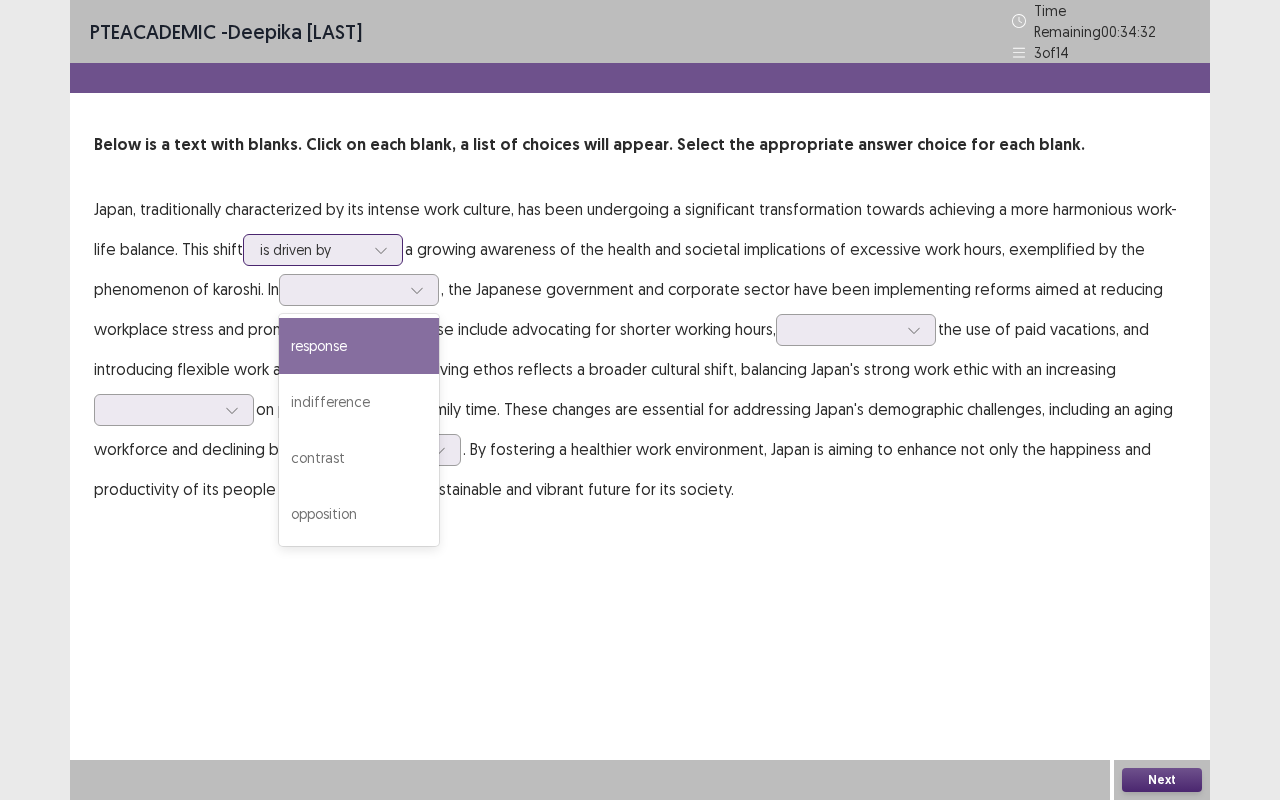 click at bounding box center (381, 250) 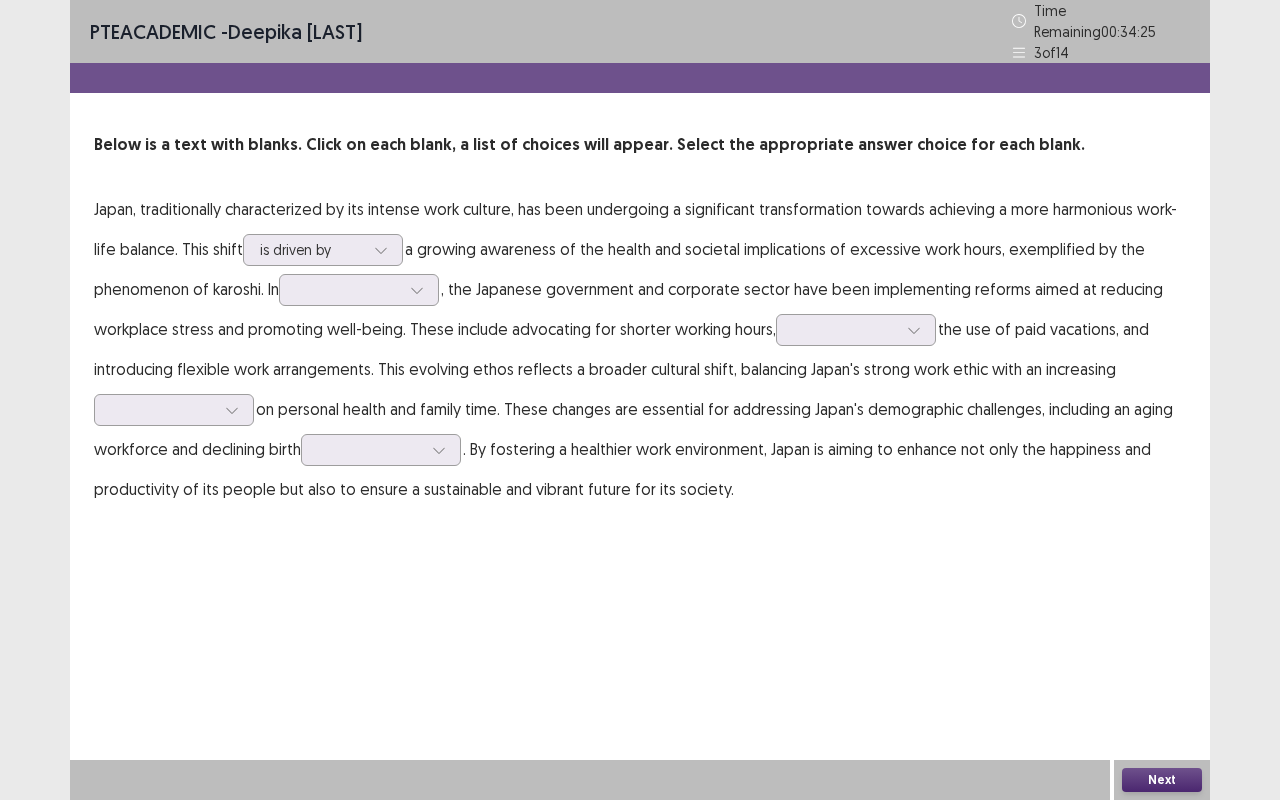 click on "Japan, traditionally characterized by its intense work culture, has been undergoing a significant transformation towards achieving a more harmonious work-life balance. This shift  is driven by  a growing awareness of the health and societal implications of excessive work hours, exemplified by the phenomenon of karoshi. In  , the Japanese government and corporate sector have been implementing reforms aimed at reducing workplace stress and promoting well-being. These include advocating for shorter working hours,   the use of paid vacations, and introducing flexible work arrangements. This evolving ethos reflects a broader cultural shift, balancing Japan's strong work ethic with an increasing   on personal health and family time. These changes are essential for addressing Japan's demographic challenges, including an aging workforce and declining birth" at bounding box center (640, 349) 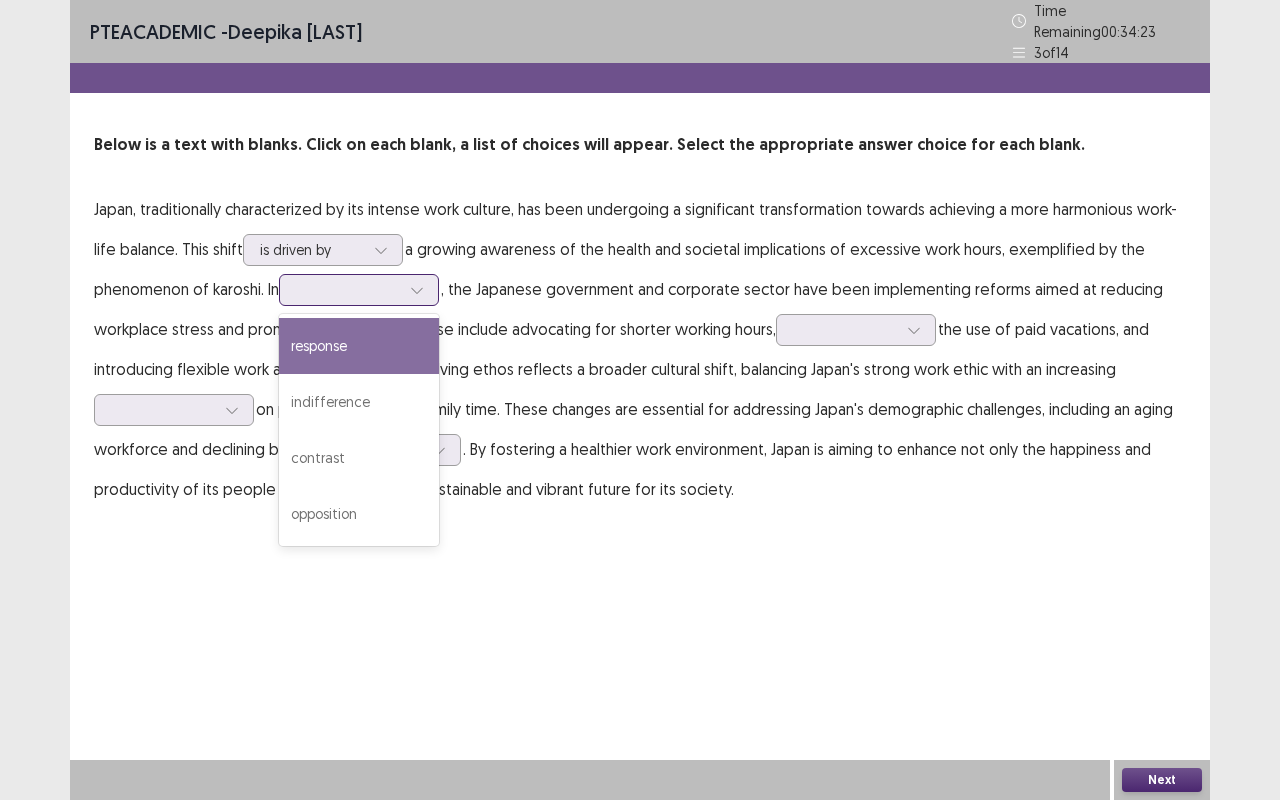 click 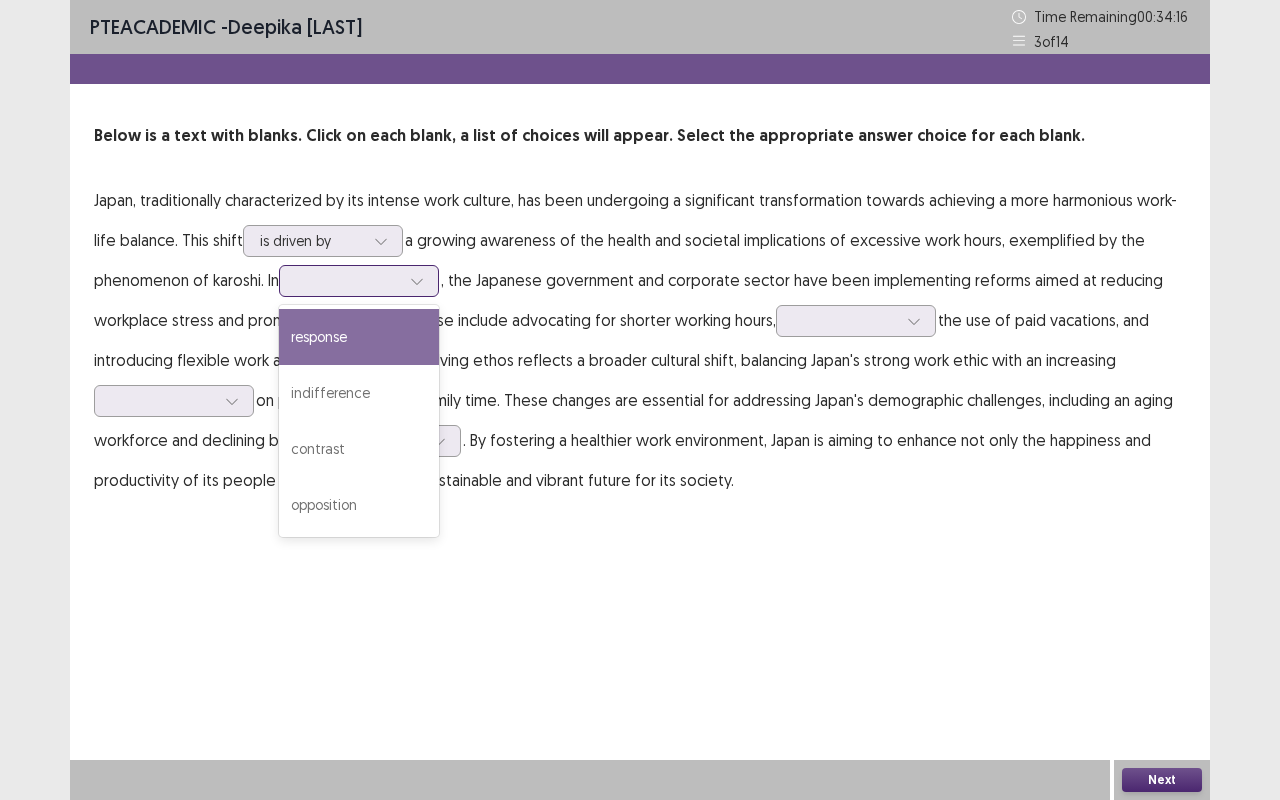 click on "response" at bounding box center [359, 337] 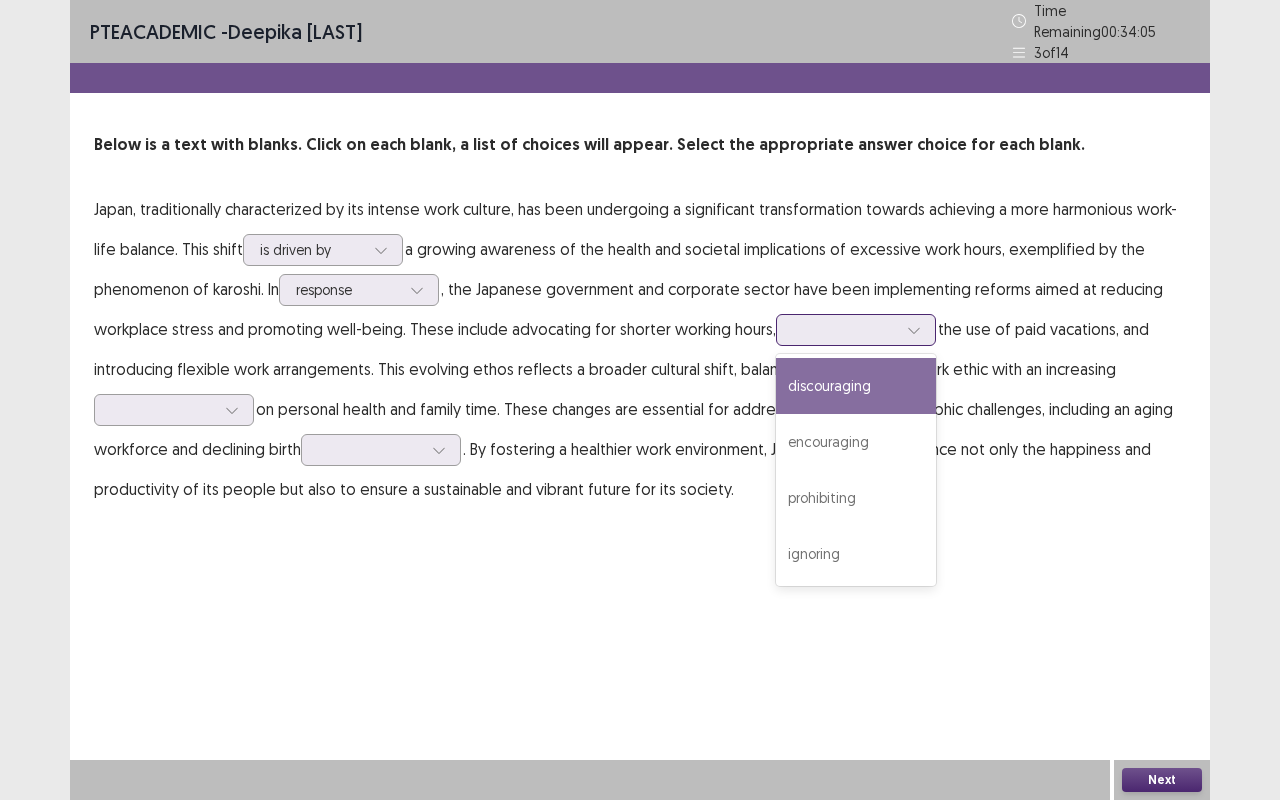 click 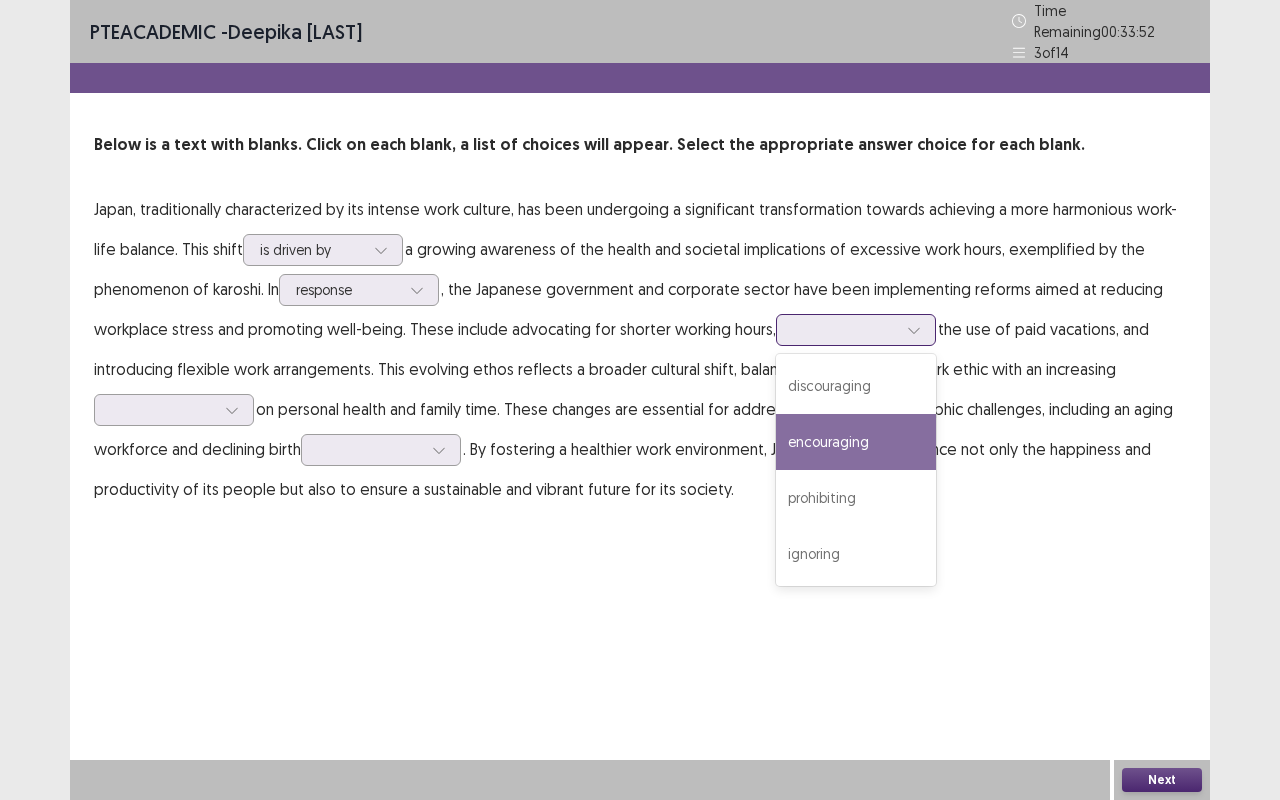 click on "encouraging" at bounding box center (856, 442) 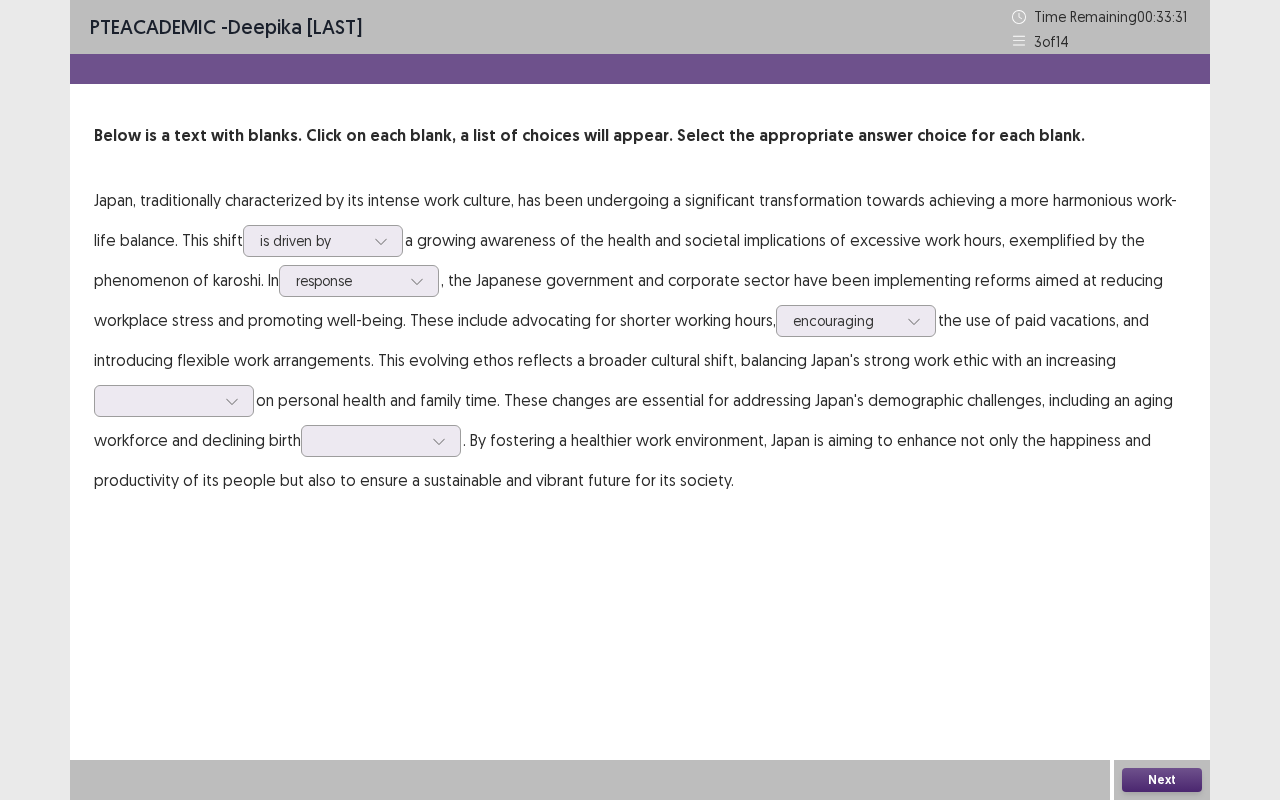 click on "Japan, traditionally characterized by its intense work culture, has been undergoing a significant transformation towards achieving a more harmonious work-life balance. This shift  is driven by  a growing awareness of the health and societal implications of excessive work hours, exemplified by the phenomenon of karoshi. In  response , the Japanese government and corporate sector have been implementing reforms aimed at reducing workplace stress and promoting well-being. These include advocating for shorter working hours,  encouraging  the use of paid vacations, and introducing flexible work arrangements. This evolving ethos reflects a broader cultural shift, balancing Japan's strong work ethic with an increasing   on personal health and family time. These changes are essential for addressing Japan's demographic challenges, including an aging workforce and declining birth" at bounding box center (640, 340) 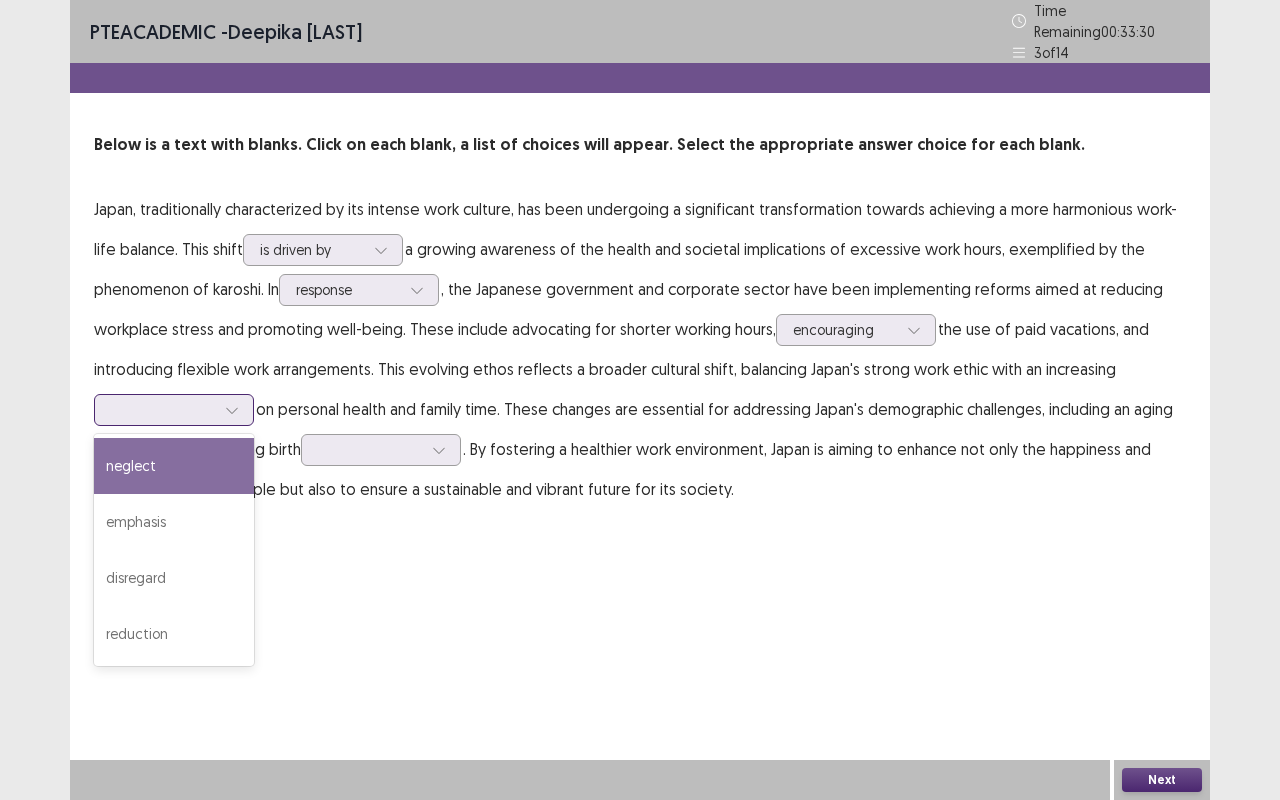 click 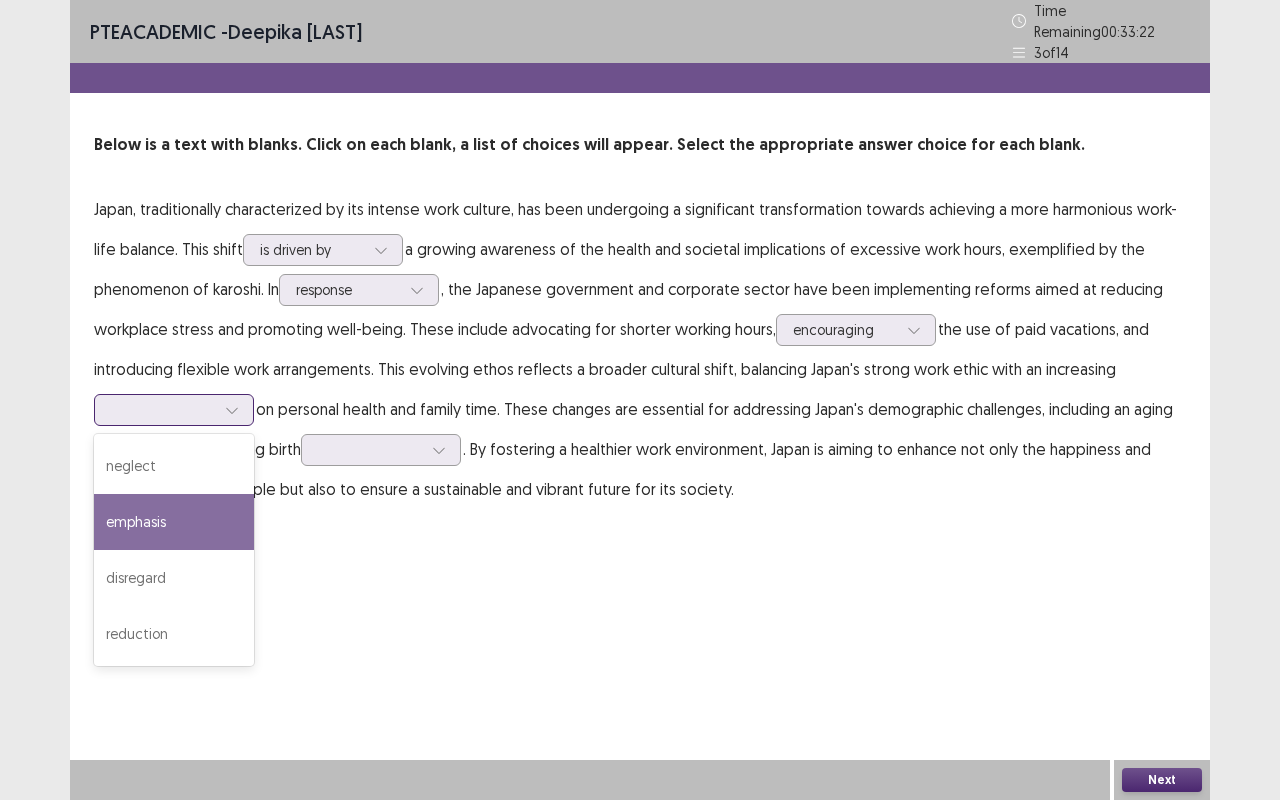 click on "emphasis" at bounding box center (174, 522) 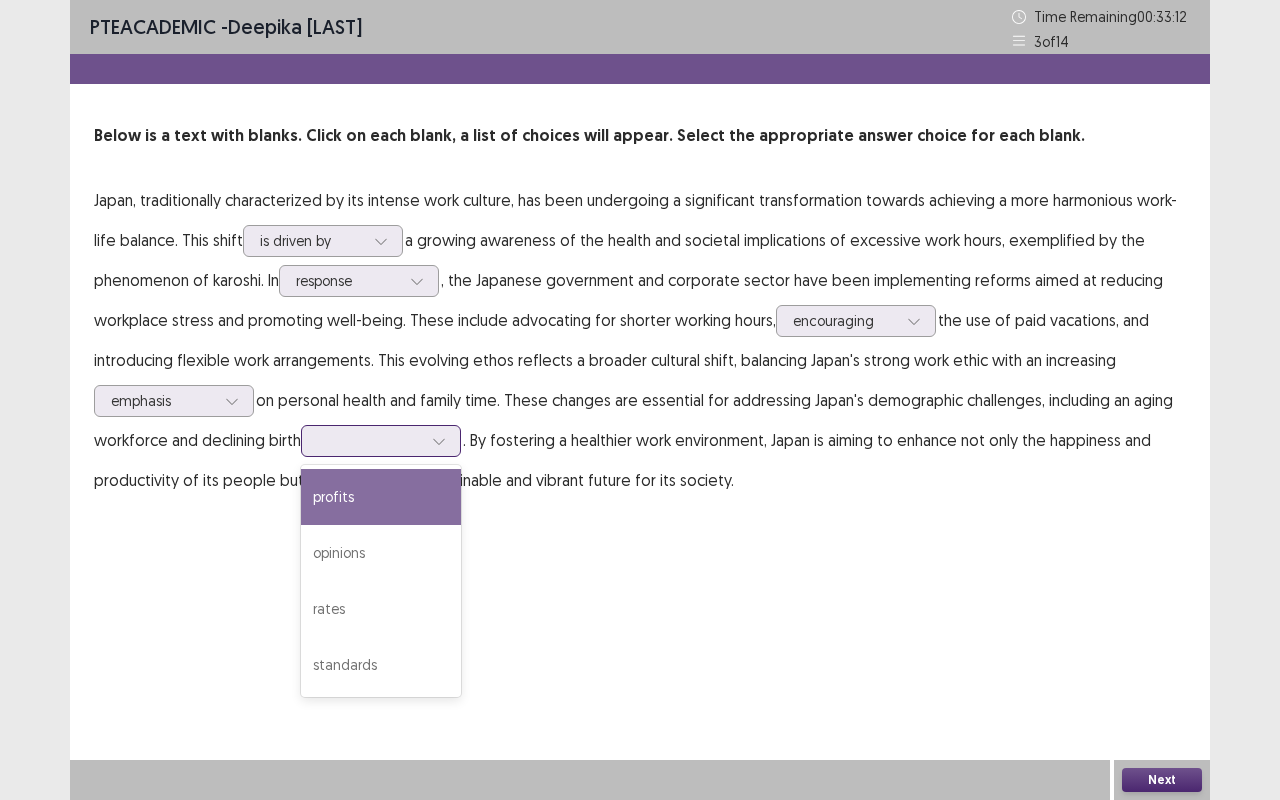 click at bounding box center [439, 441] 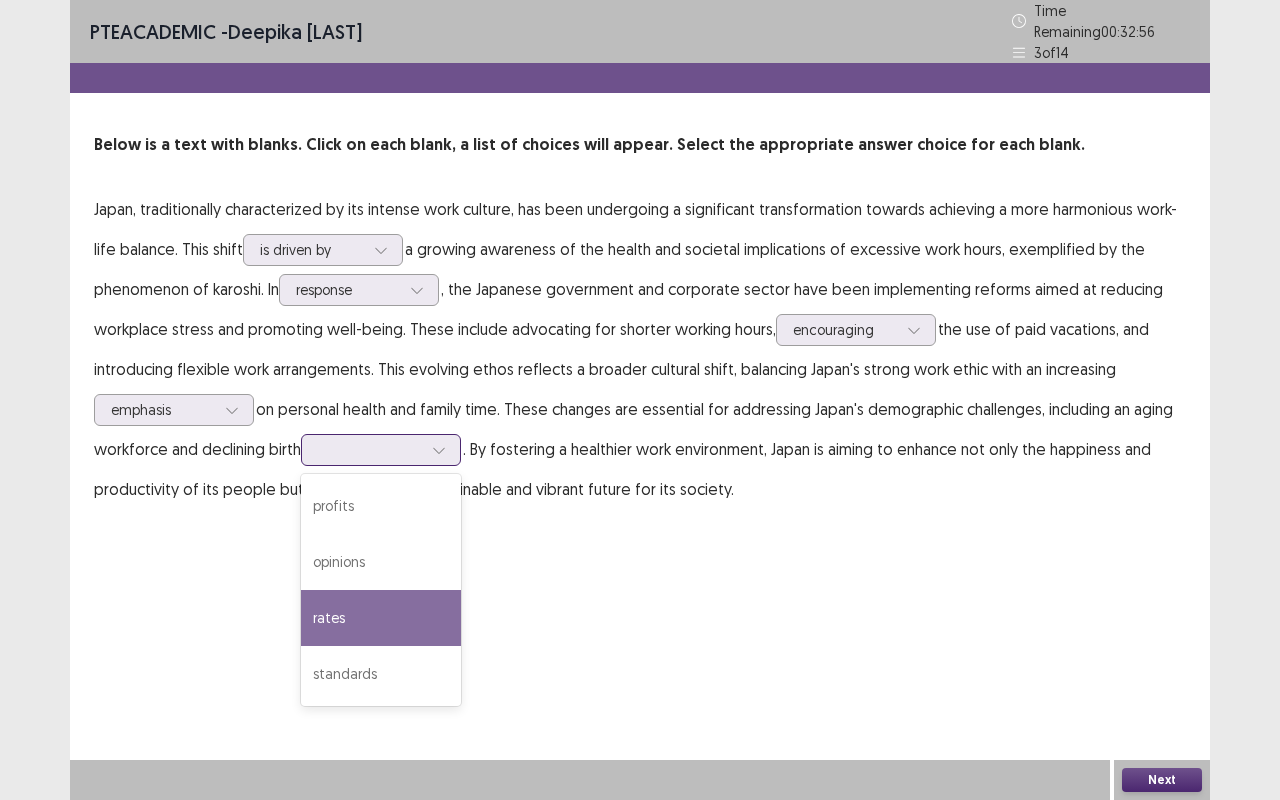 click on "rates" at bounding box center [381, 618] 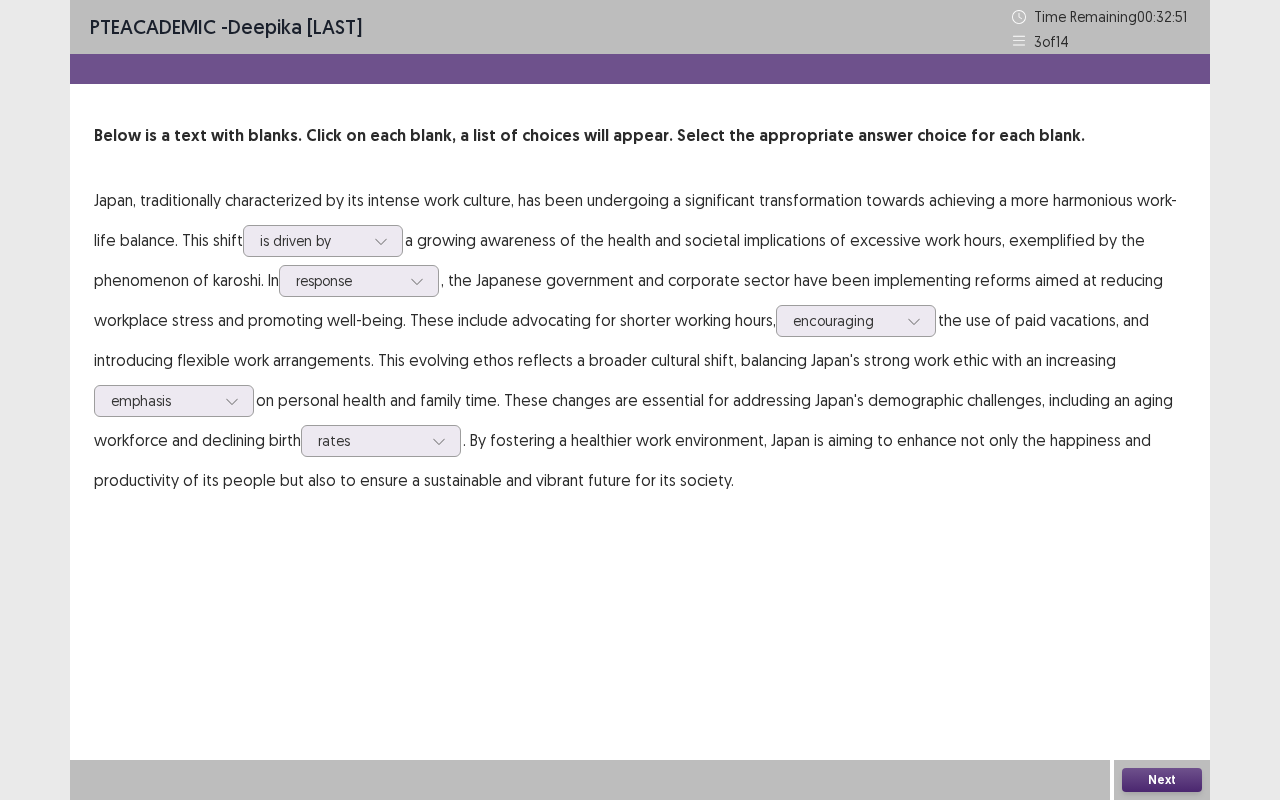 click on "Next" at bounding box center [1162, 780] 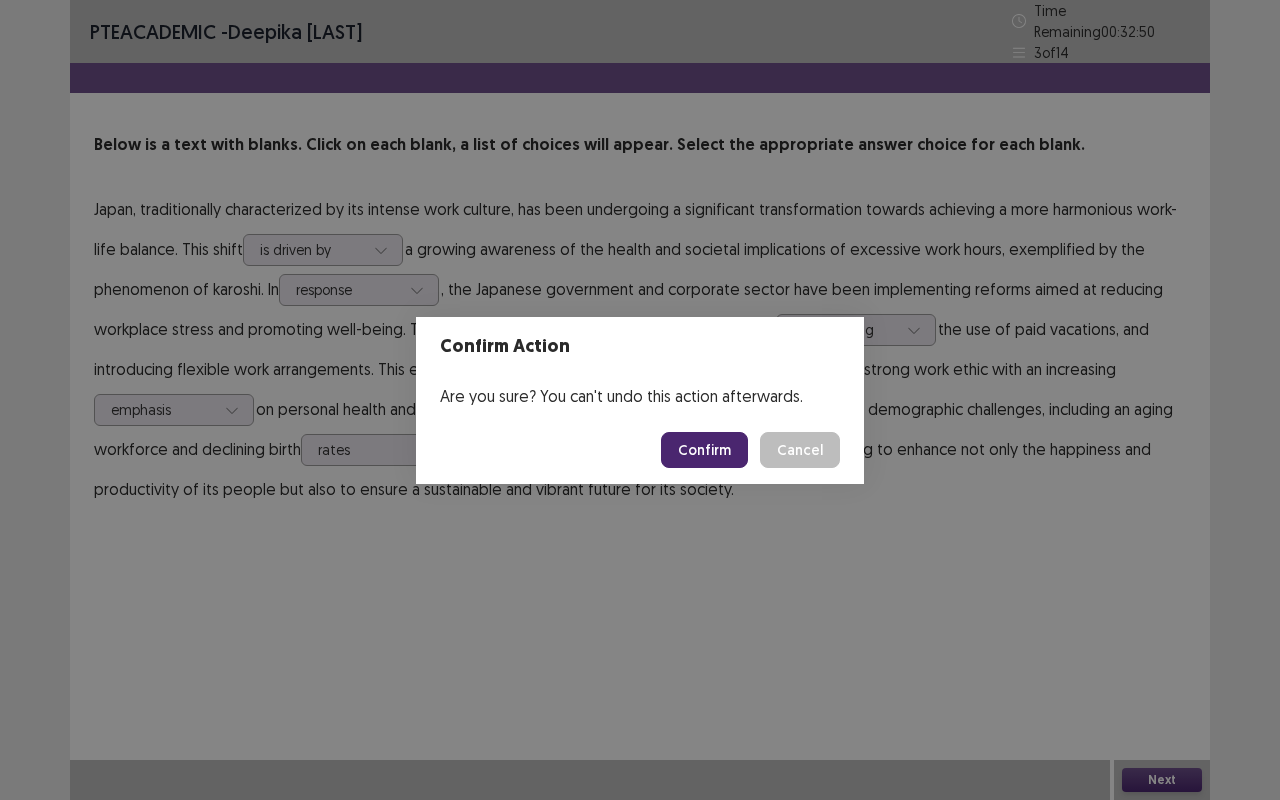 click on "Confirm" at bounding box center [704, 450] 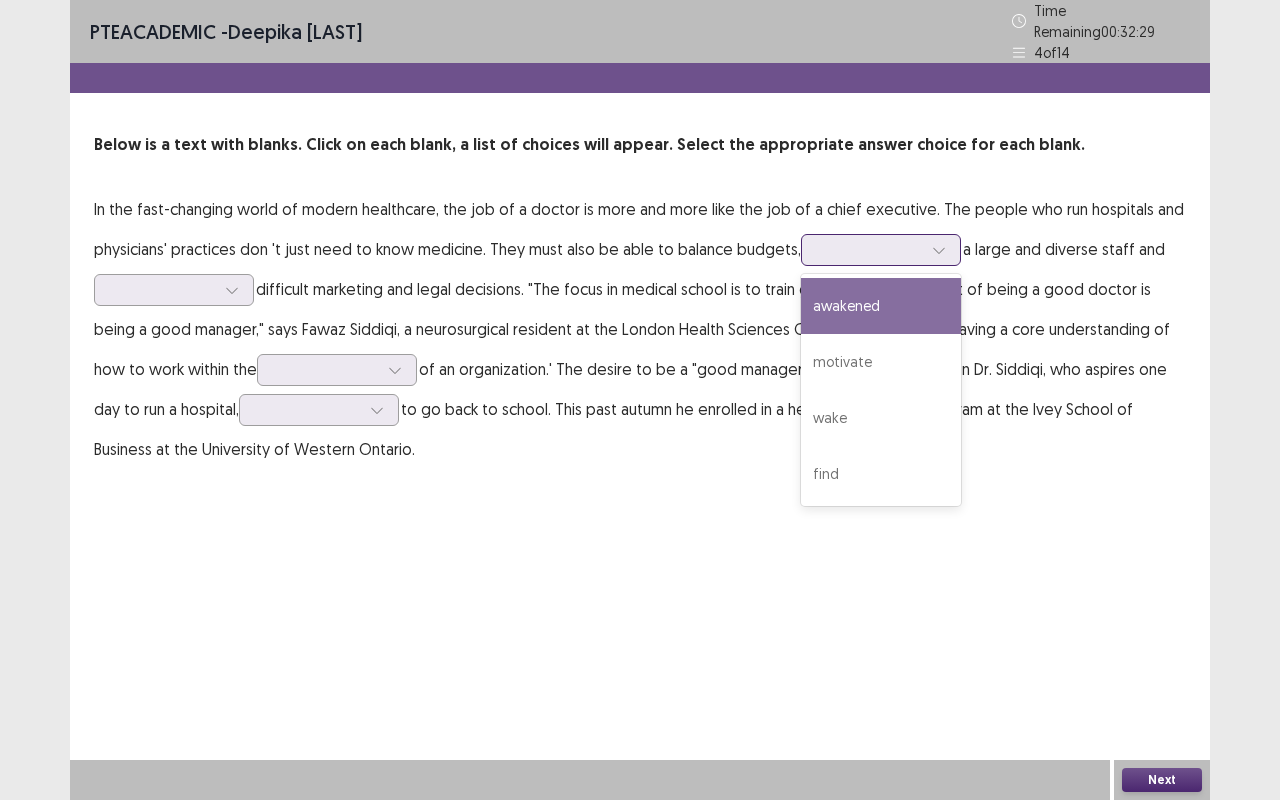 click at bounding box center (939, 250) 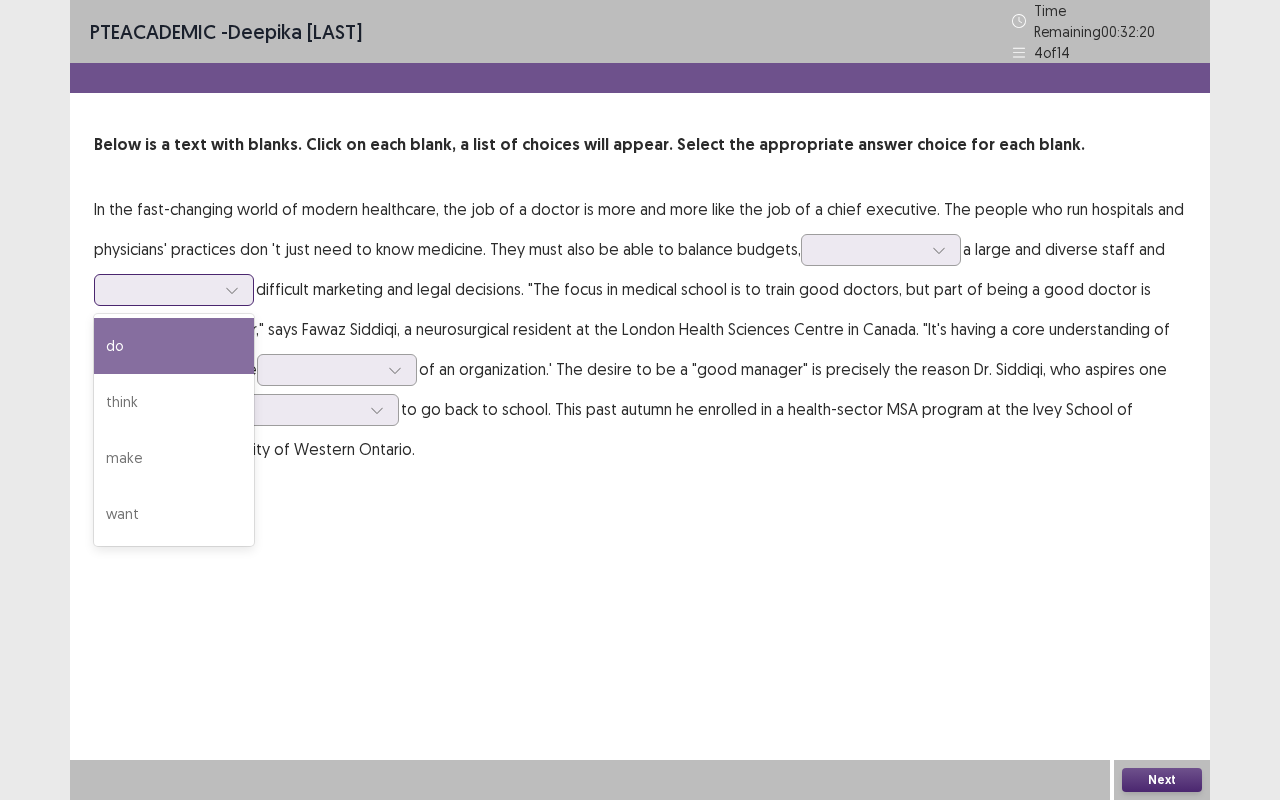 click 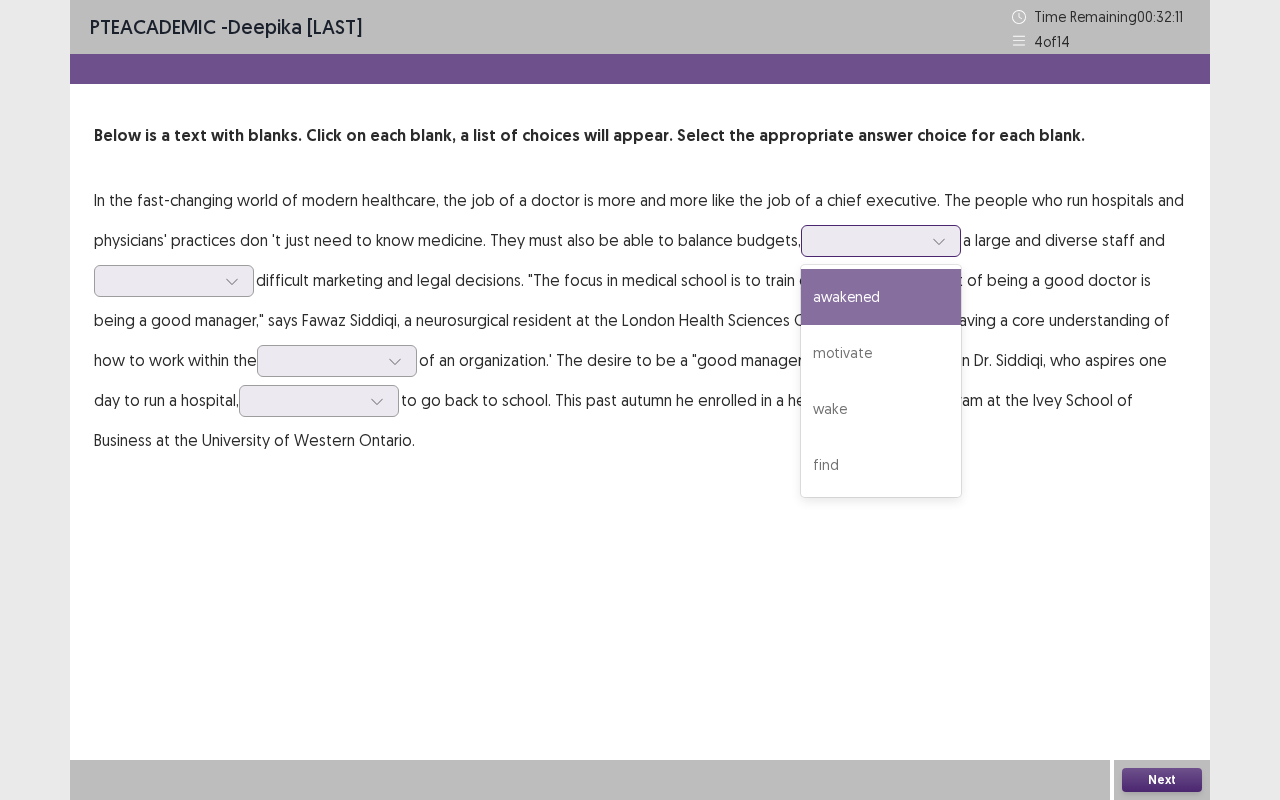 click 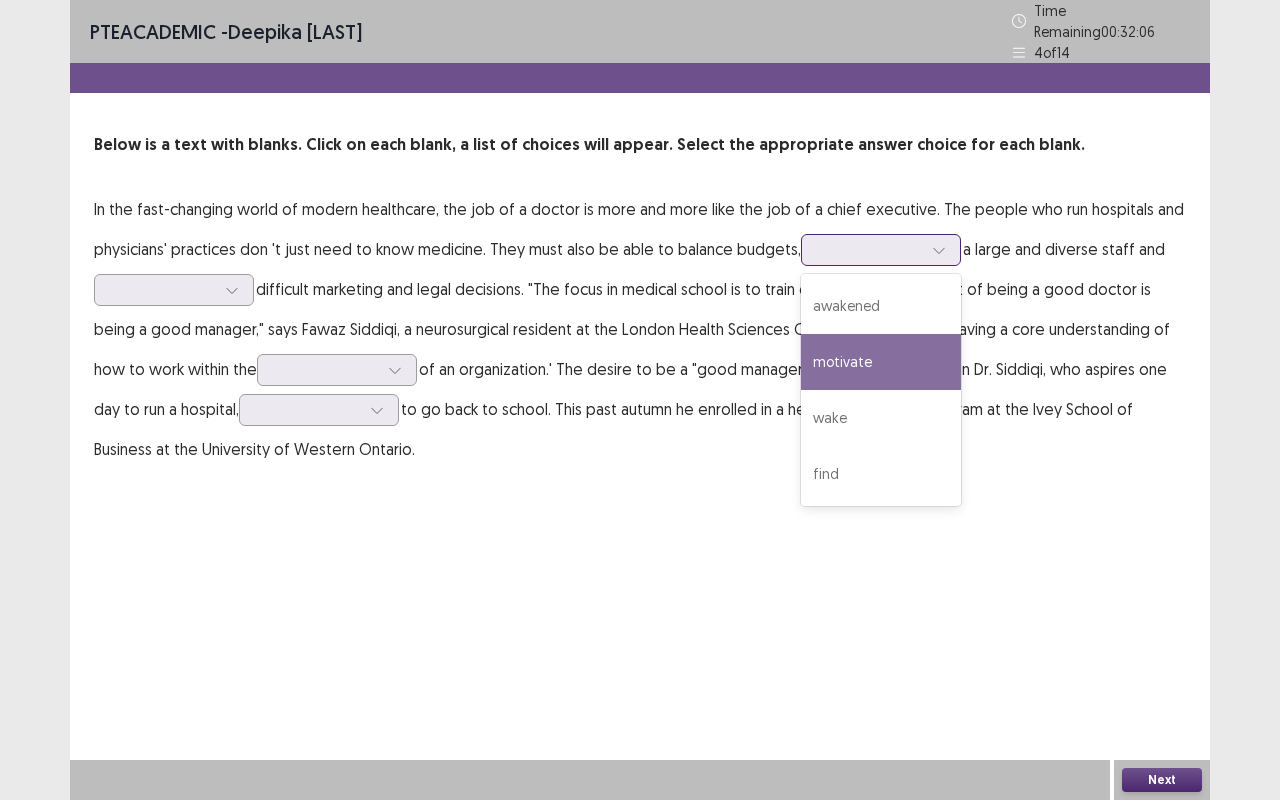 click on "motivate" at bounding box center (881, 362) 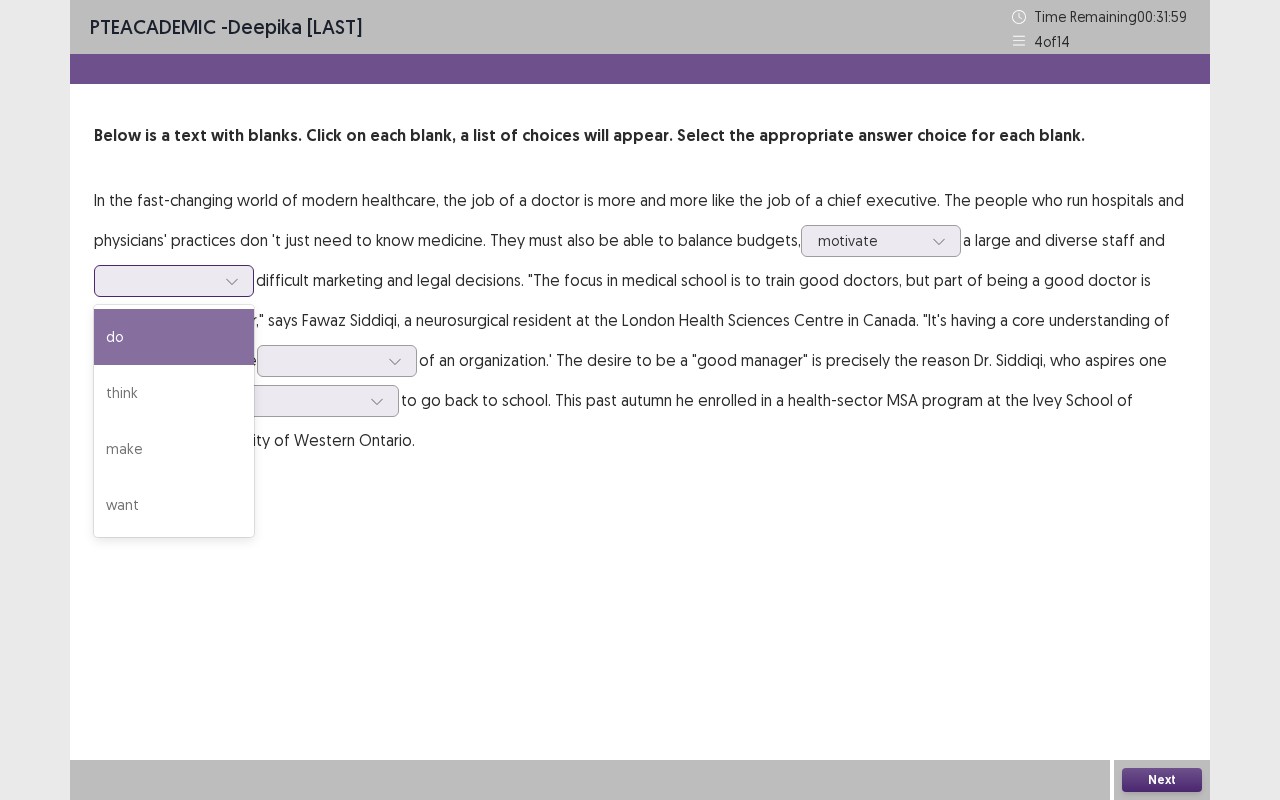 click at bounding box center [232, 281] 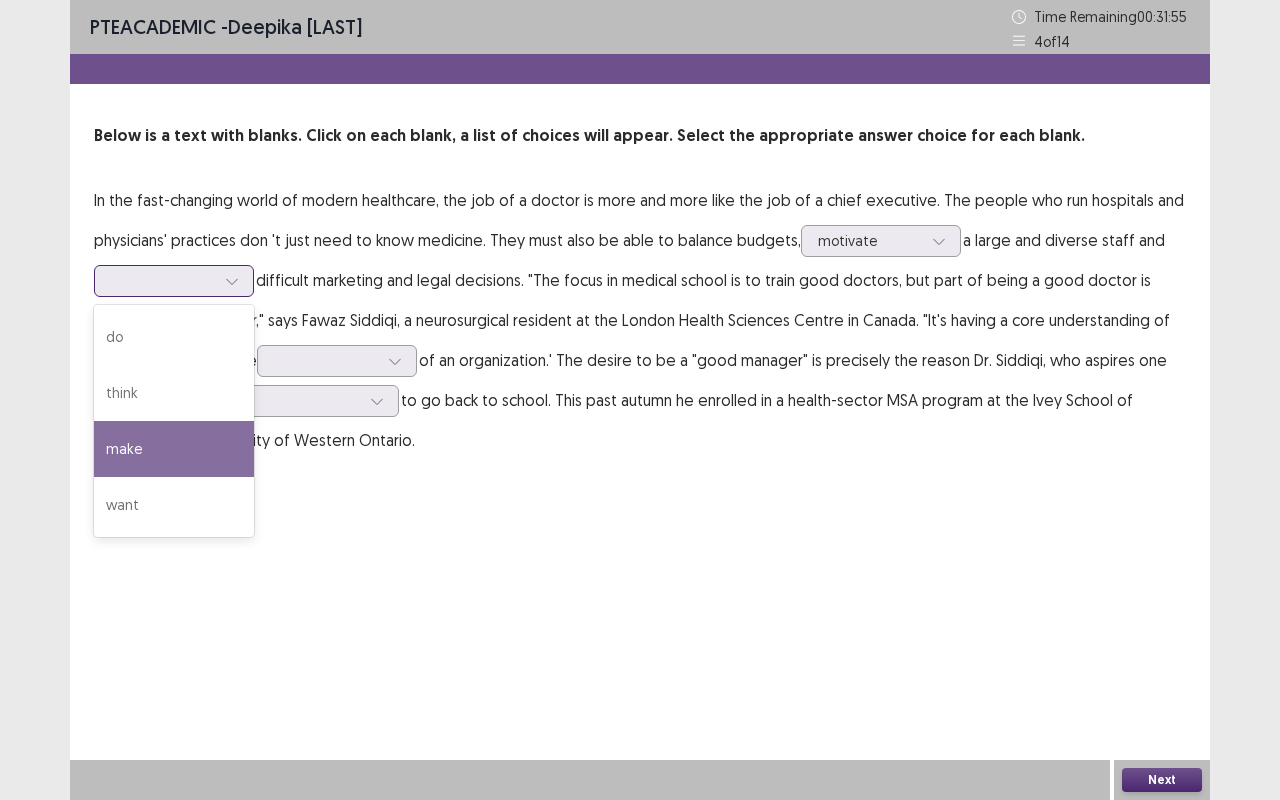 click on "make" at bounding box center (174, 449) 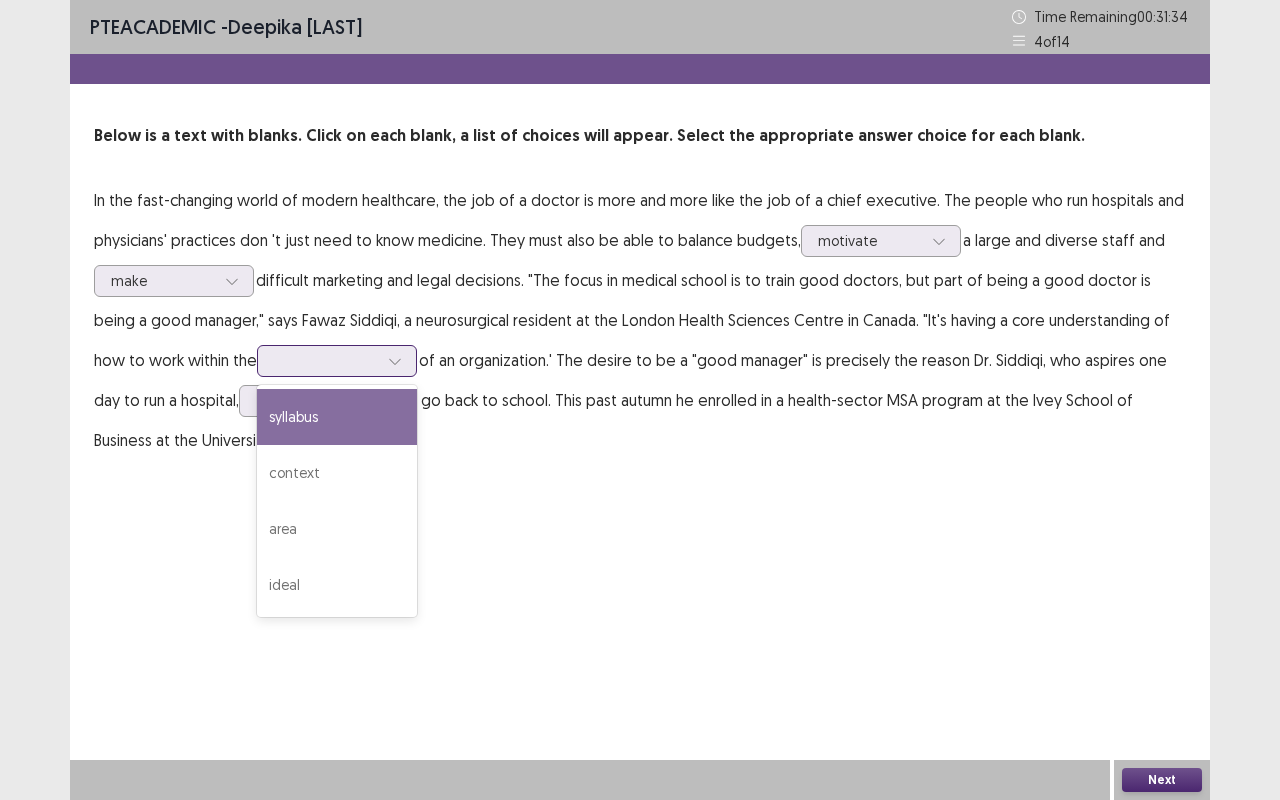 click 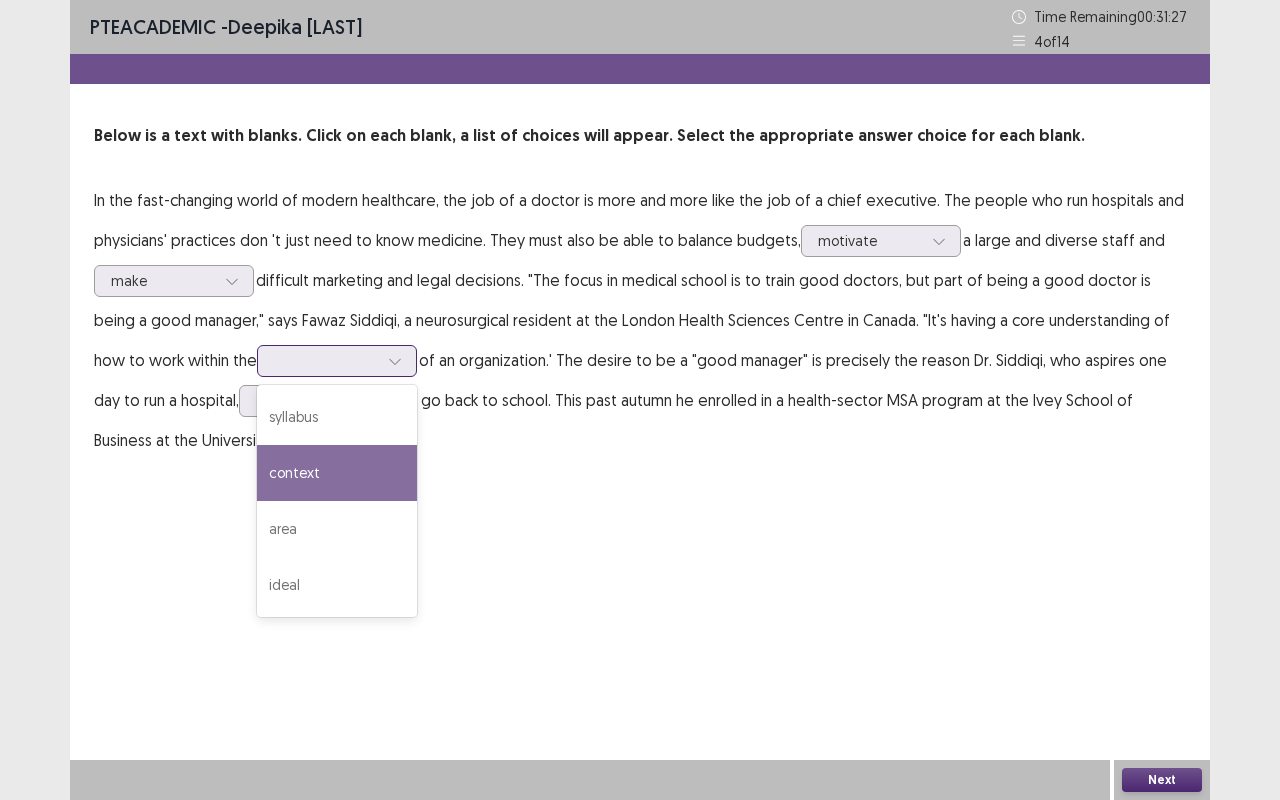 click on "context" at bounding box center (337, 473) 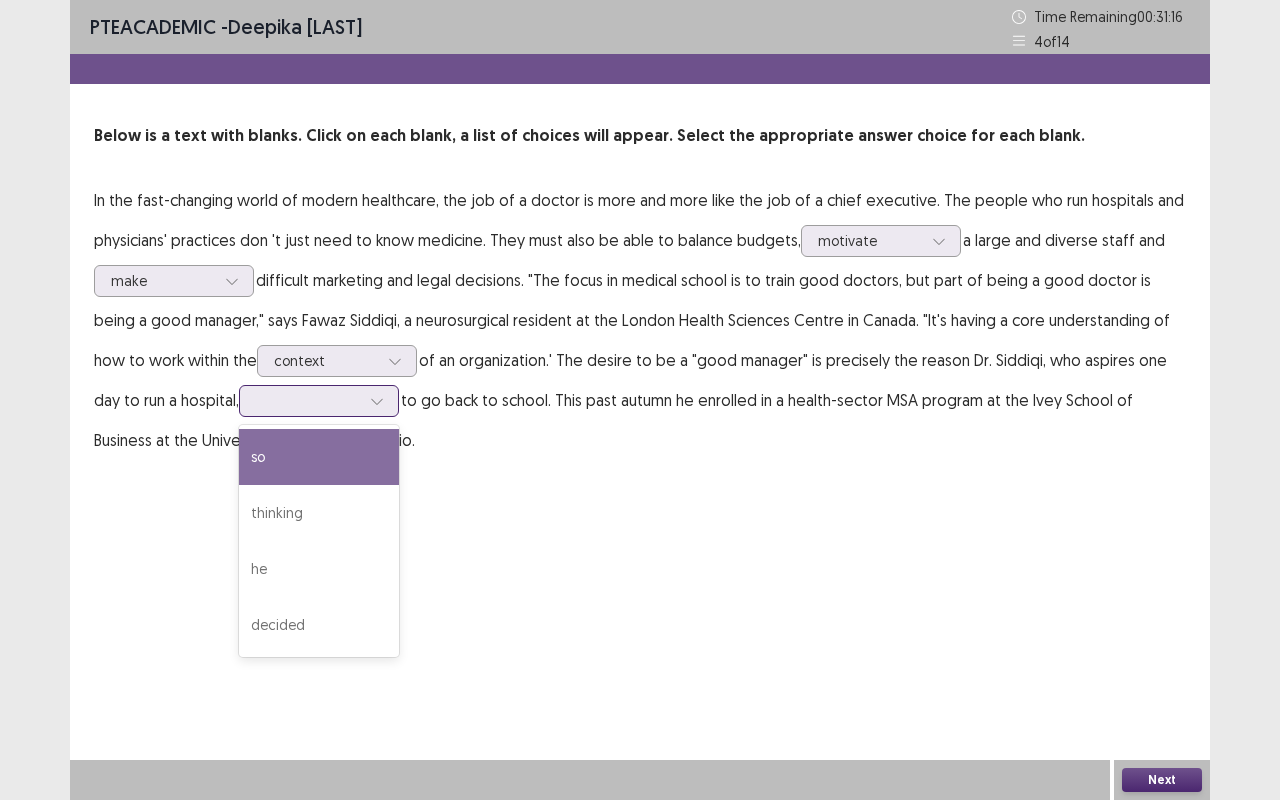 click 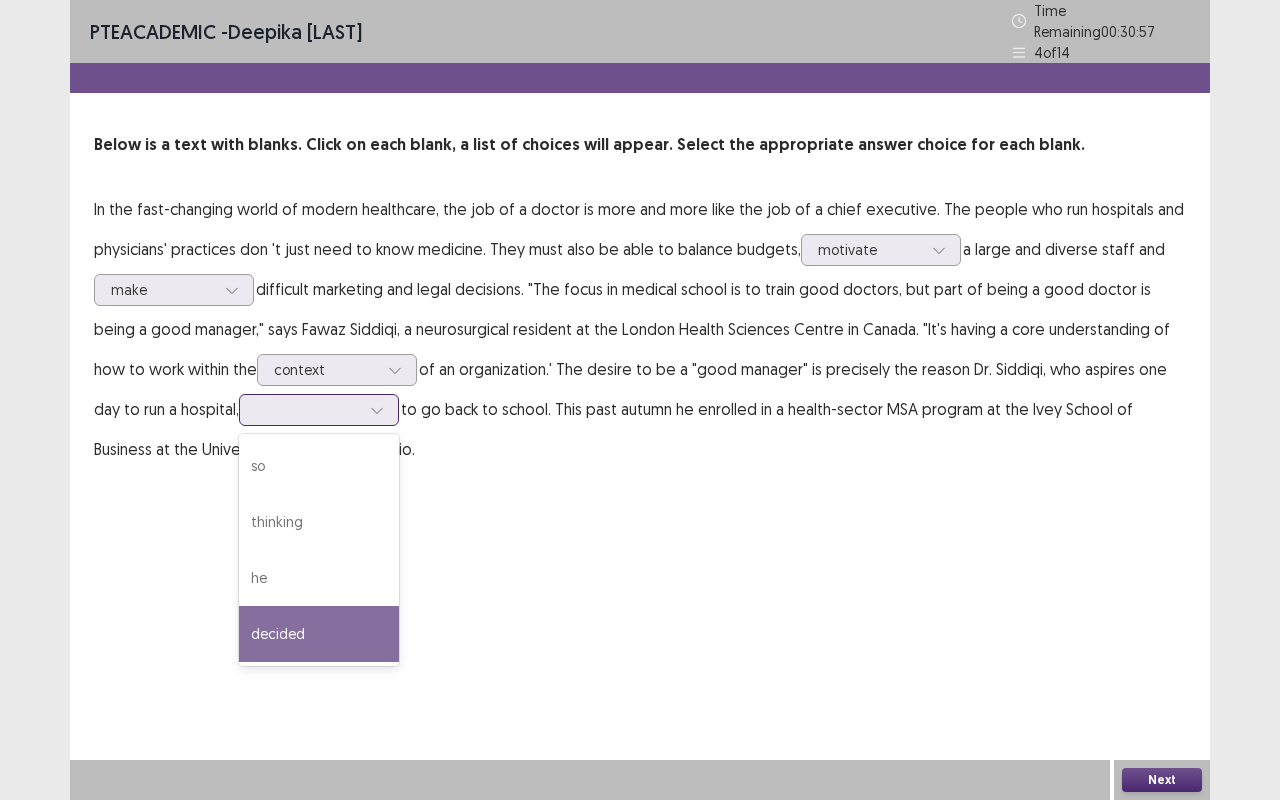 click on "decided" at bounding box center [319, 634] 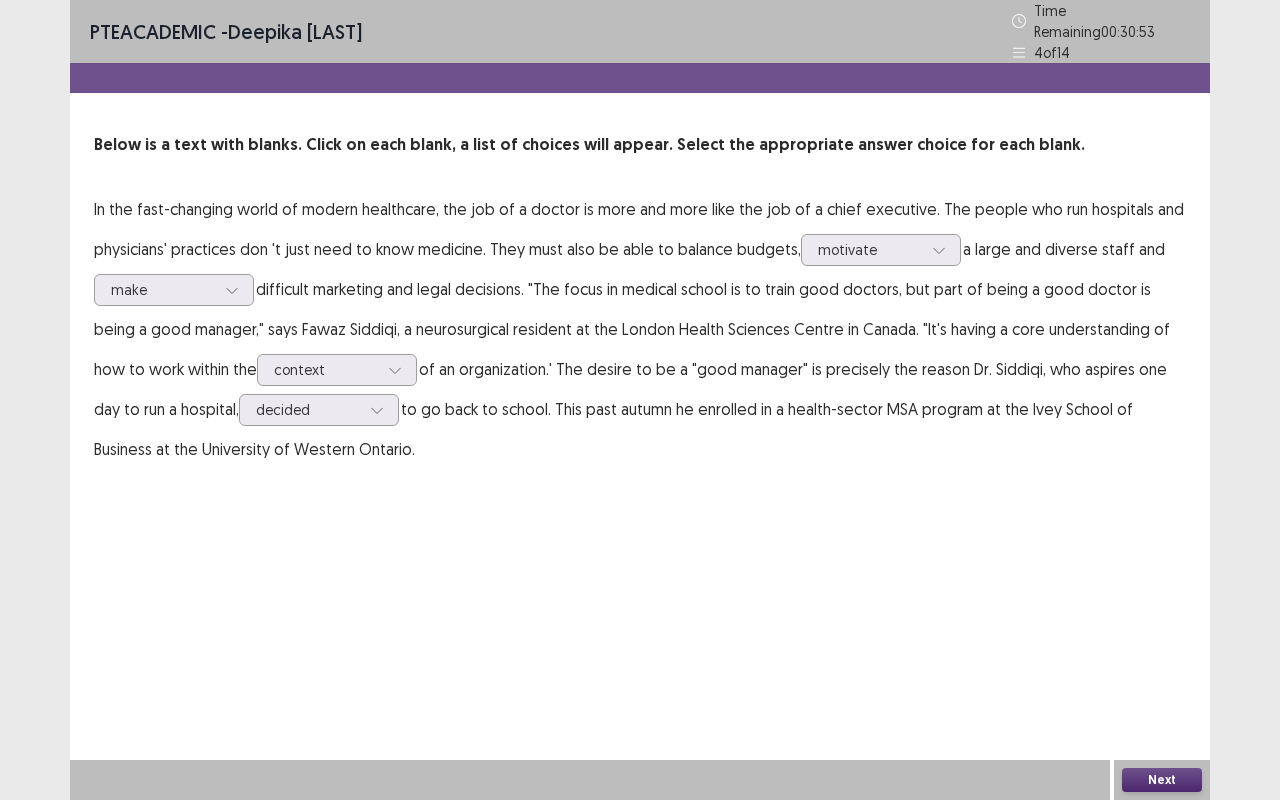 click on "Next" at bounding box center [1162, 780] 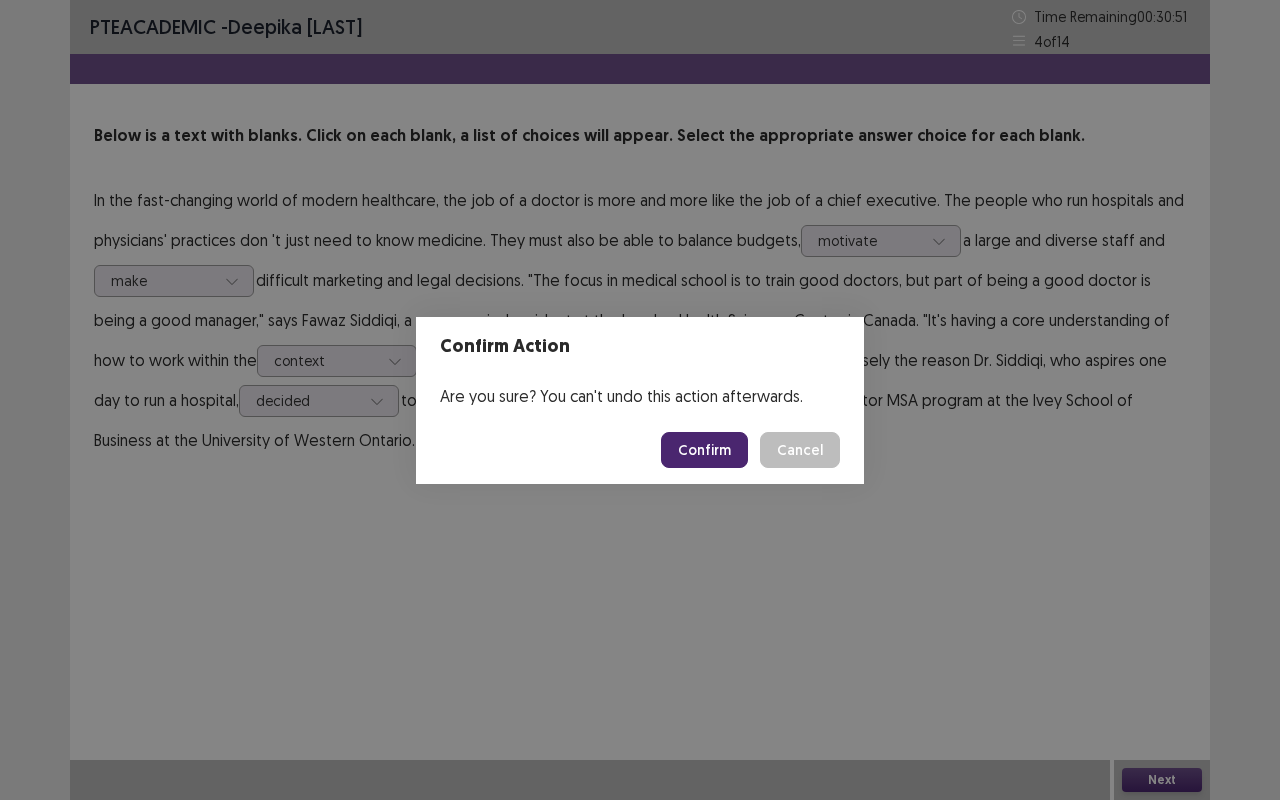 click on "Confirm" at bounding box center (704, 450) 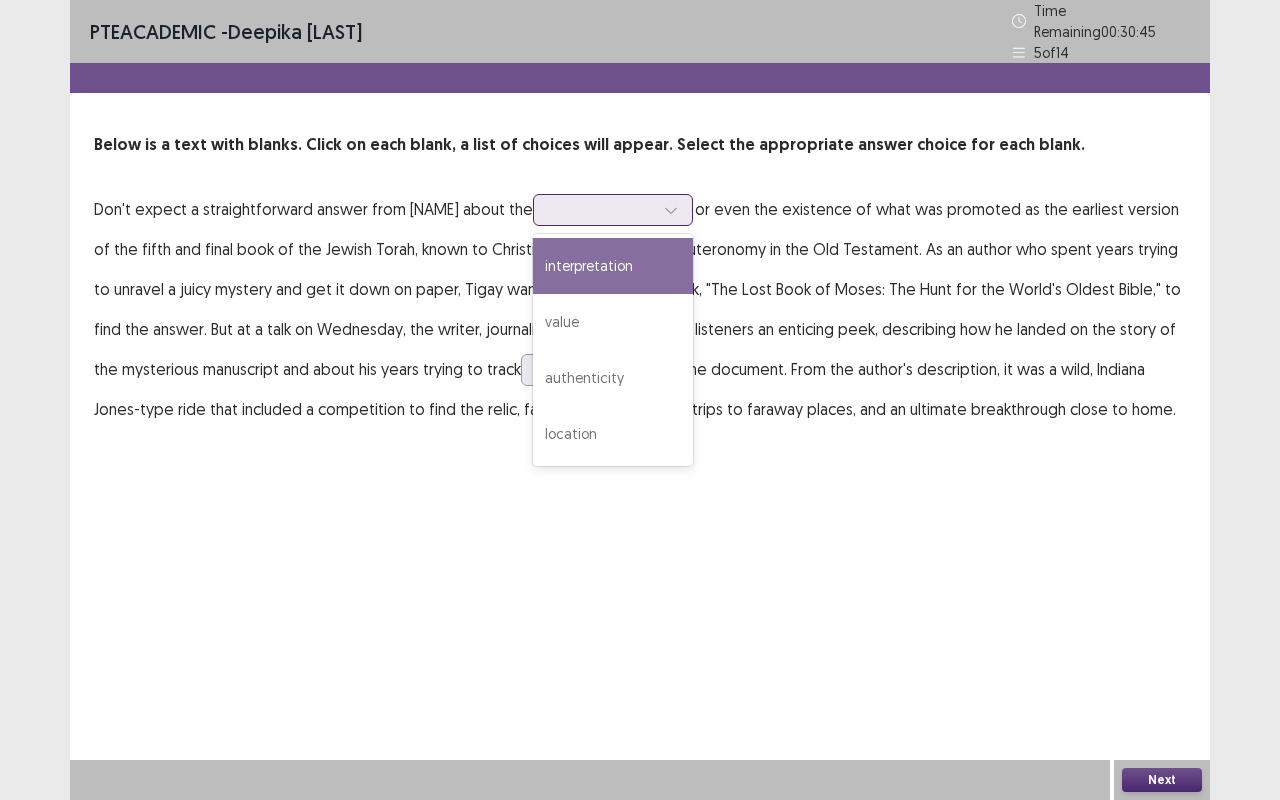 click 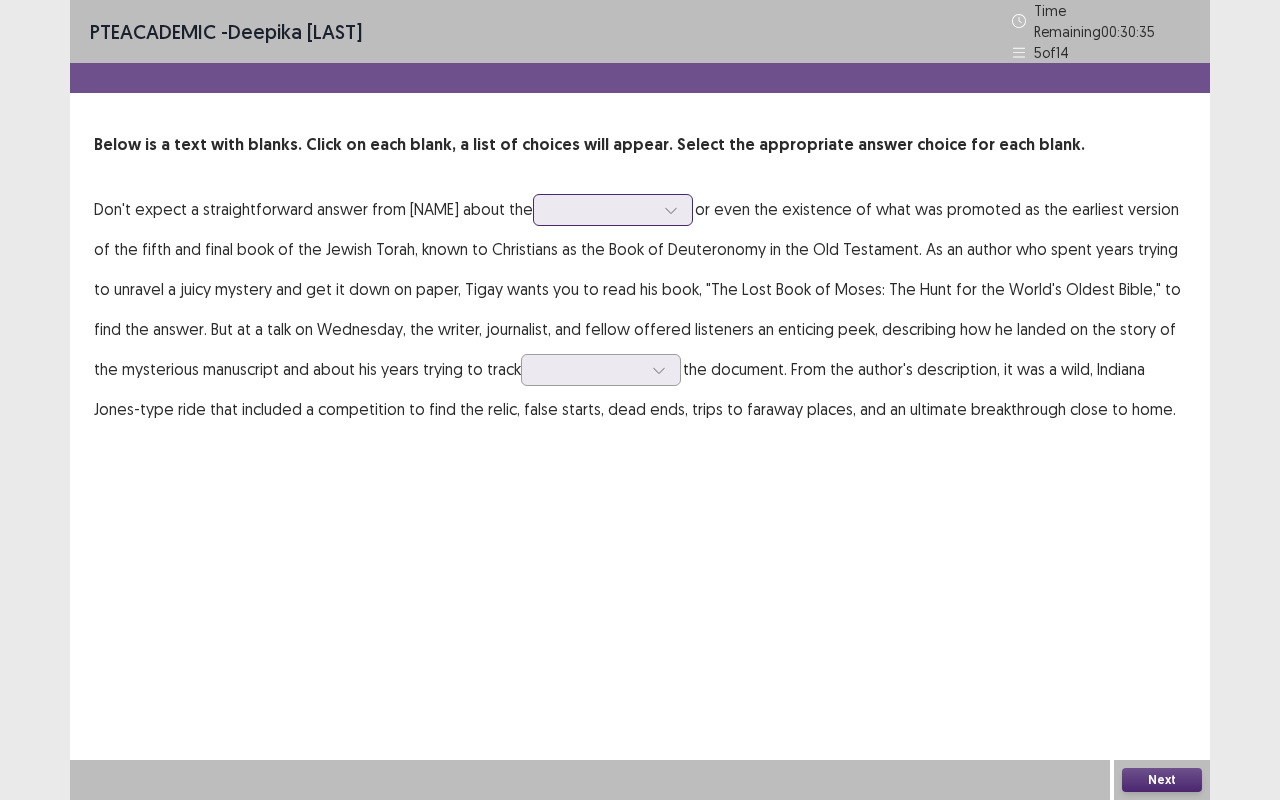 click 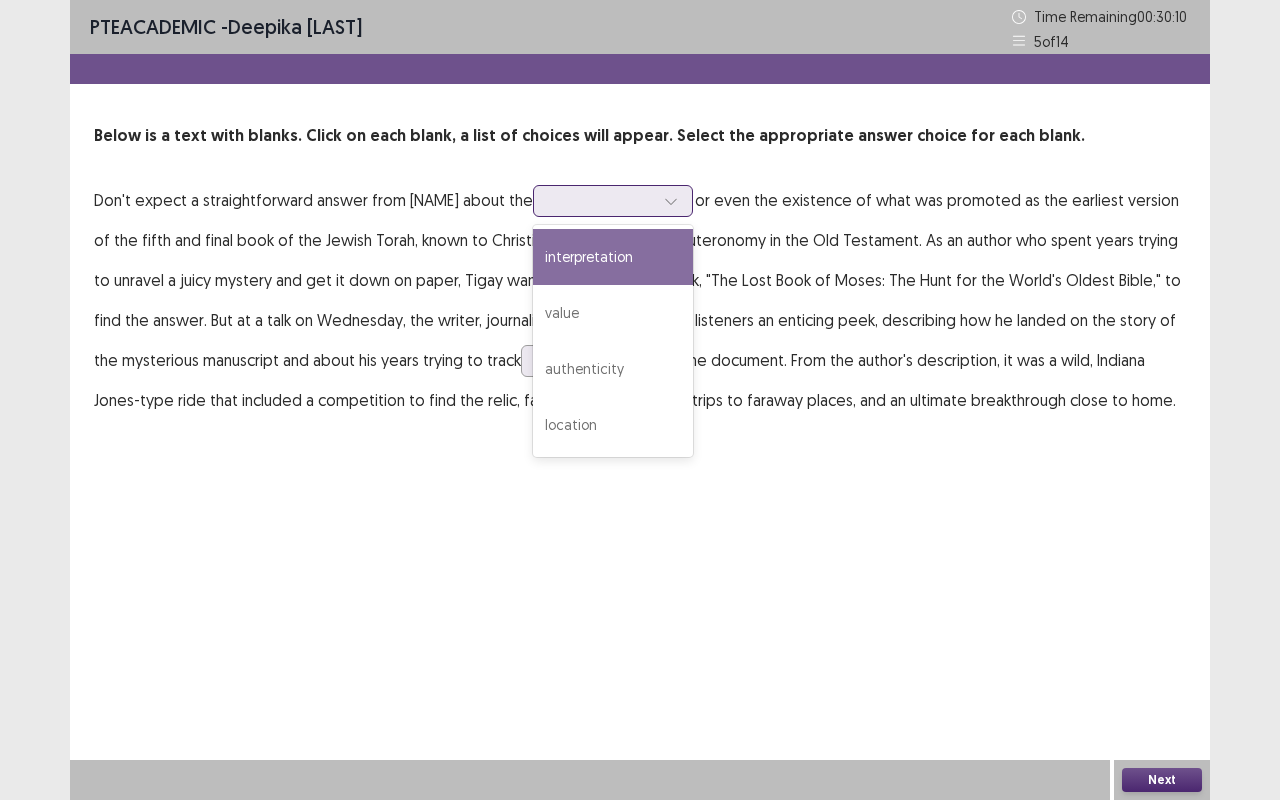 click at bounding box center [671, 201] 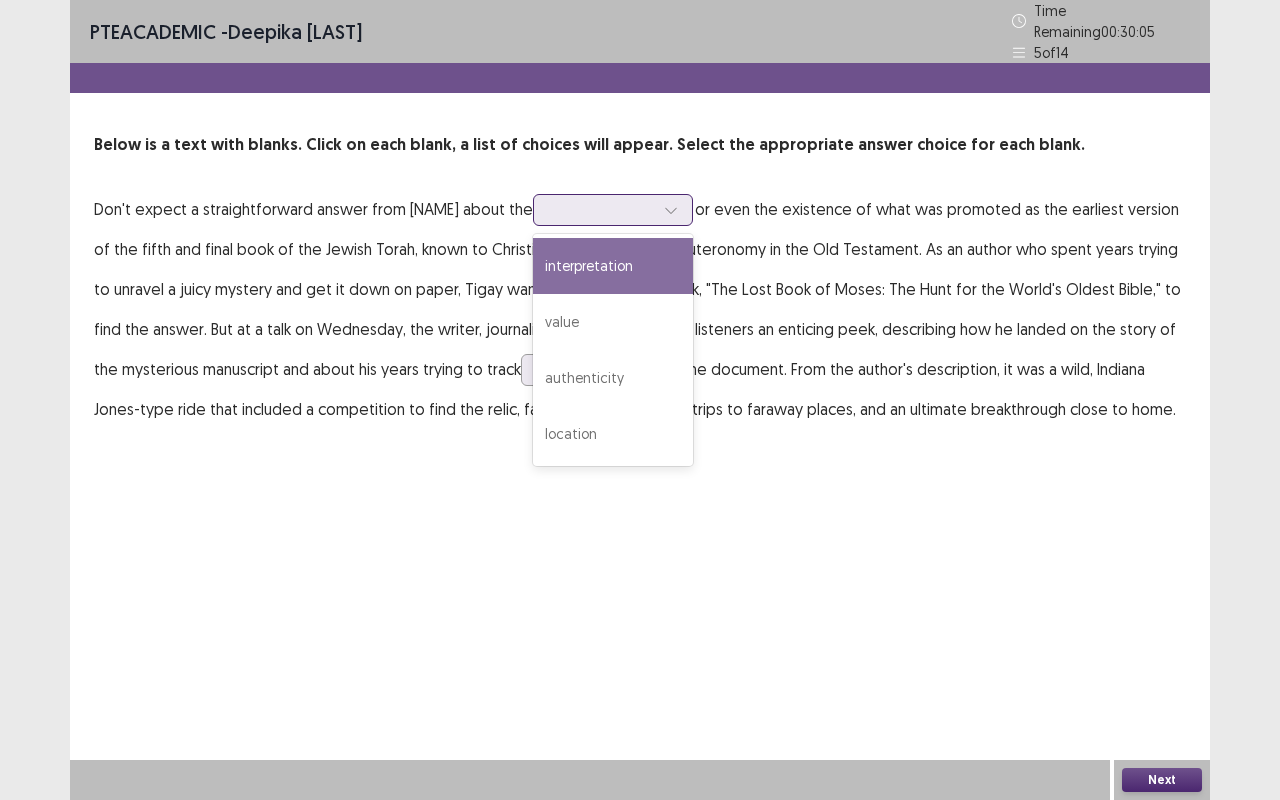click on "interpretation" at bounding box center (613, 266) 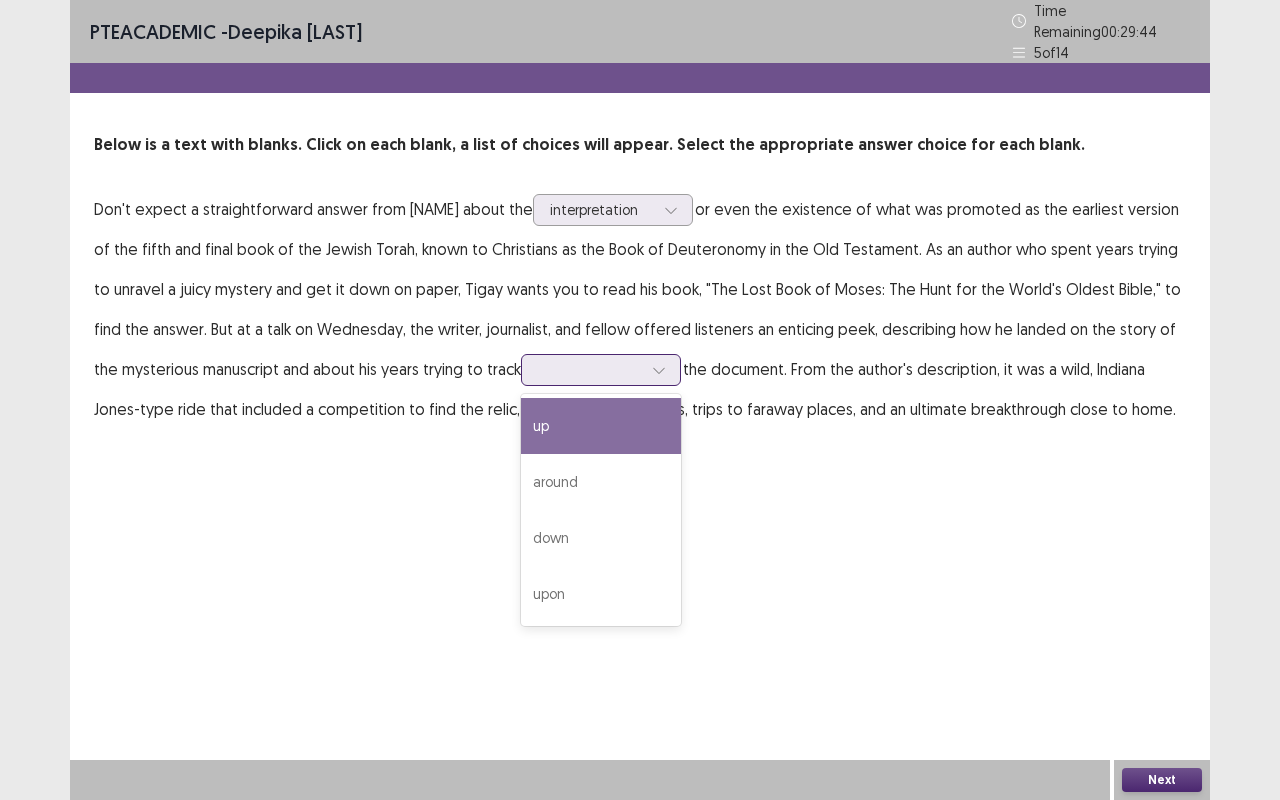click 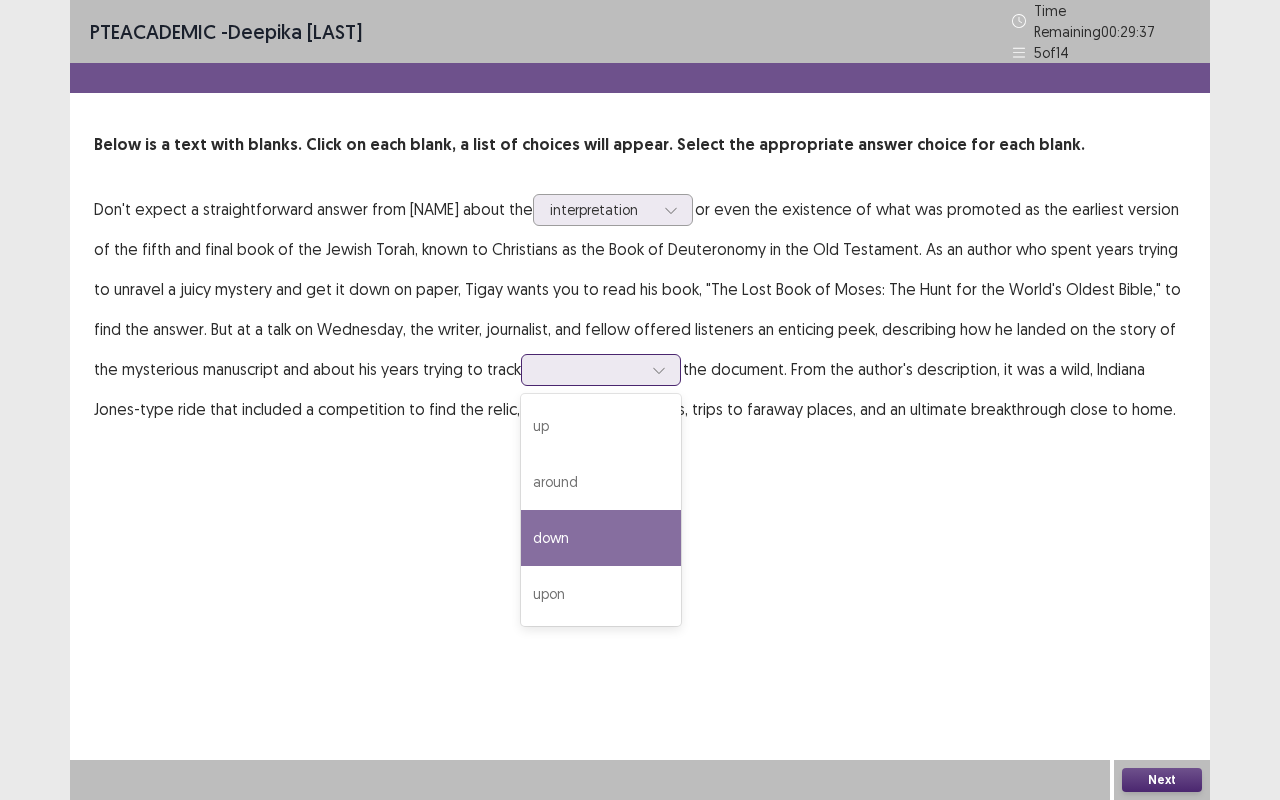 click on "down" at bounding box center [601, 538] 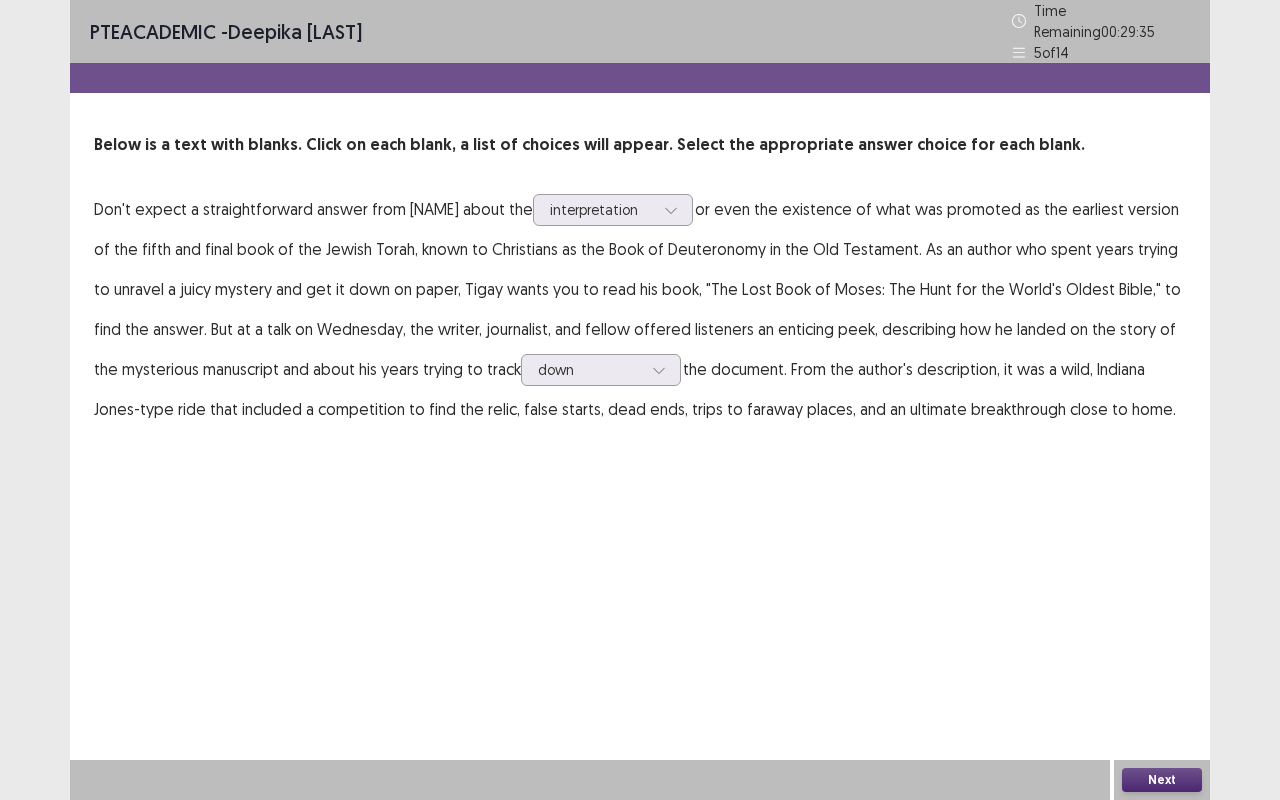 click on "Next" at bounding box center [1162, 780] 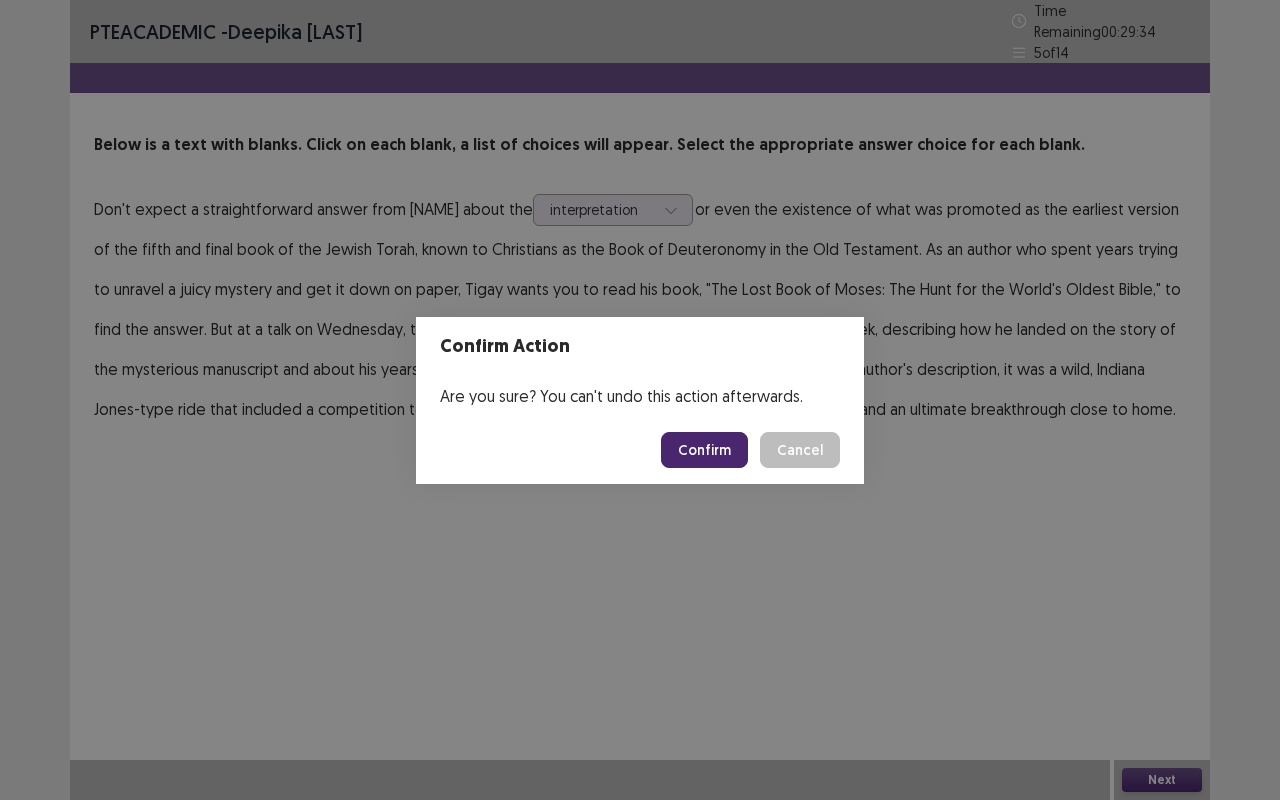 click on "Confirm" at bounding box center (704, 450) 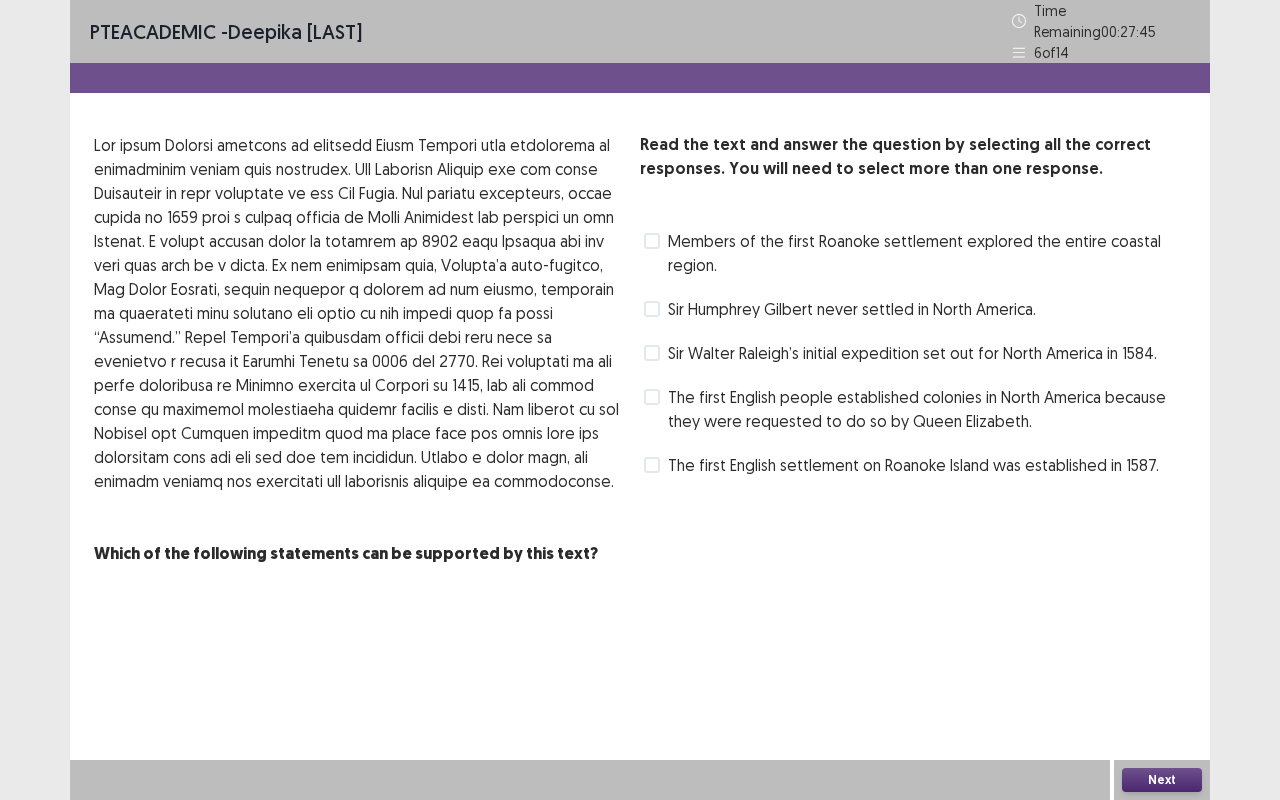 click at bounding box center (652, 465) 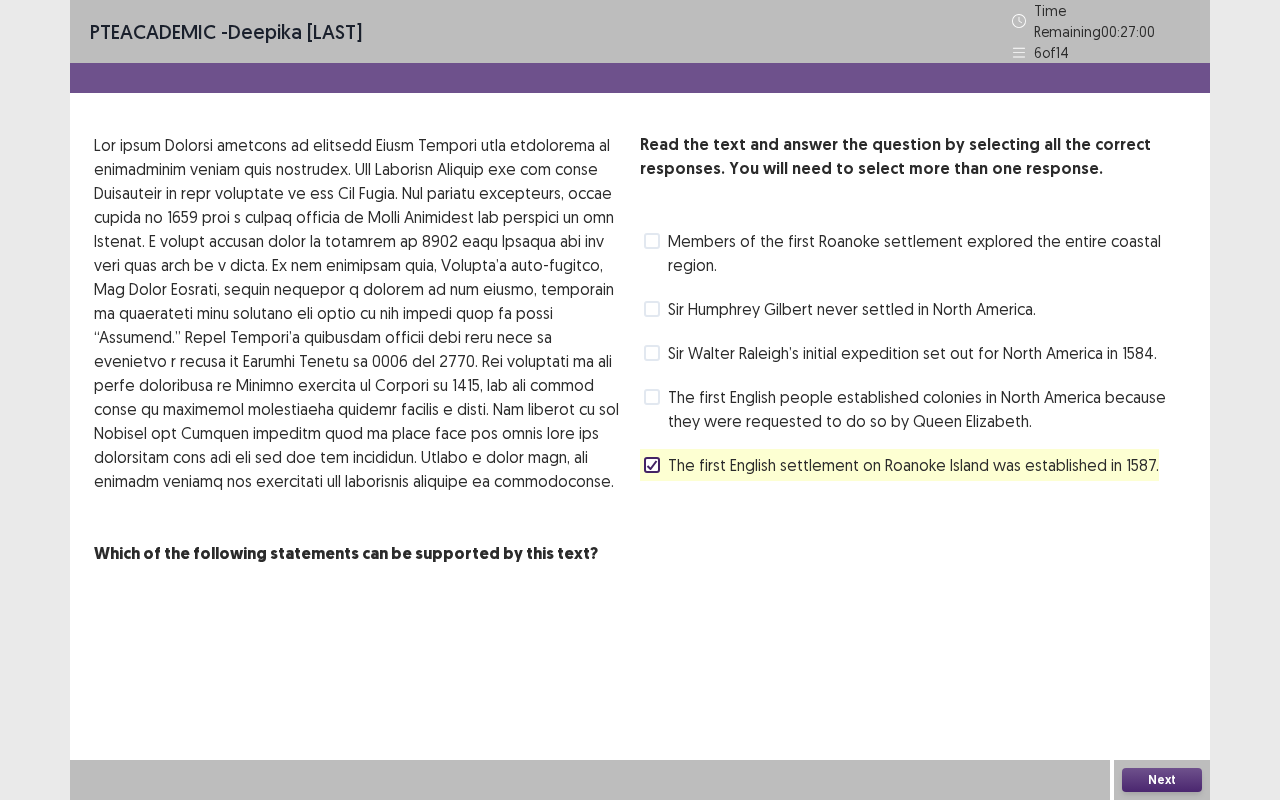 click on "Next" at bounding box center (1162, 780) 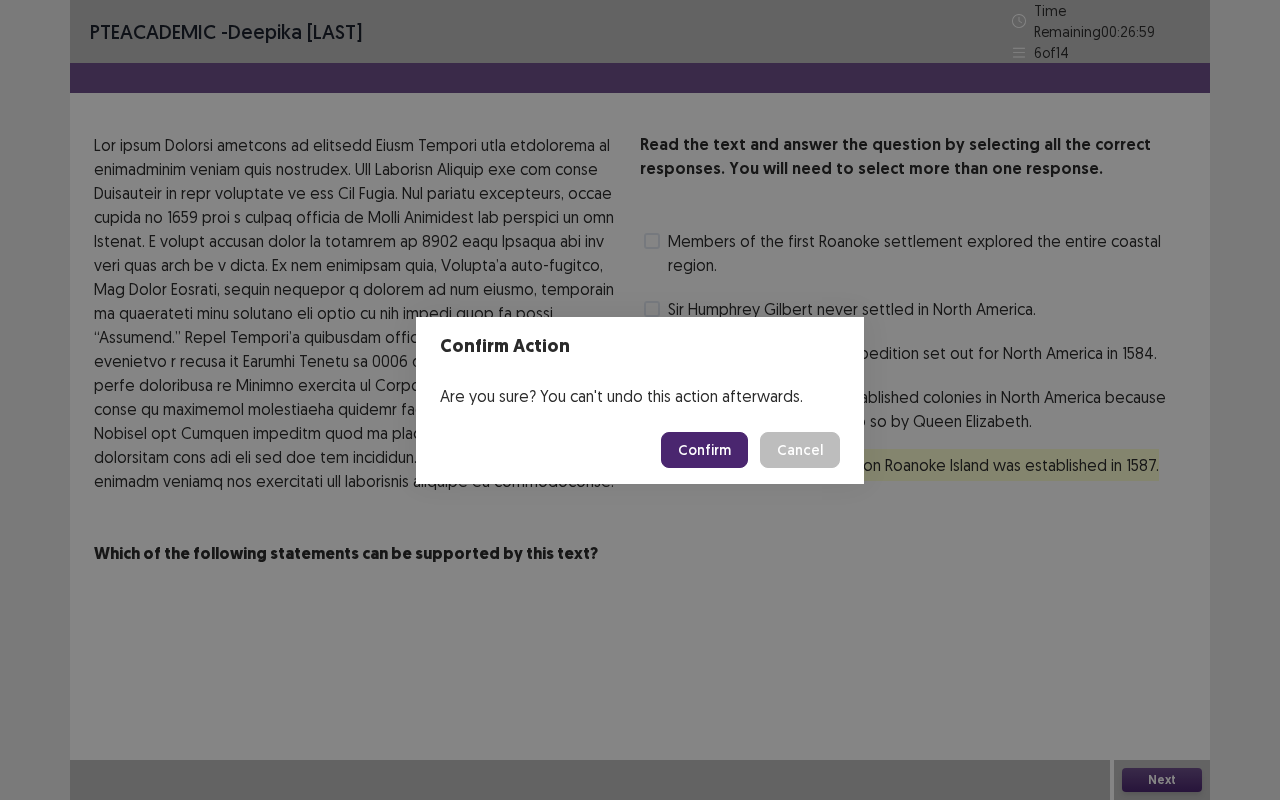 click on "Confirm" at bounding box center [704, 450] 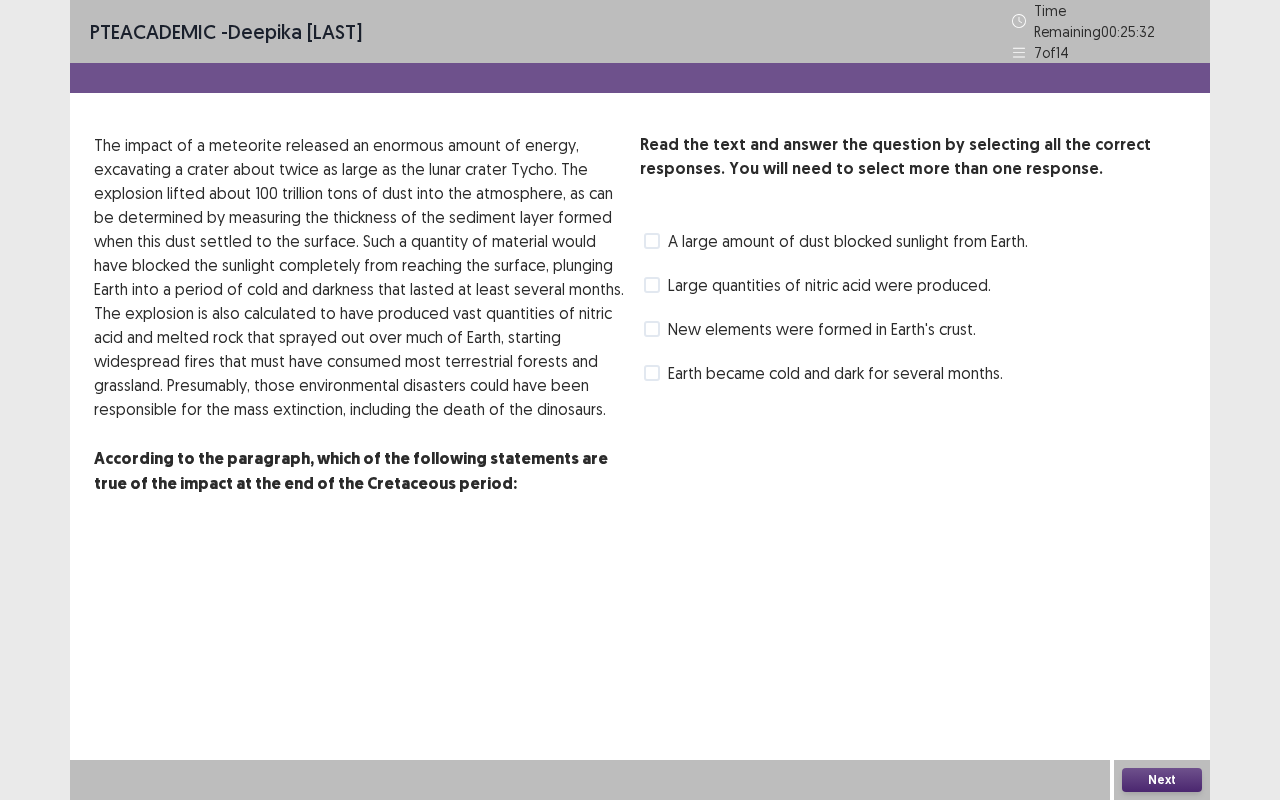 click at bounding box center (652, 285) 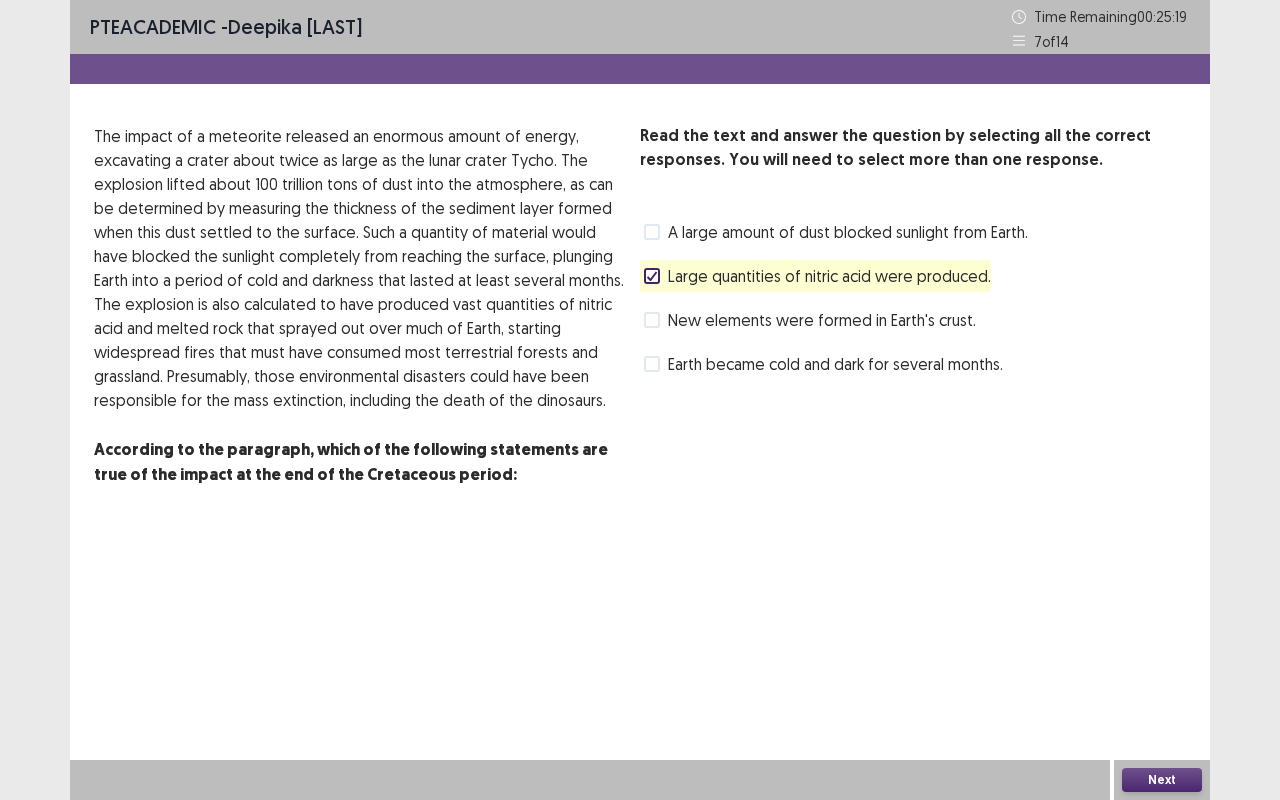 click at bounding box center [652, 364] 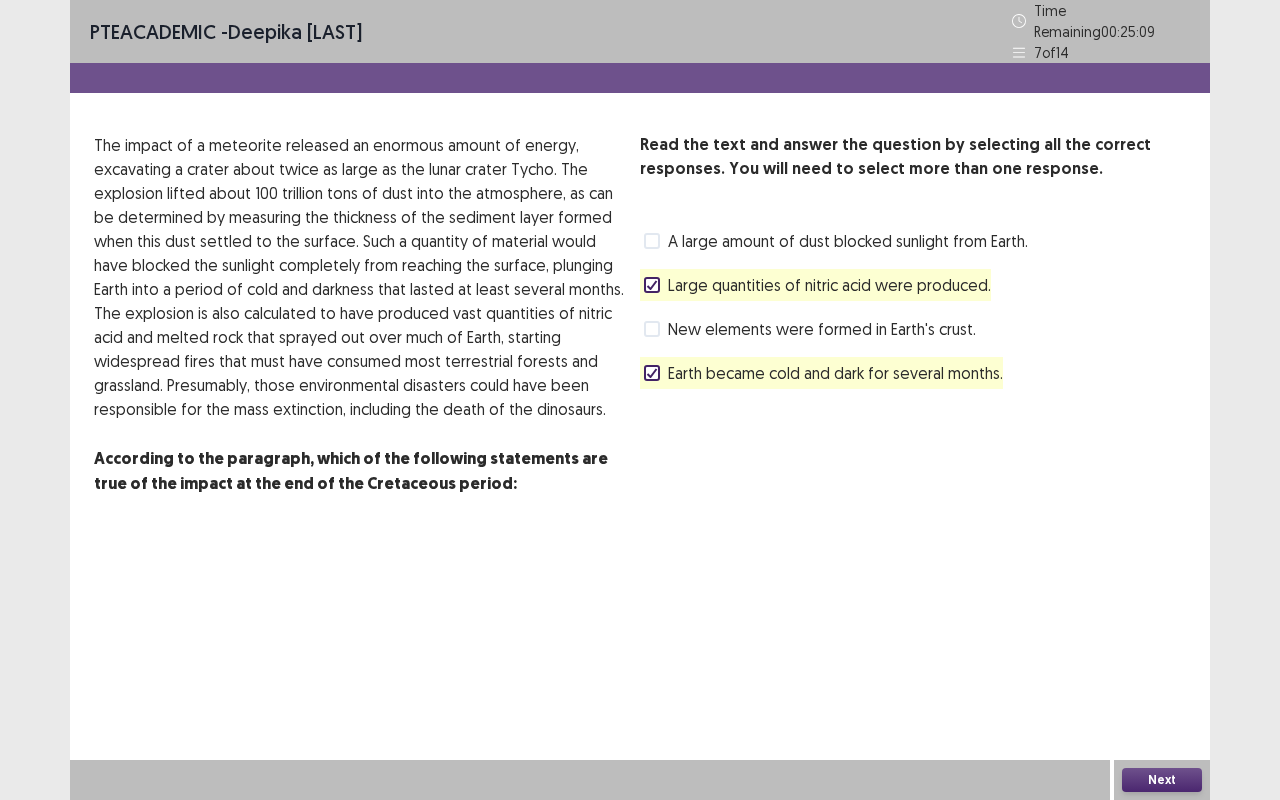 click on "Next" at bounding box center (1162, 780) 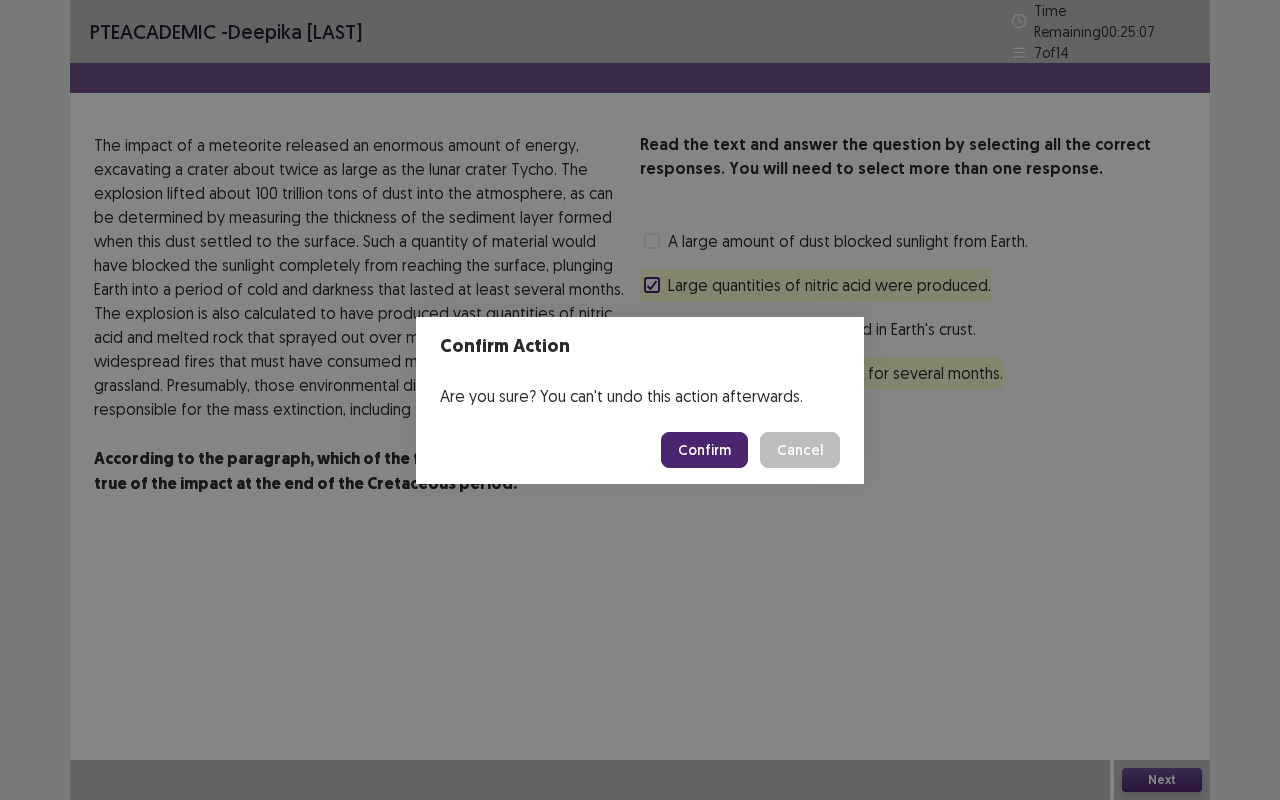 click on "Confirm" at bounding box center (704, 450) 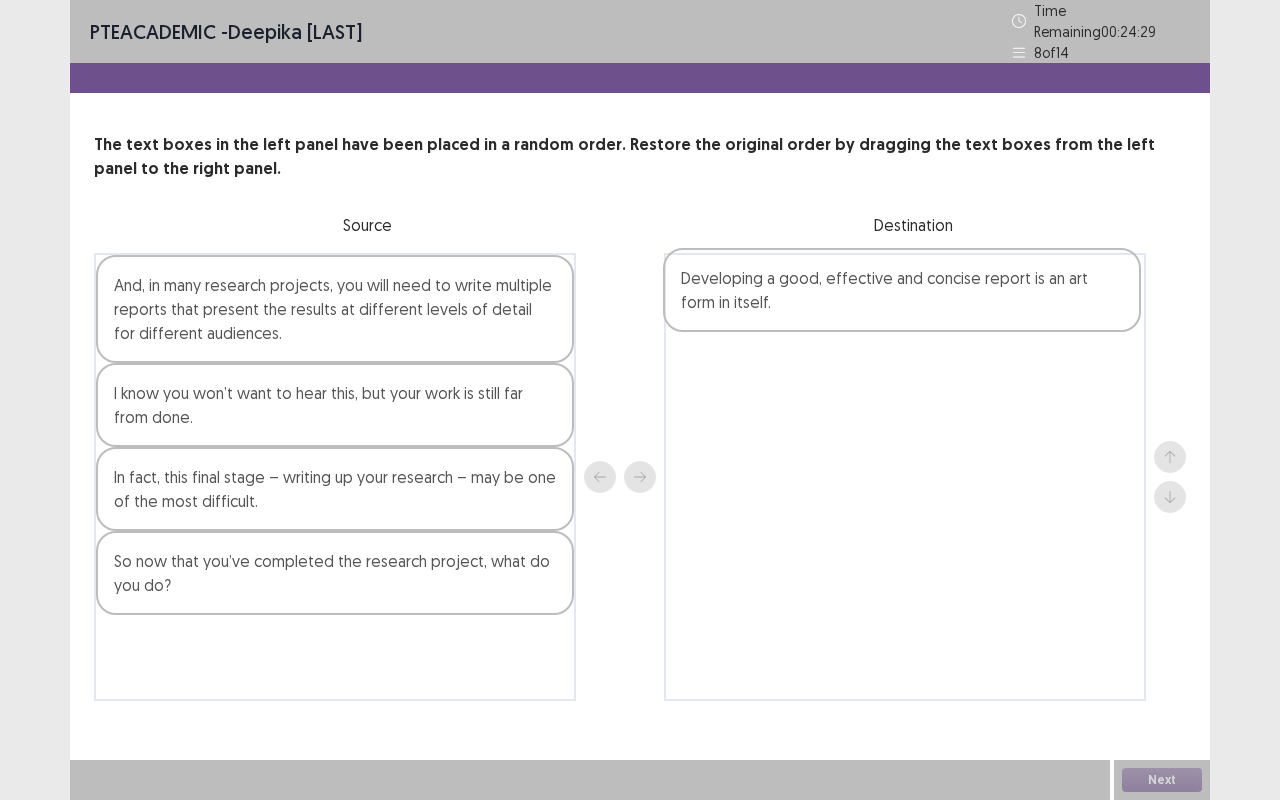 drag, startPoint x: 225, startPoint y: 420, endPoint x: 797, endPoint y: 314, distance: 581.7388 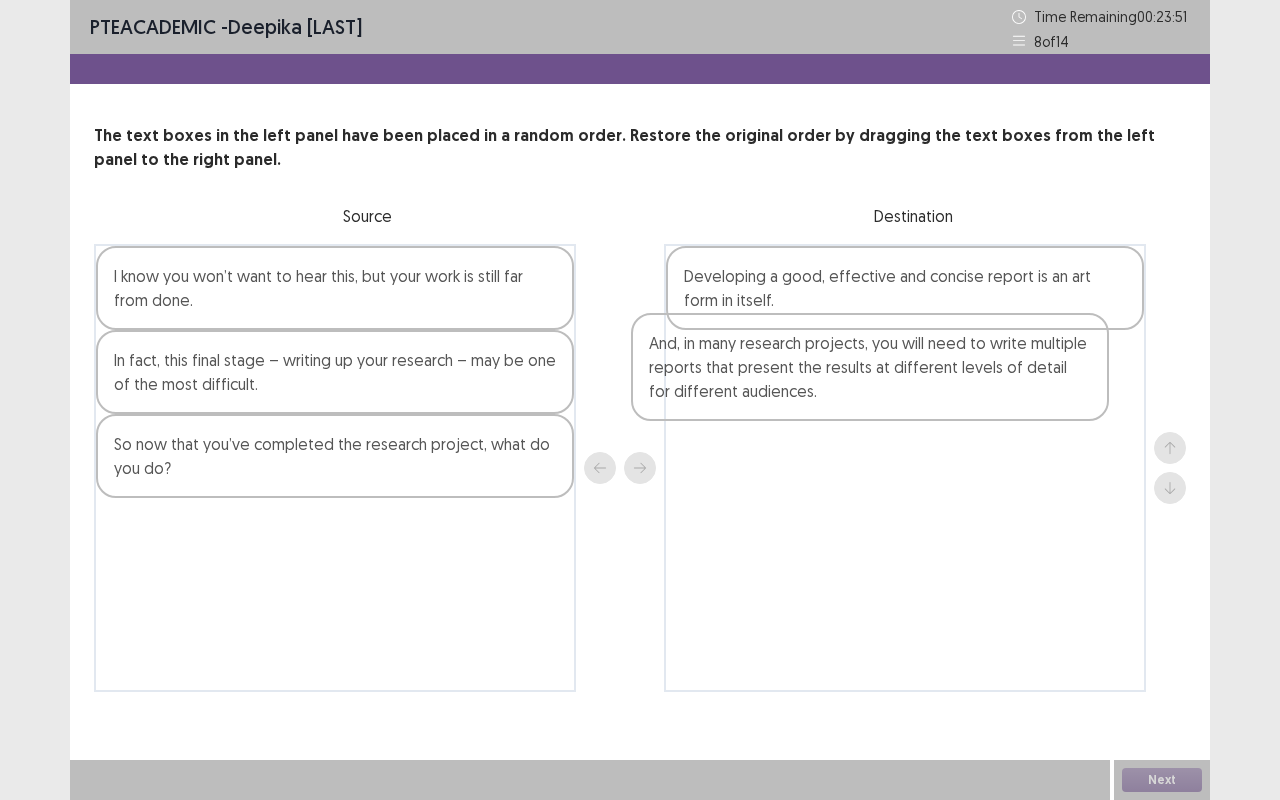 drag, startPoint x: 343, startPoint y: 318, endPoint x: 916, endPoint y: 383, distance: 576.6749 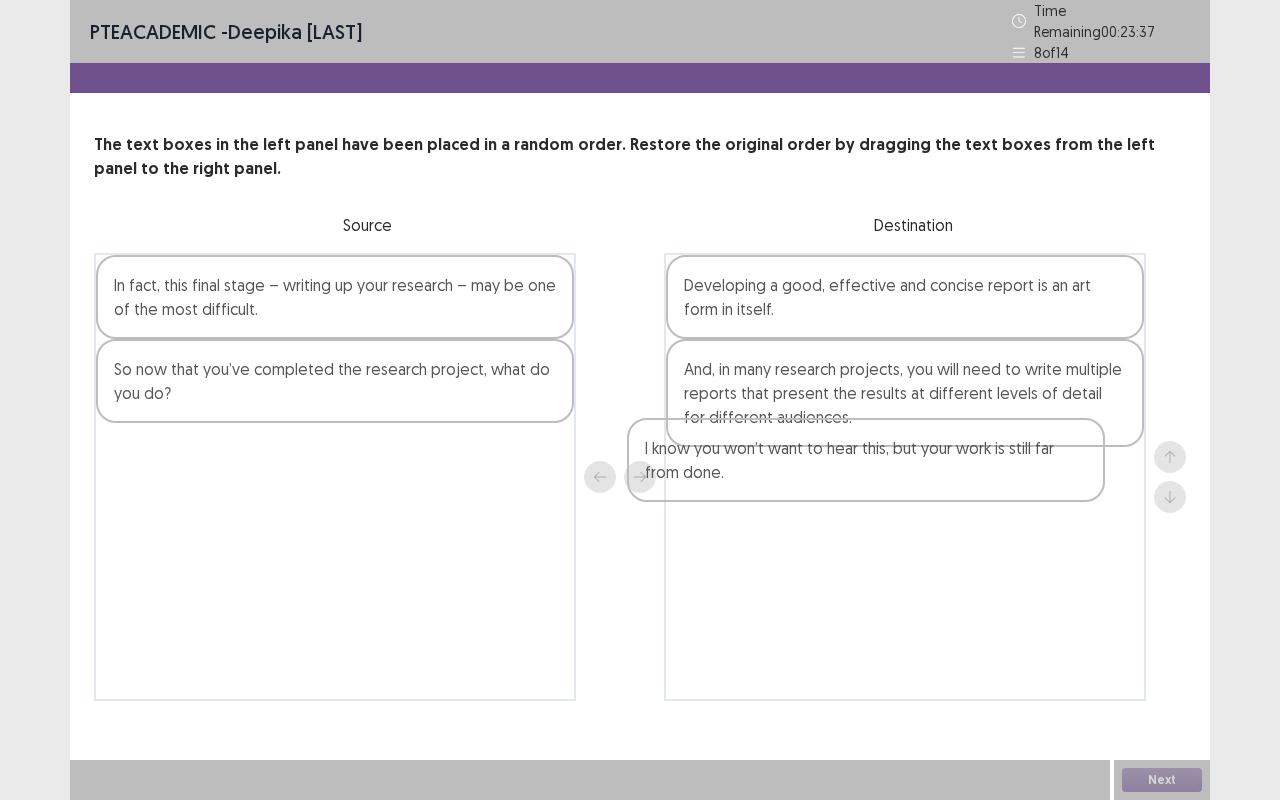 drag, startPoint x: 327, startPoint y: 310, endPoint x: 882, endPoint y: 500, distance: 586.6217 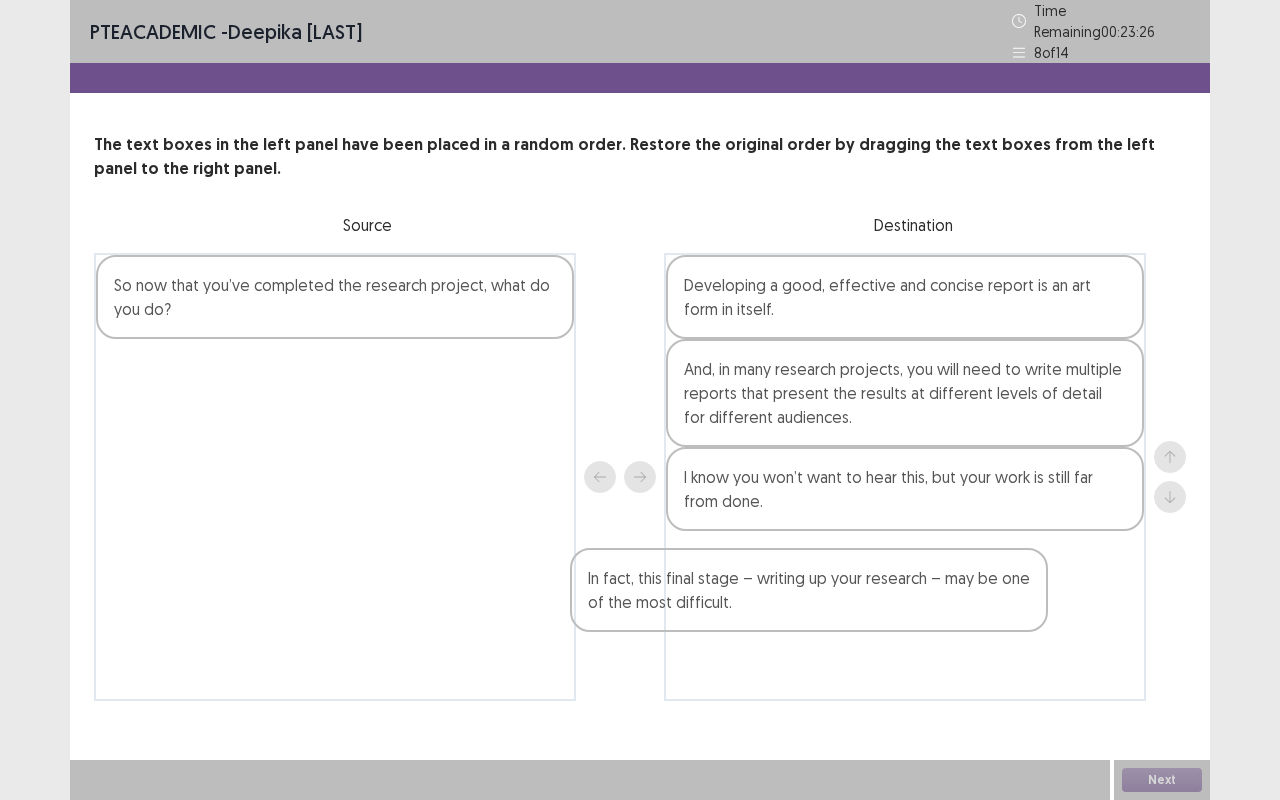 drag, startPoint x: 351, startPoint y: 311, endPoint x: 839, endPoint y: 612, distance: 573.3629 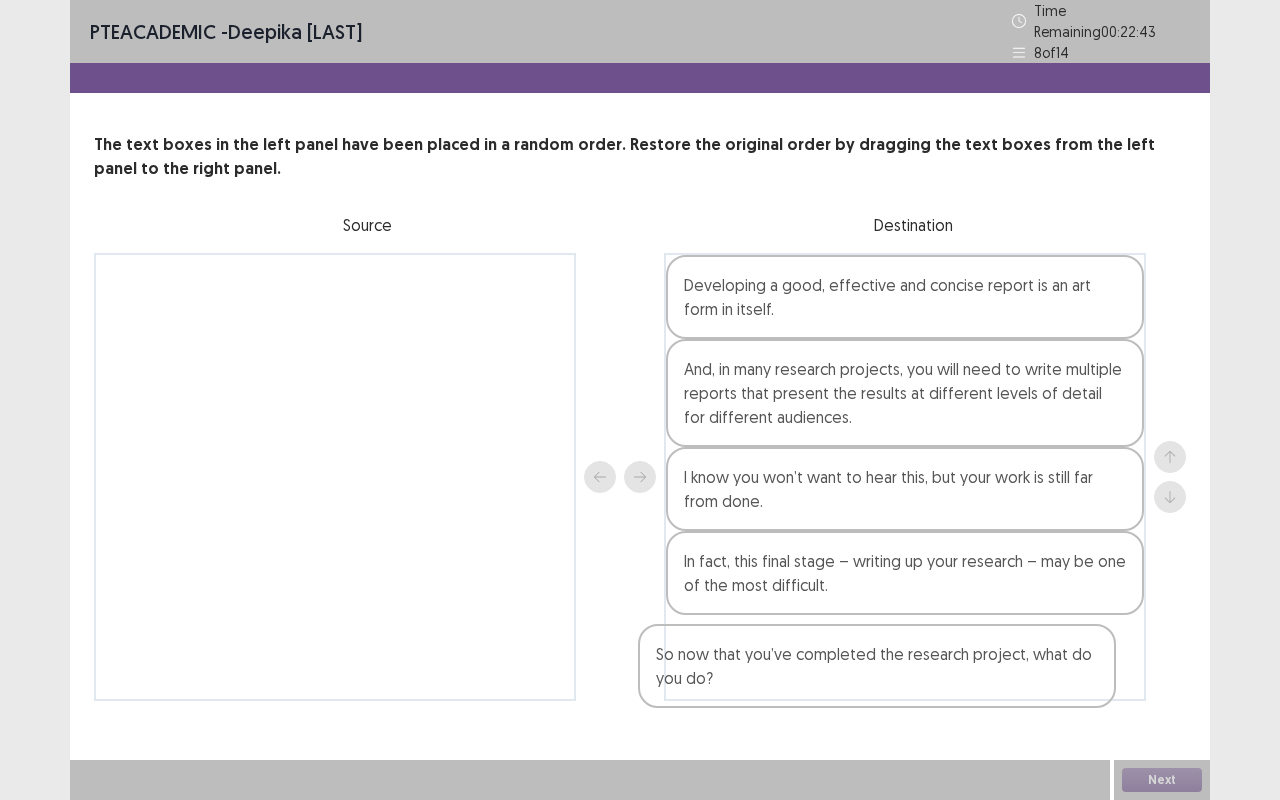 drag, startPoint x: 298, startPoint y: 294, endPoint x: 850, endPoint y: 681, distance: 674.1461 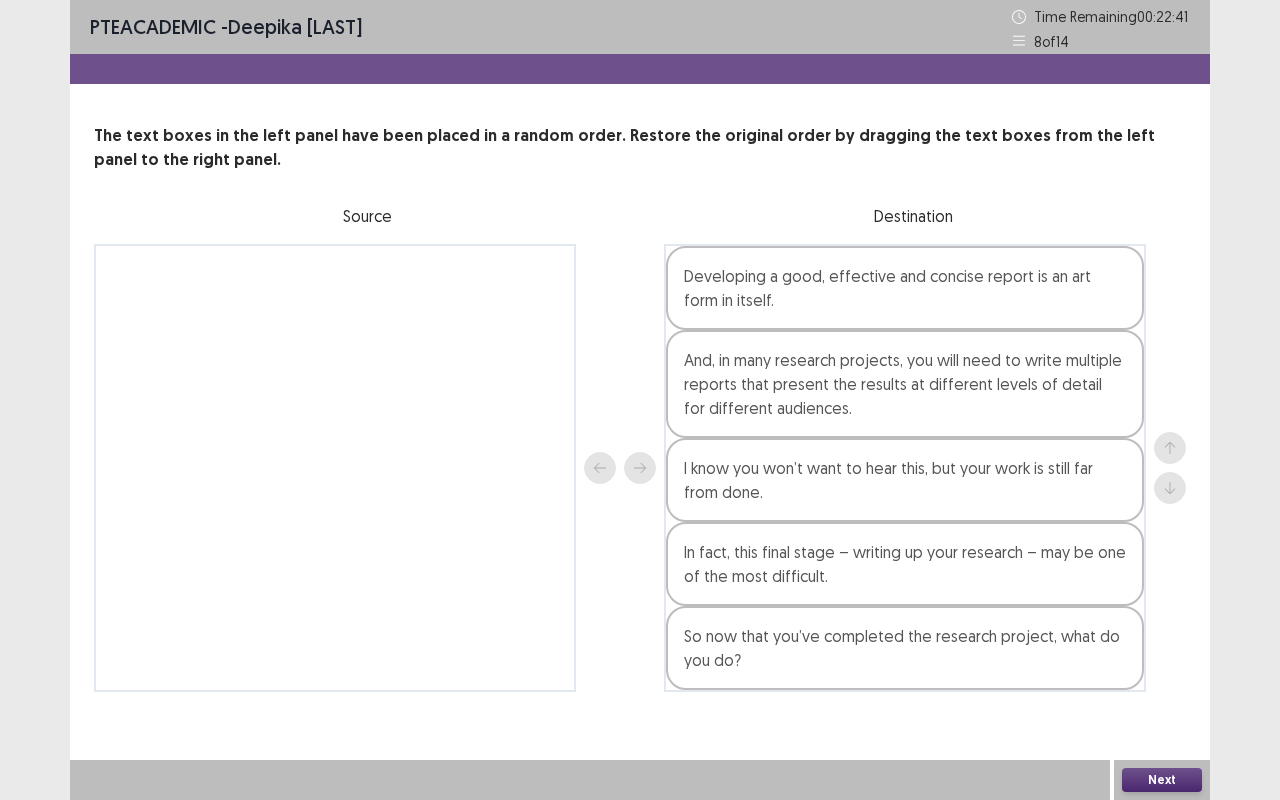click on "Next" at bounding box center (1162, 780) 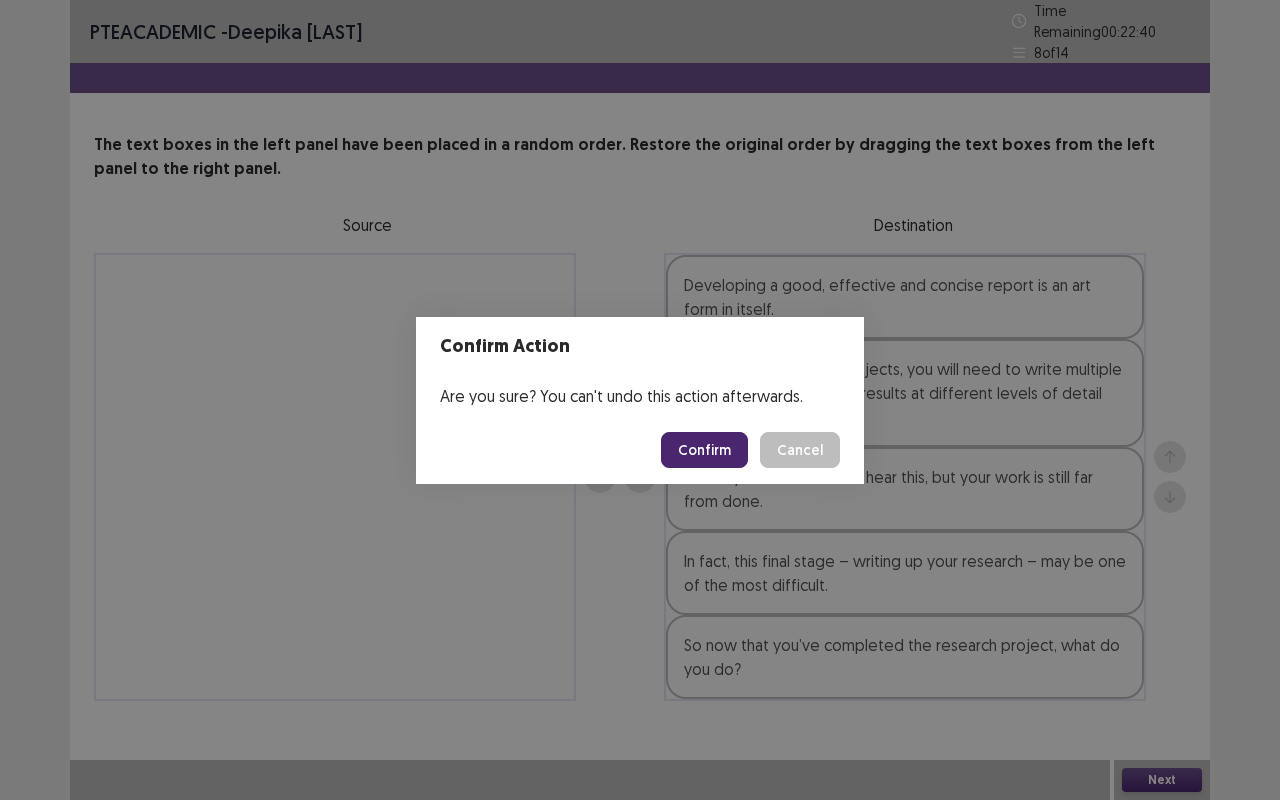 click on "Confirm" at bounding box center [704, 450] 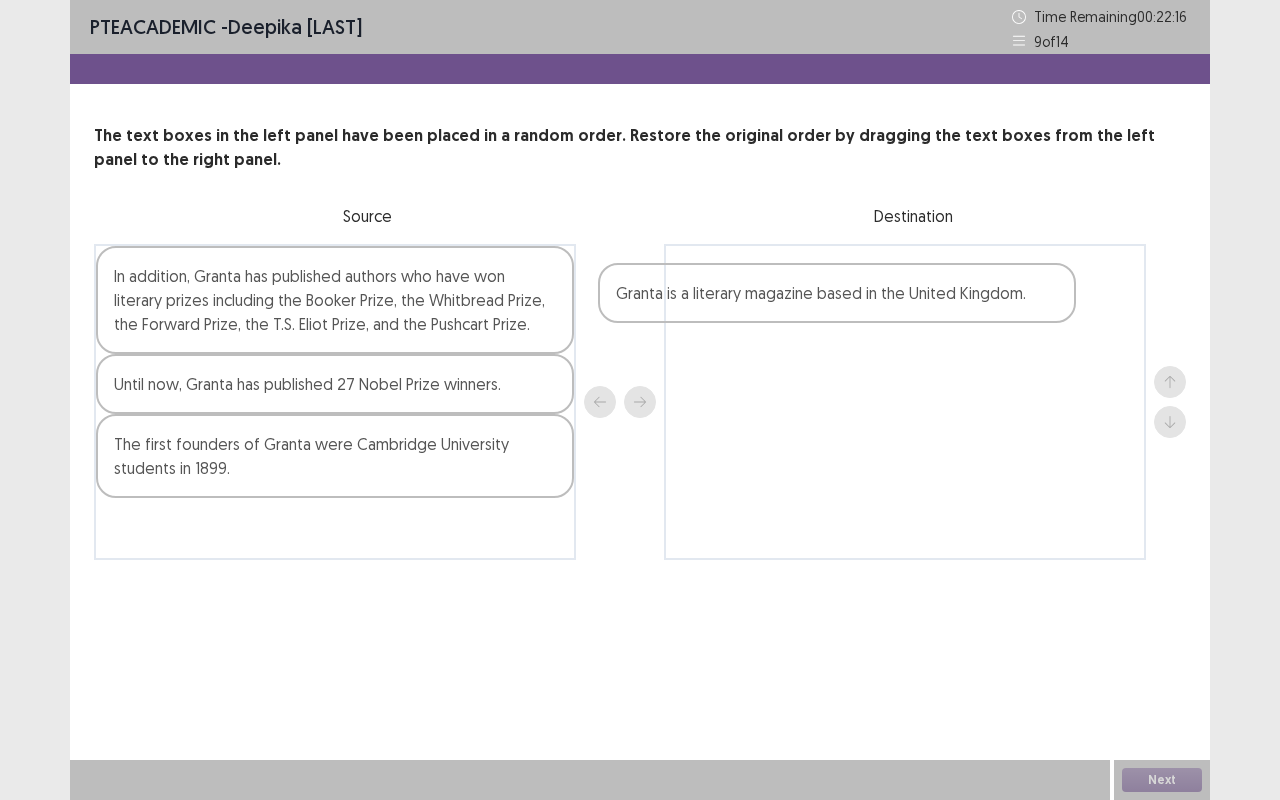 drag, startPoint x: 200, startPoint y: 392, endPoint x: 737, endPoint y: 297, distance: 545.33844 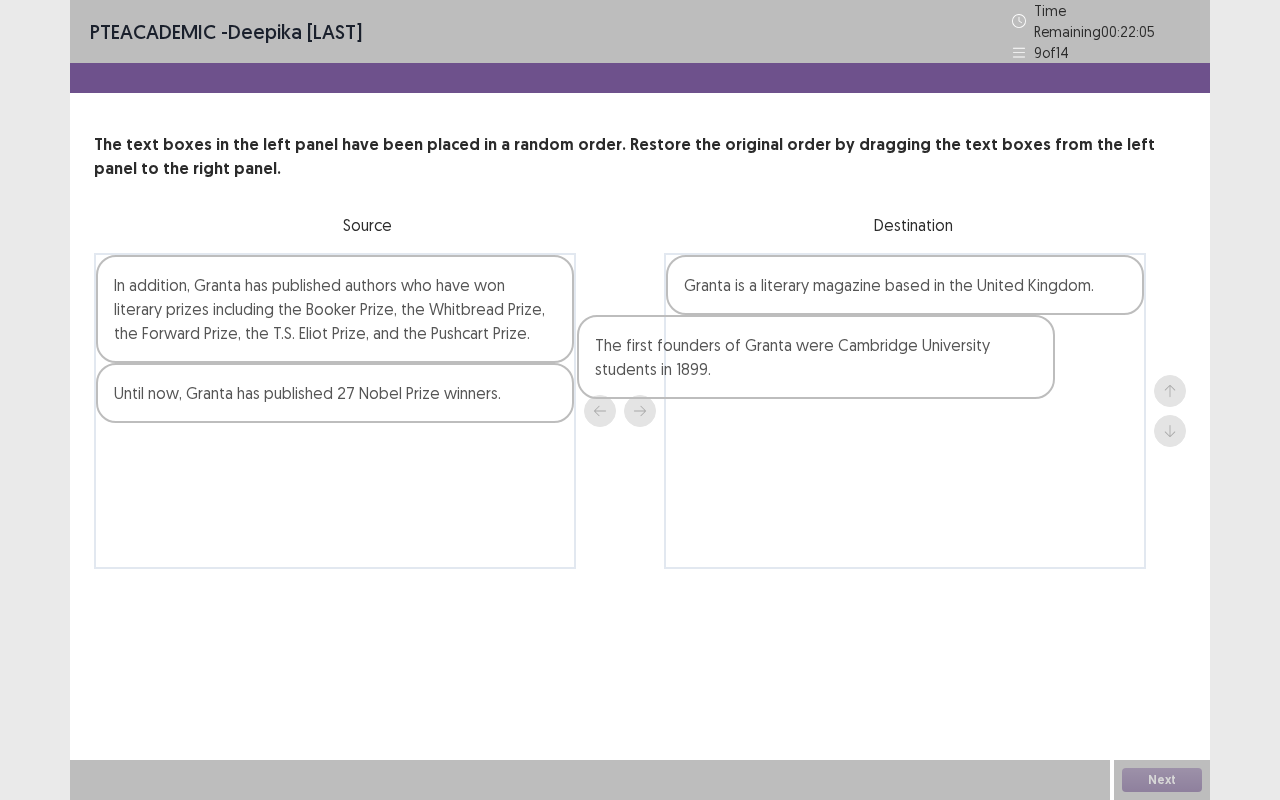 drag, startPoint x: 393, startPoint y: 468, endPoint x: 916, endPoint y: 356, distance: 534.8579 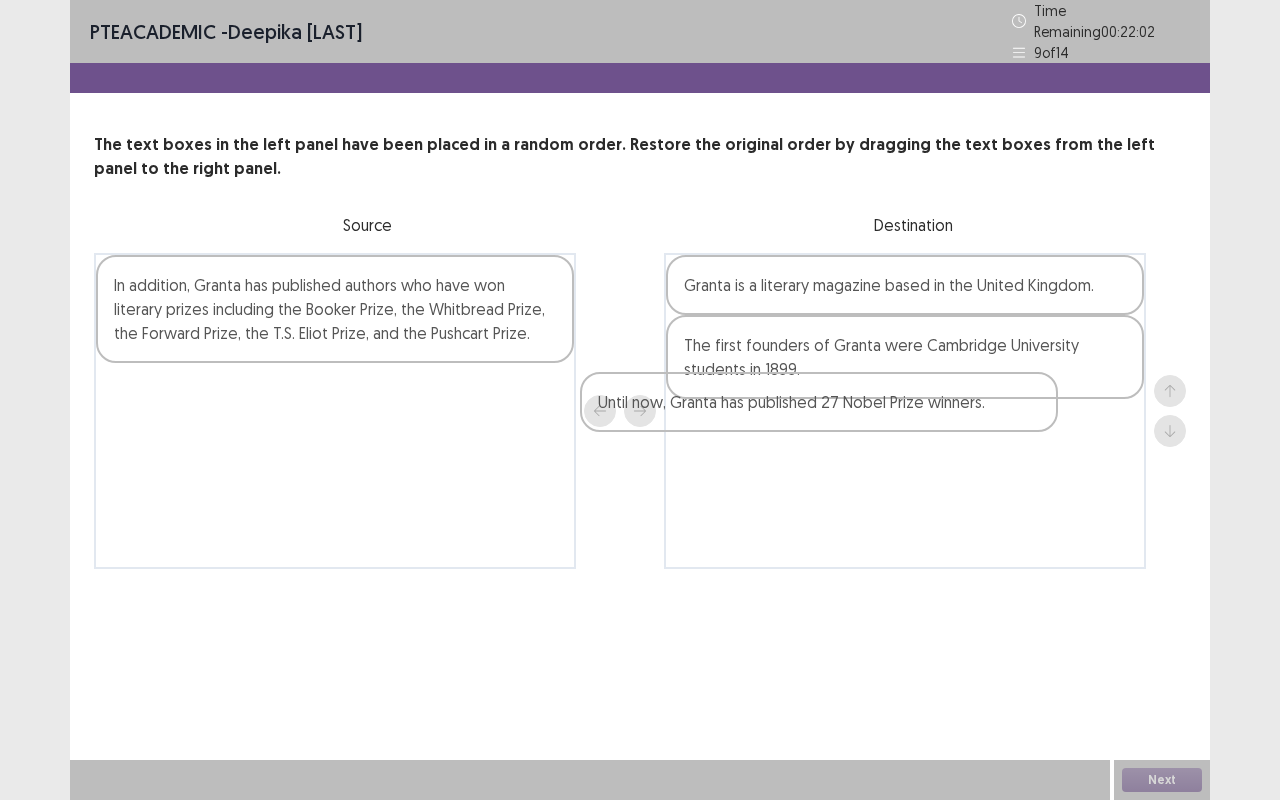 drag, startPoint x: 338, startPoint y: 388, endPoint x: 842, endPoint y: 412, distance: 504.5711 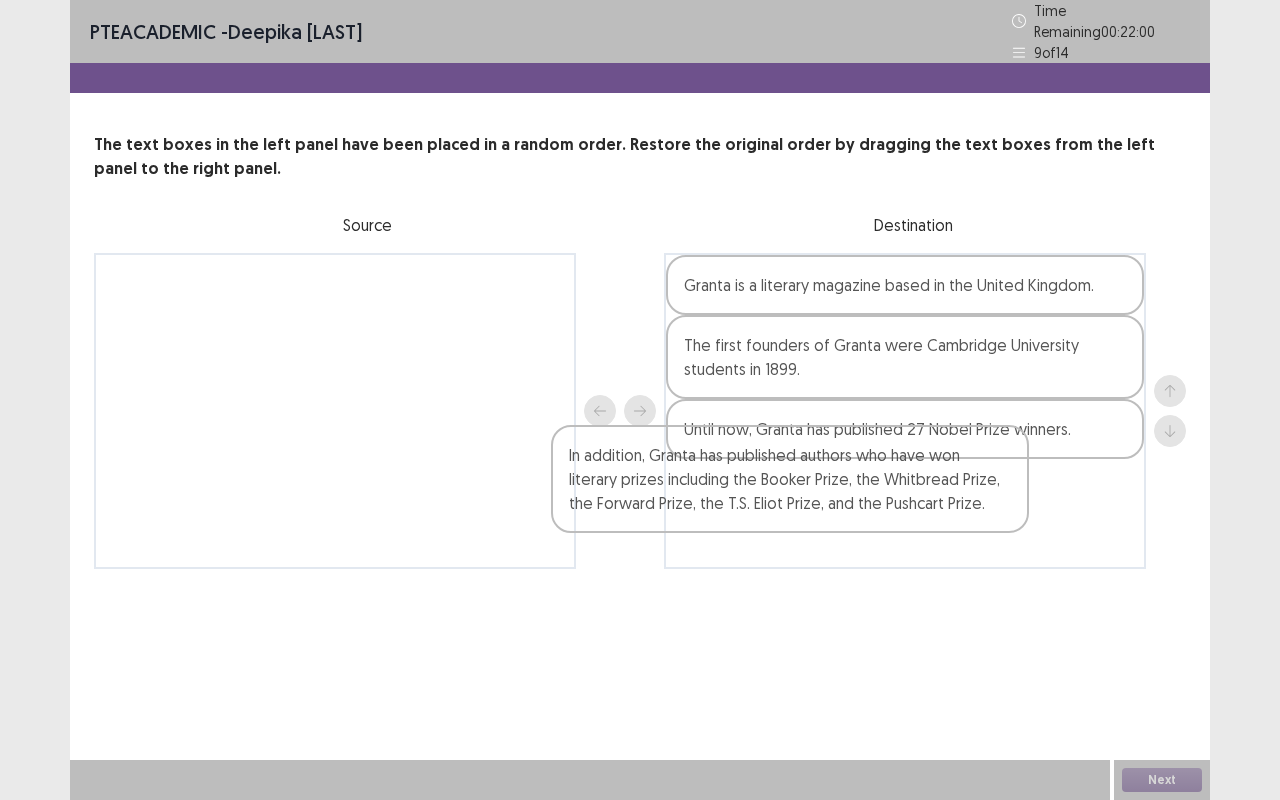 drag, startPoint x: 478, startPoint y: 296, endPoint x: 956, endPoint y: 494, distance: 517.38574 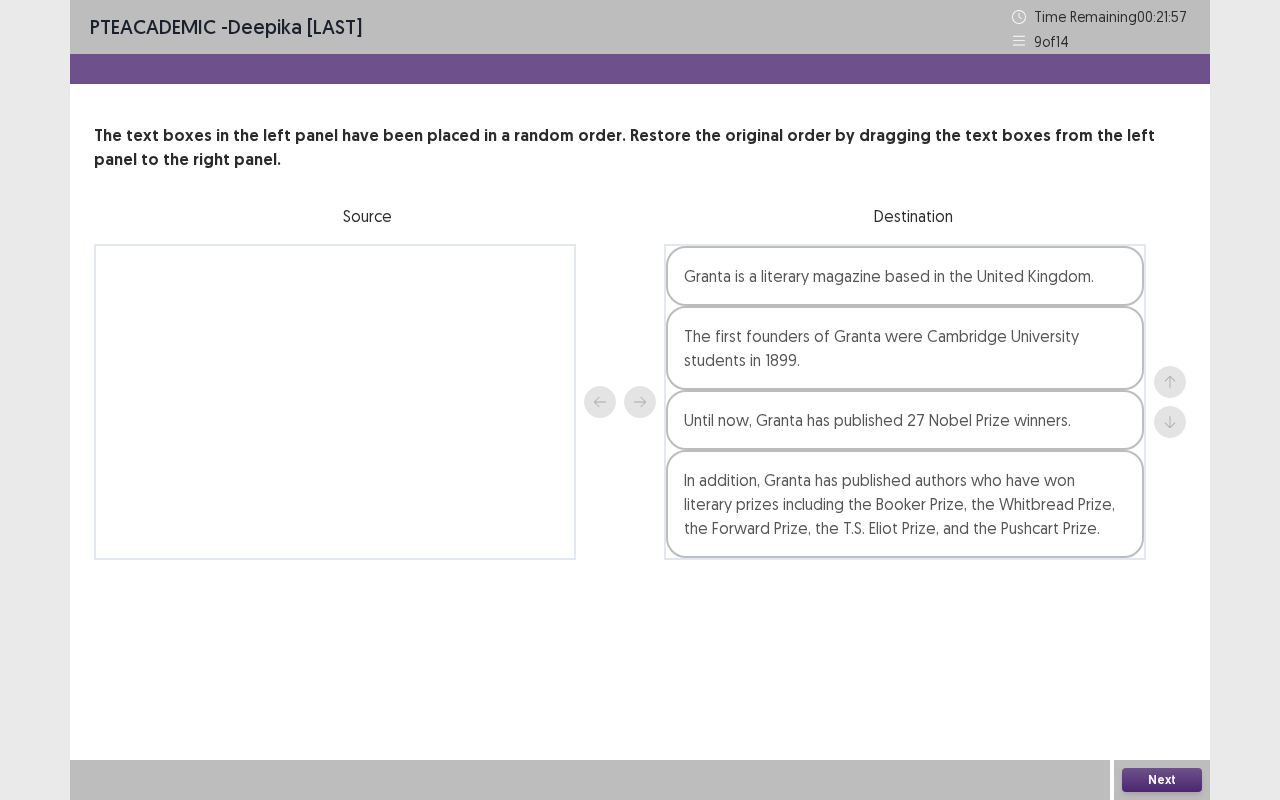 click on "Next" at bounding box center [1162, 780] 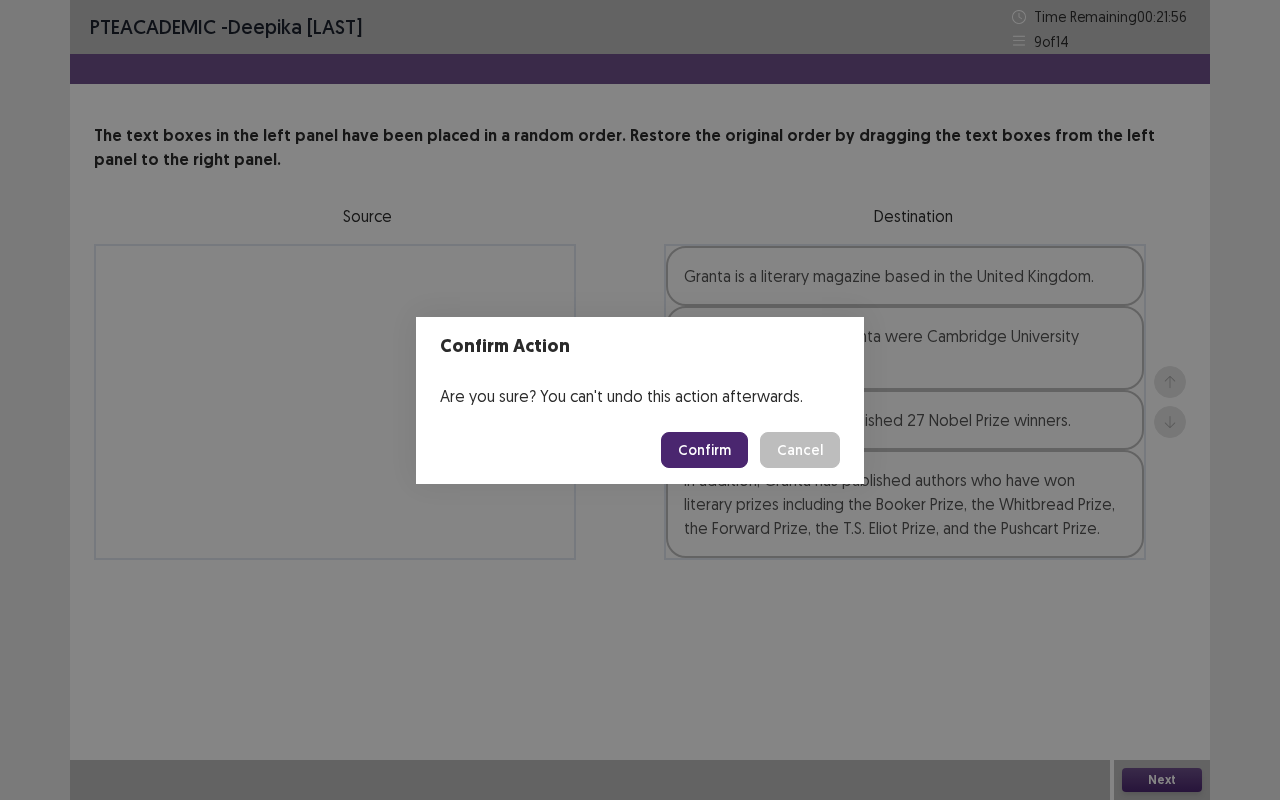 click on "Confirm" at bounding box center [704, 450] 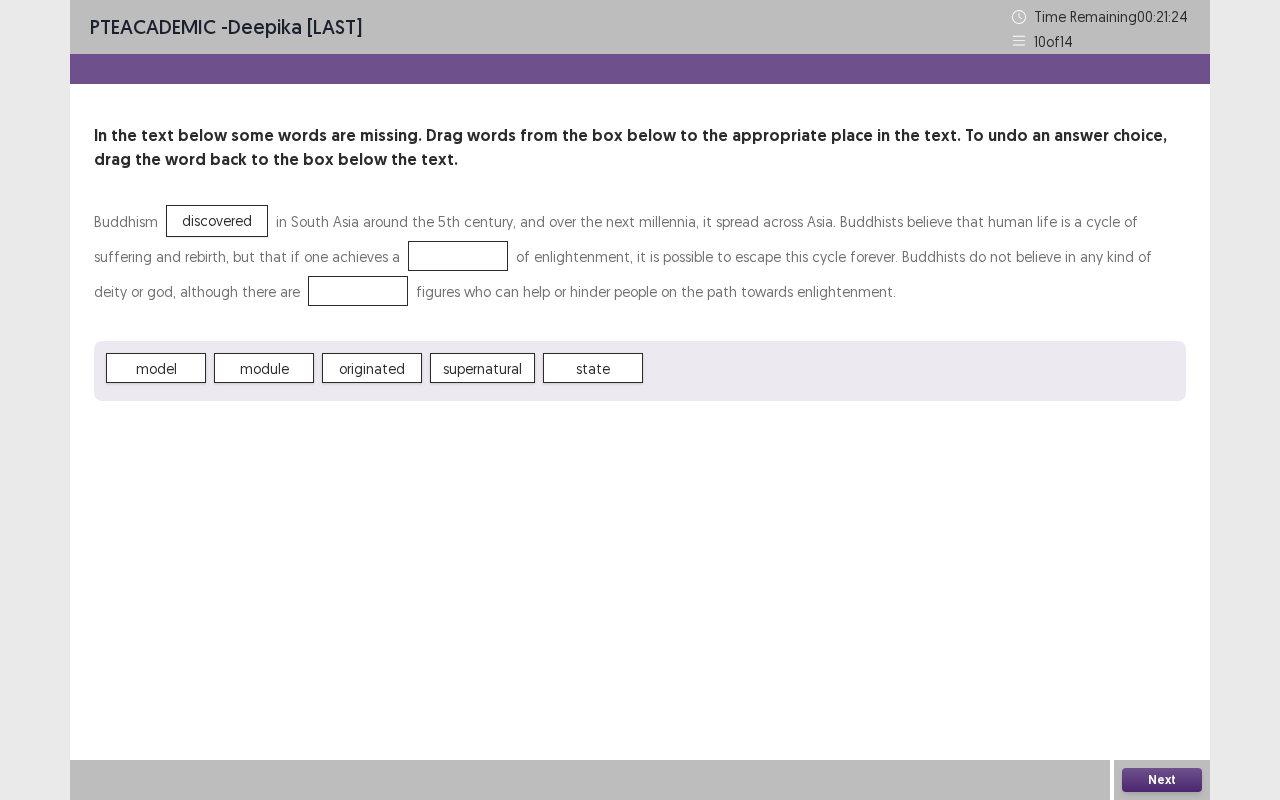click at bounding box center [458, 256] 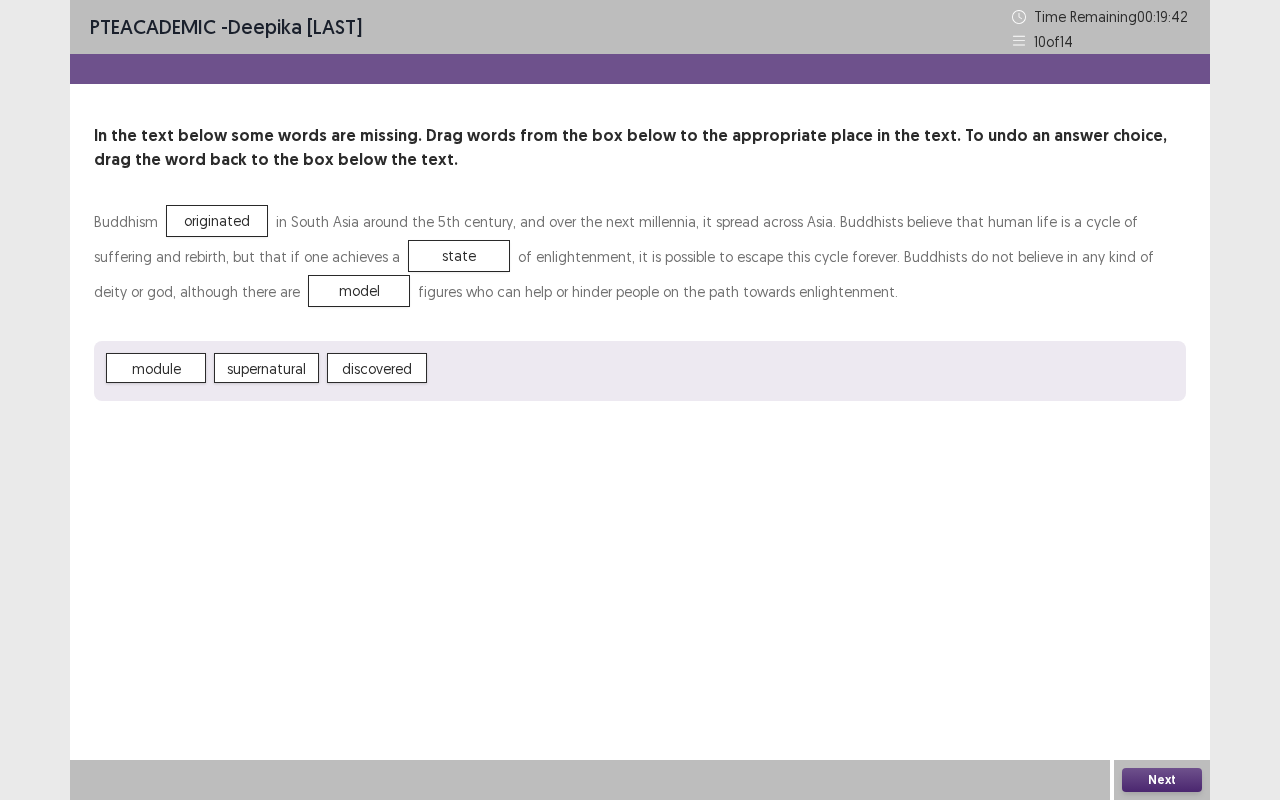click on "Next" at bounding box center (1162, 780) 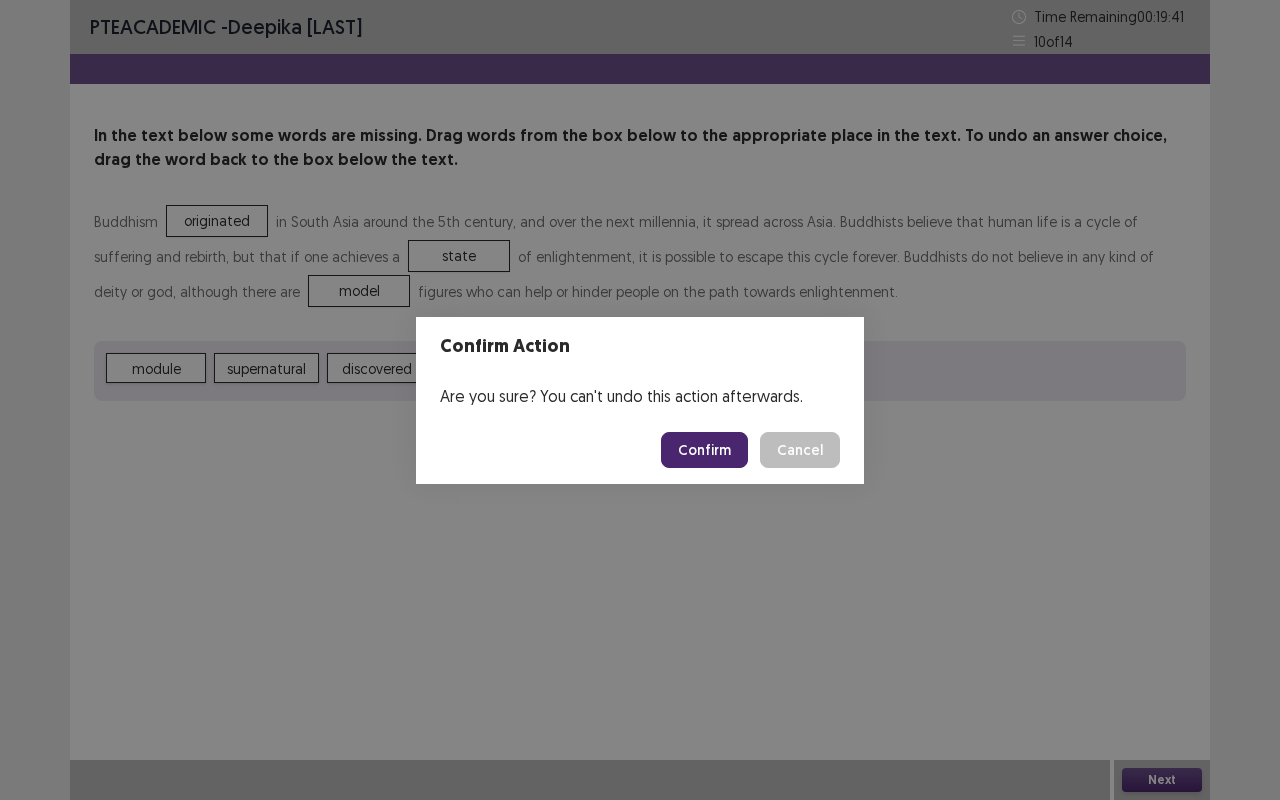 click on "Confirm" at bounding box center [704, 450] 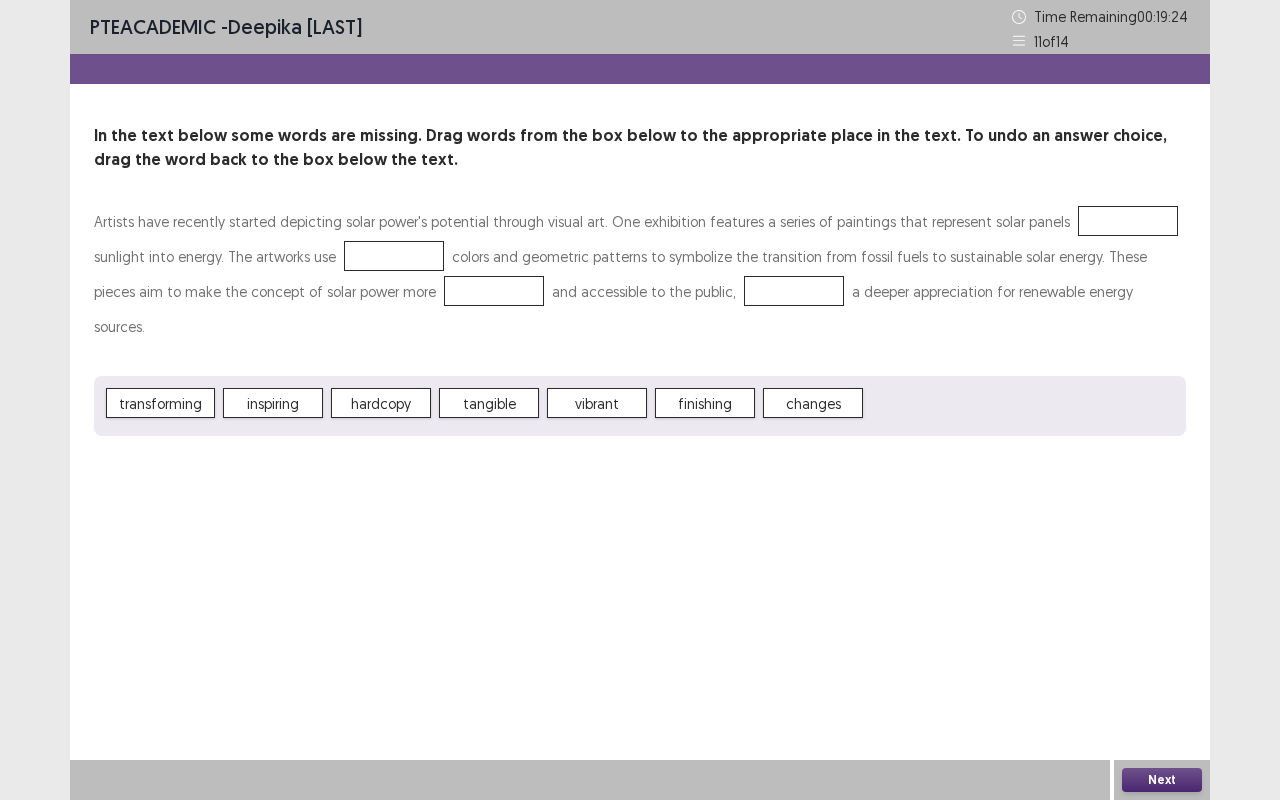 click at bounding box center (1128, 221) 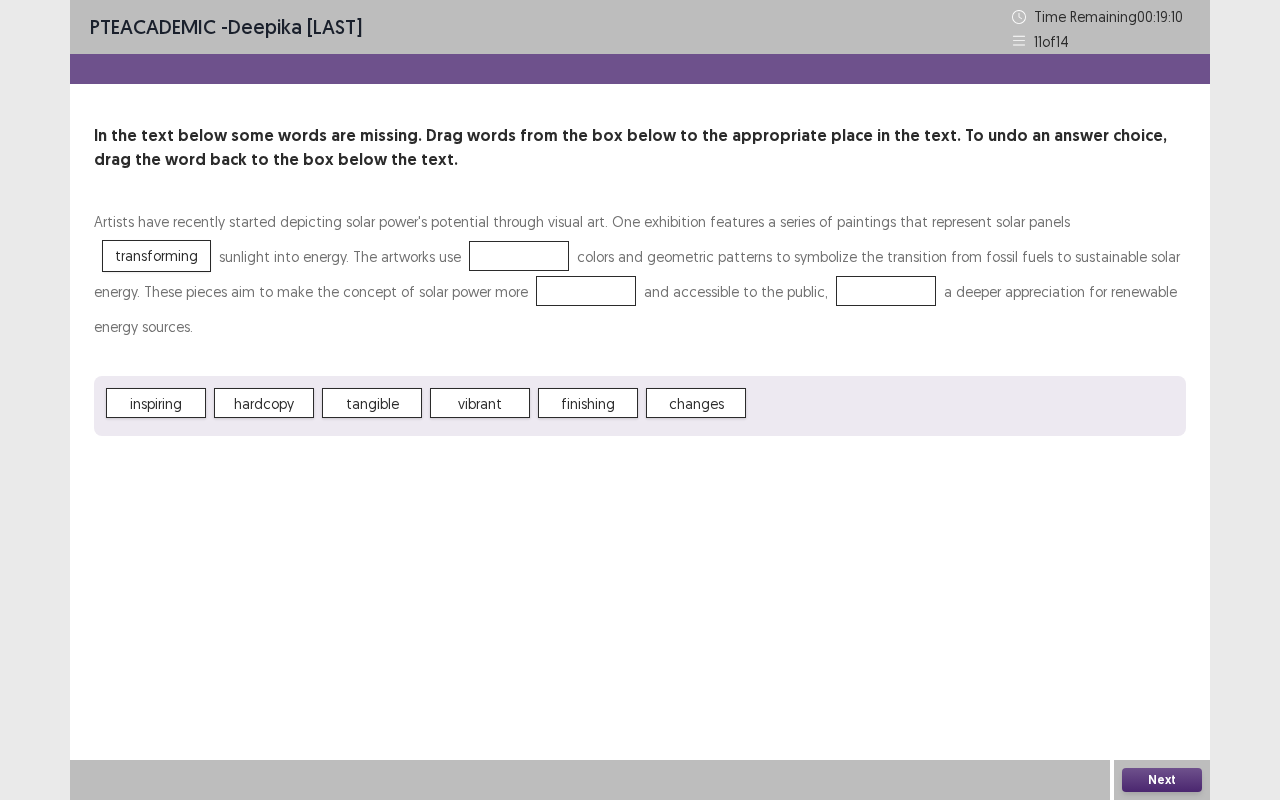 click at bounding box center [519, 256] 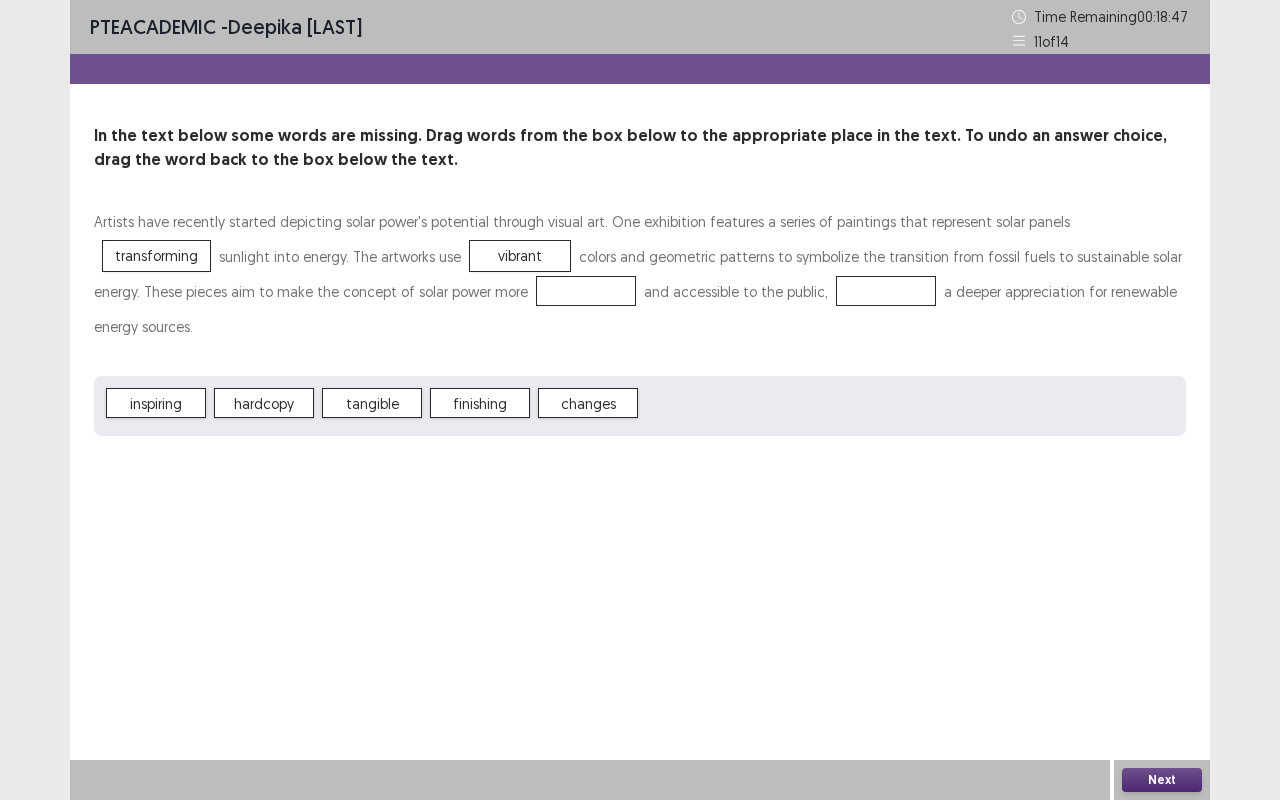 click at bounding box center (586, 291) 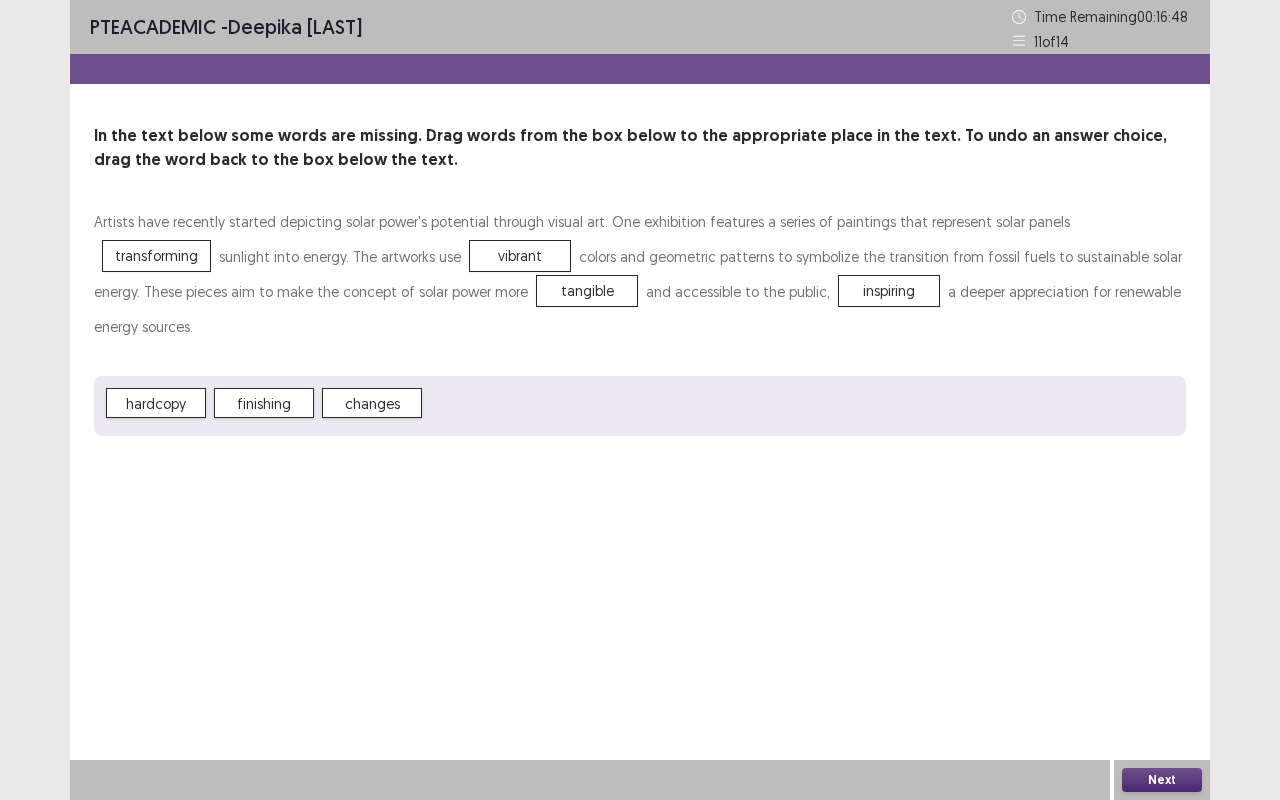 click on "Next" at bounding box center [1162, 780] 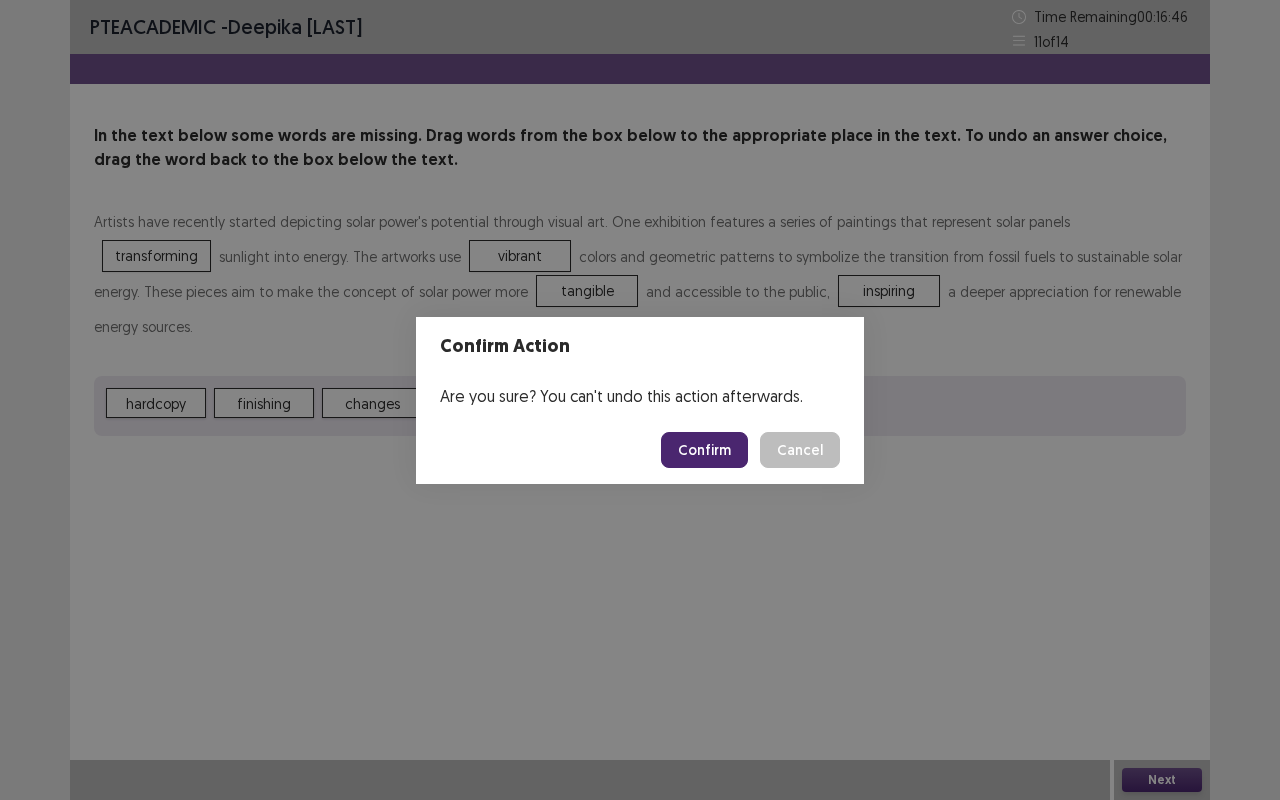click on "Confirm" at bounding box center [704, 450] 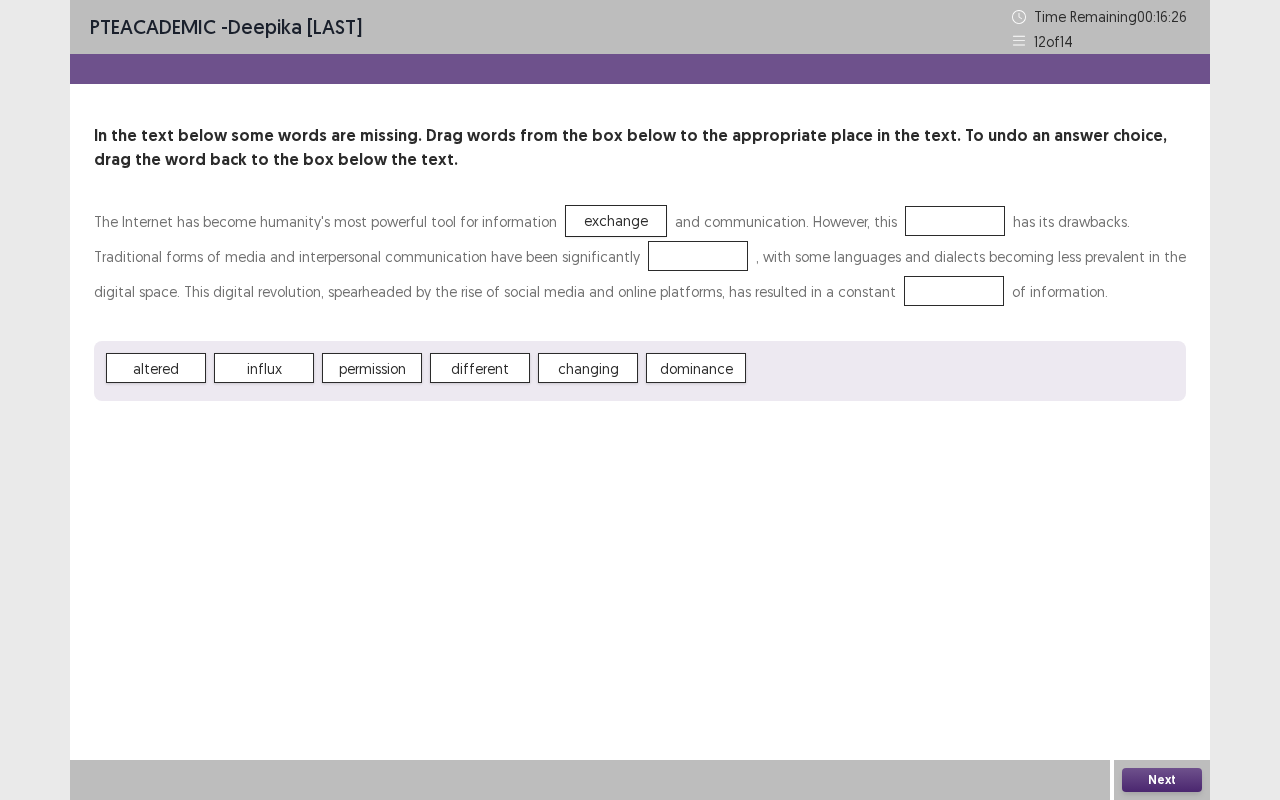 click at bounding box center [955, 221] 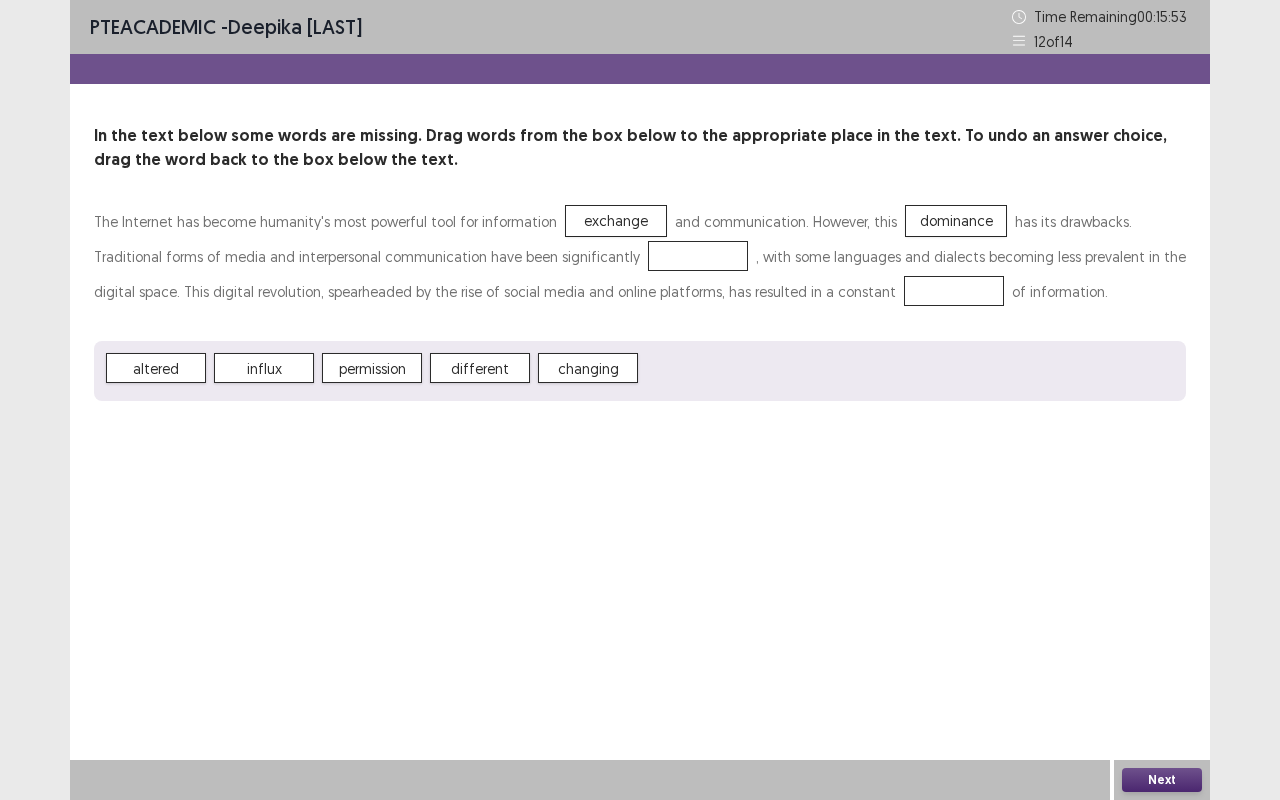 click at bounding box center (698, 256) 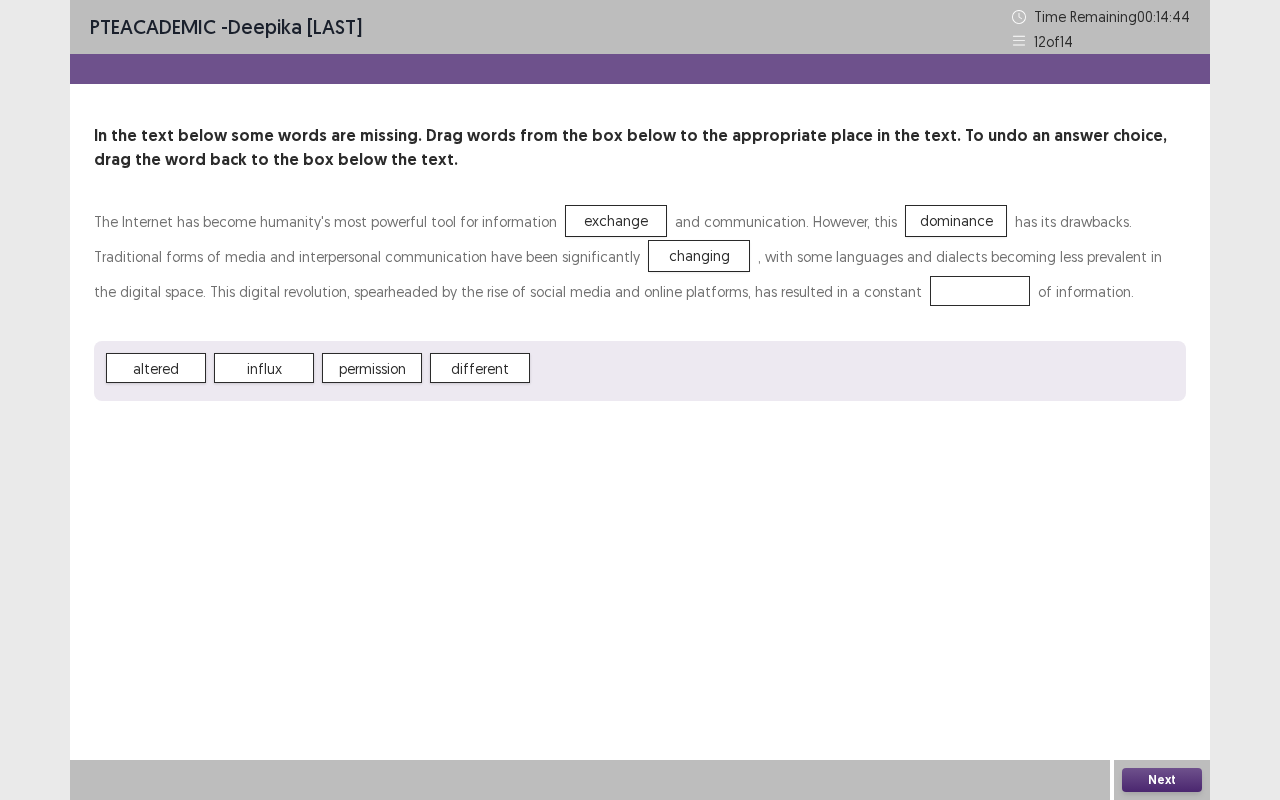 click on "influx" at bounding box center [264, 368] 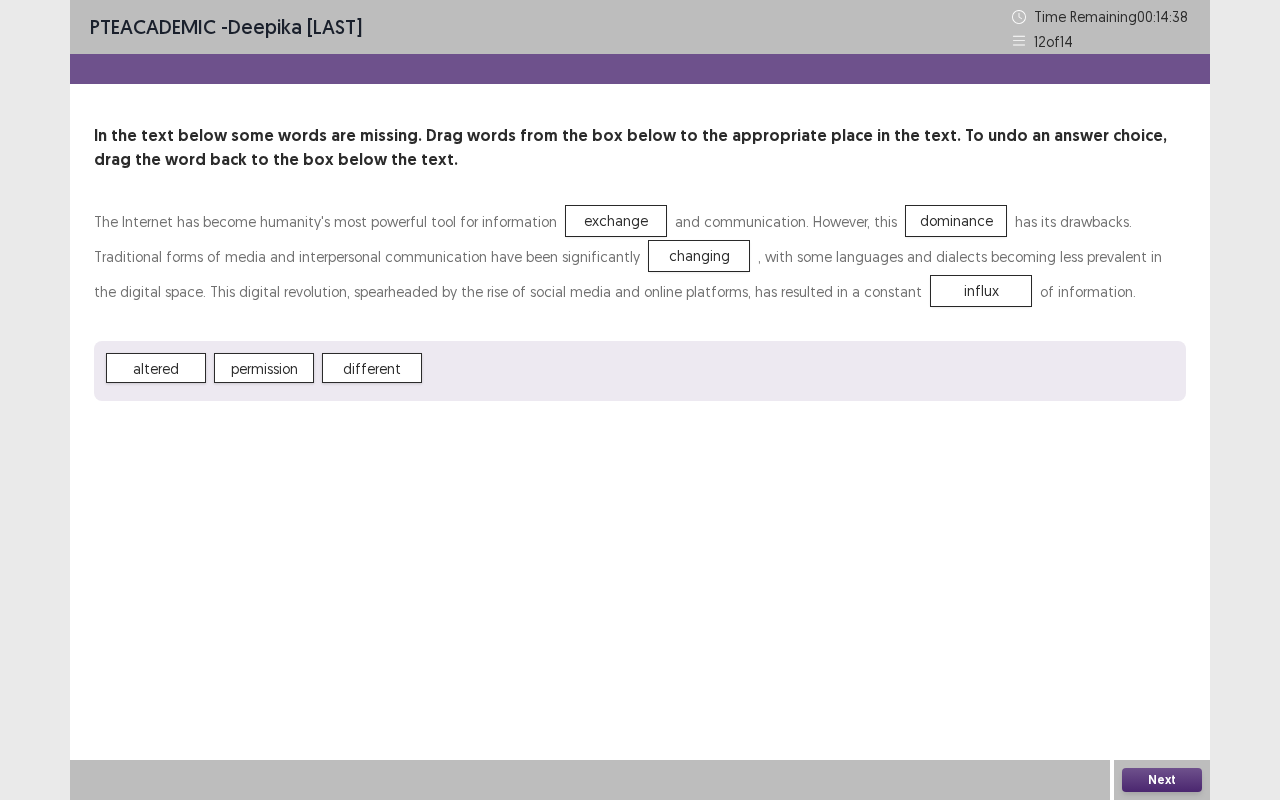 click on "Next" at bounding box center (1162, 780) 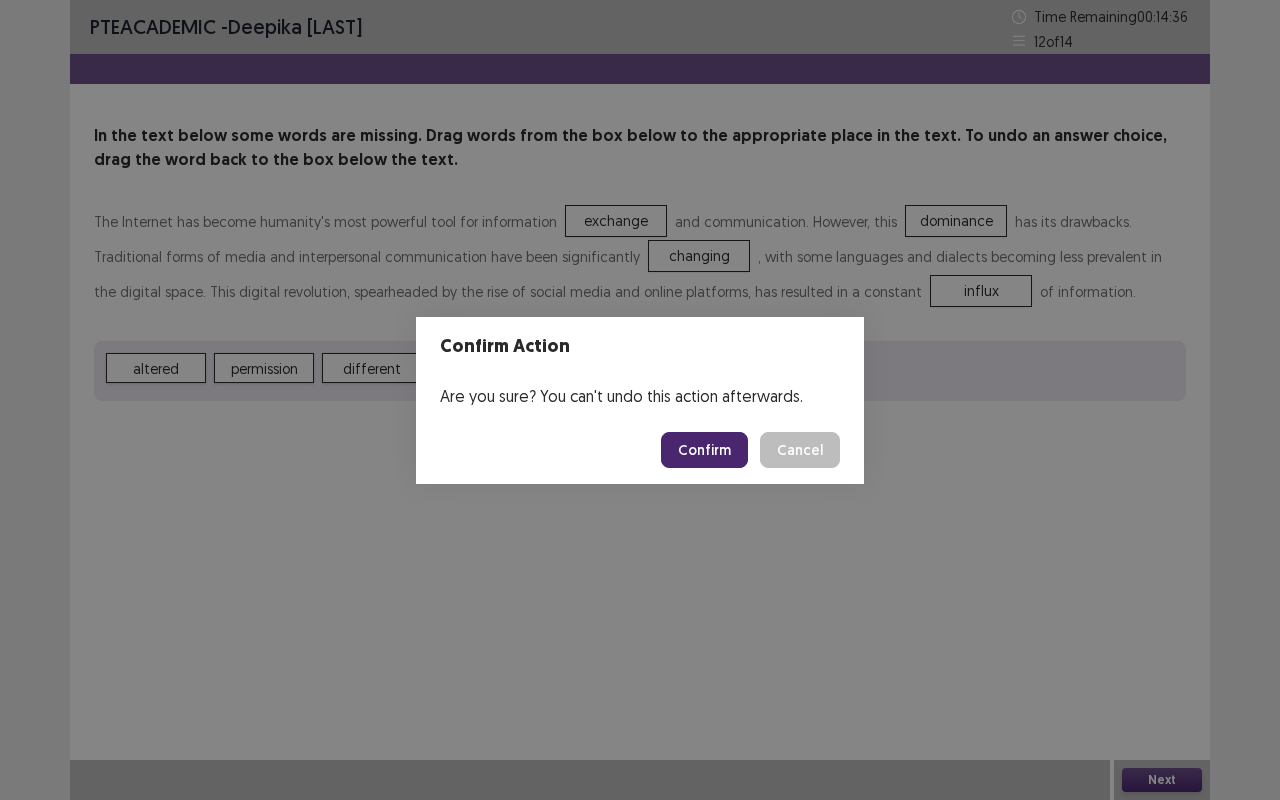 click on "Confirm" at bounding box center [704, 450] 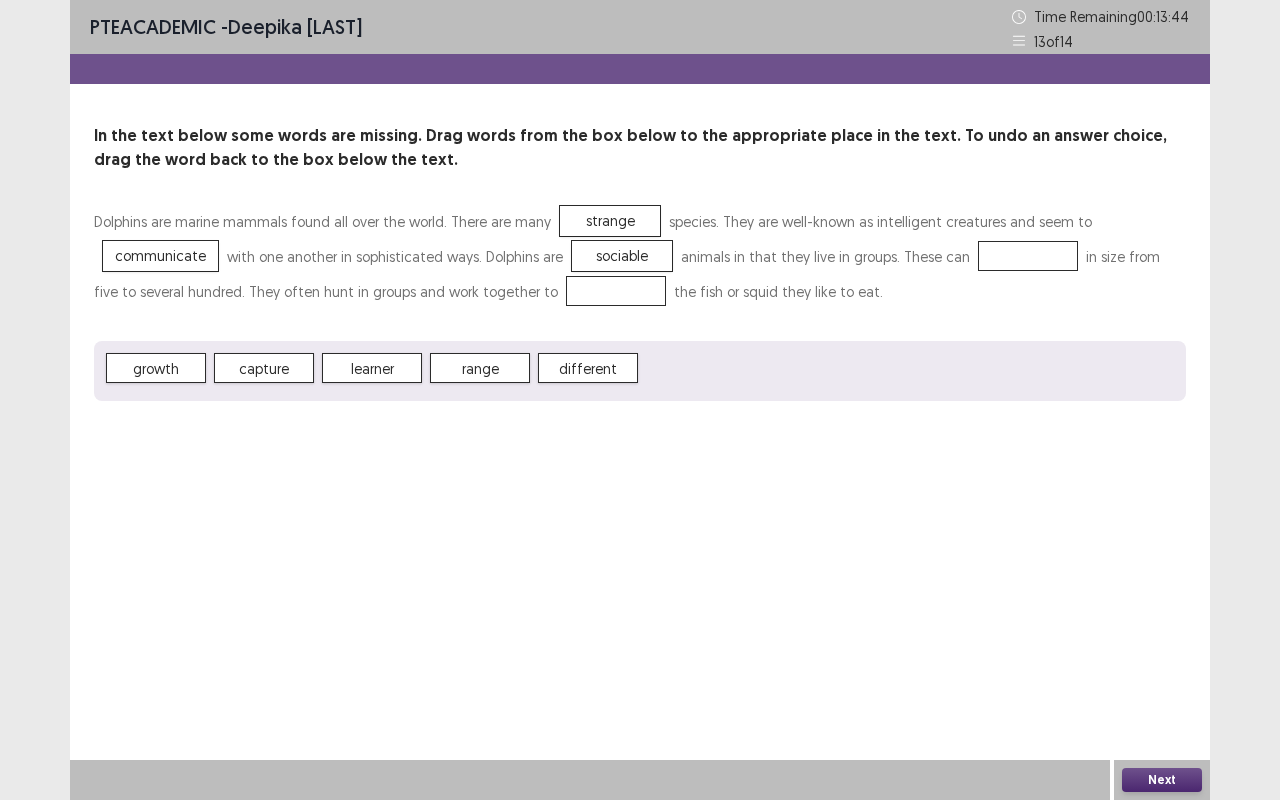 click at bounding box center [1028, 256] 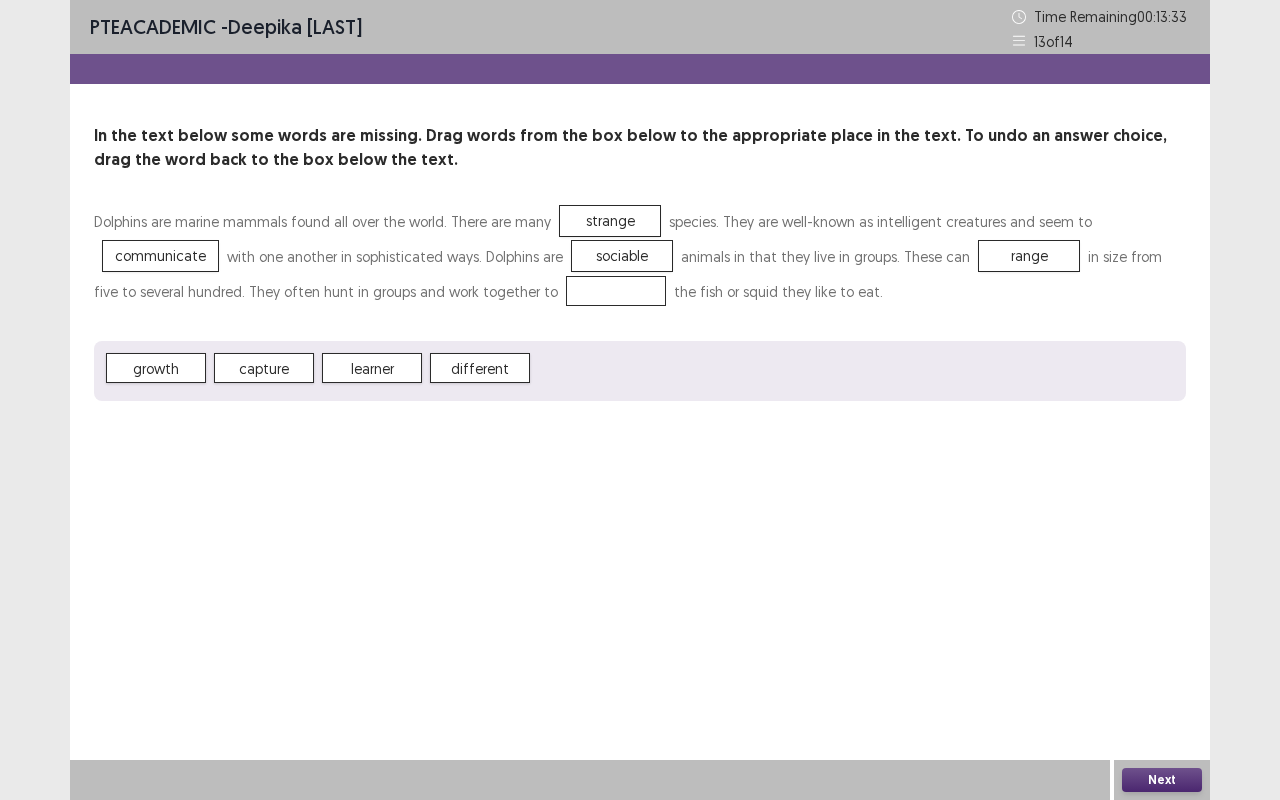 click at bounding box center [616, 291] 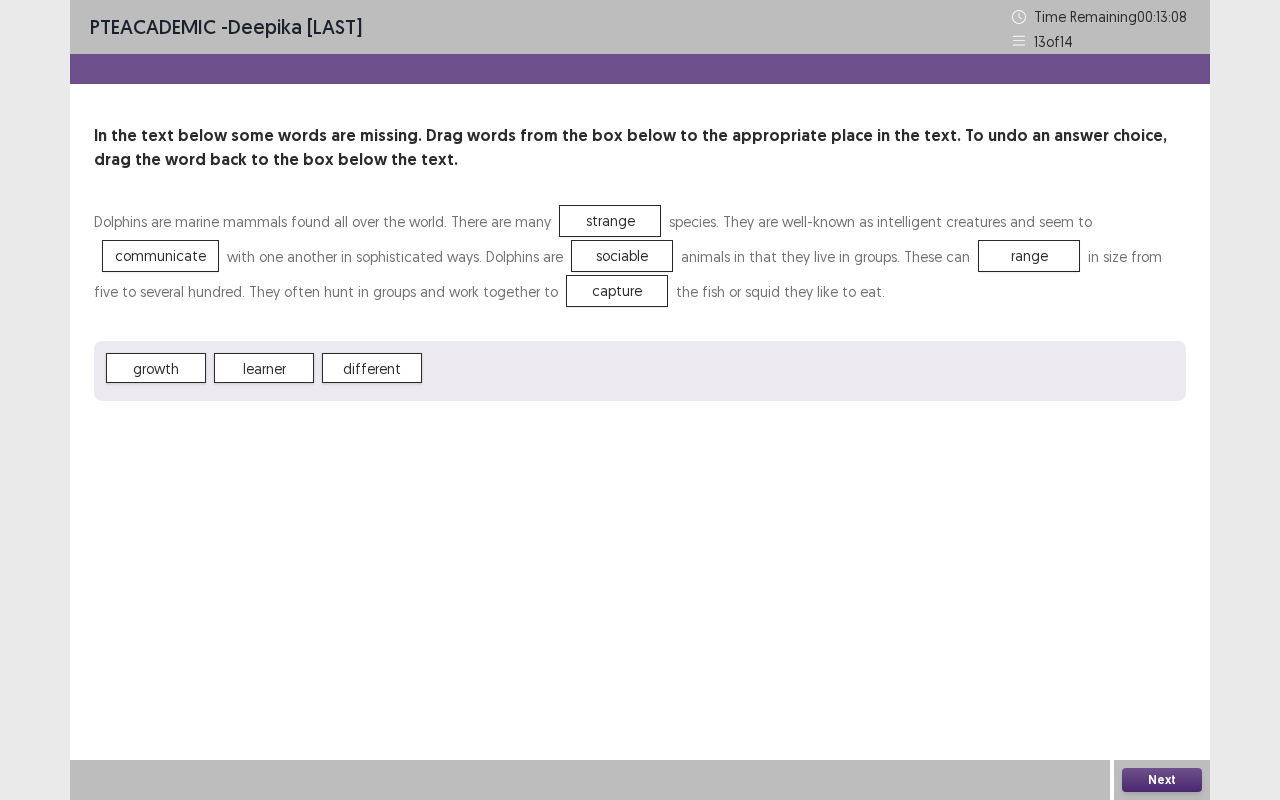 click on "Next" at bounding box center (1162, 780) 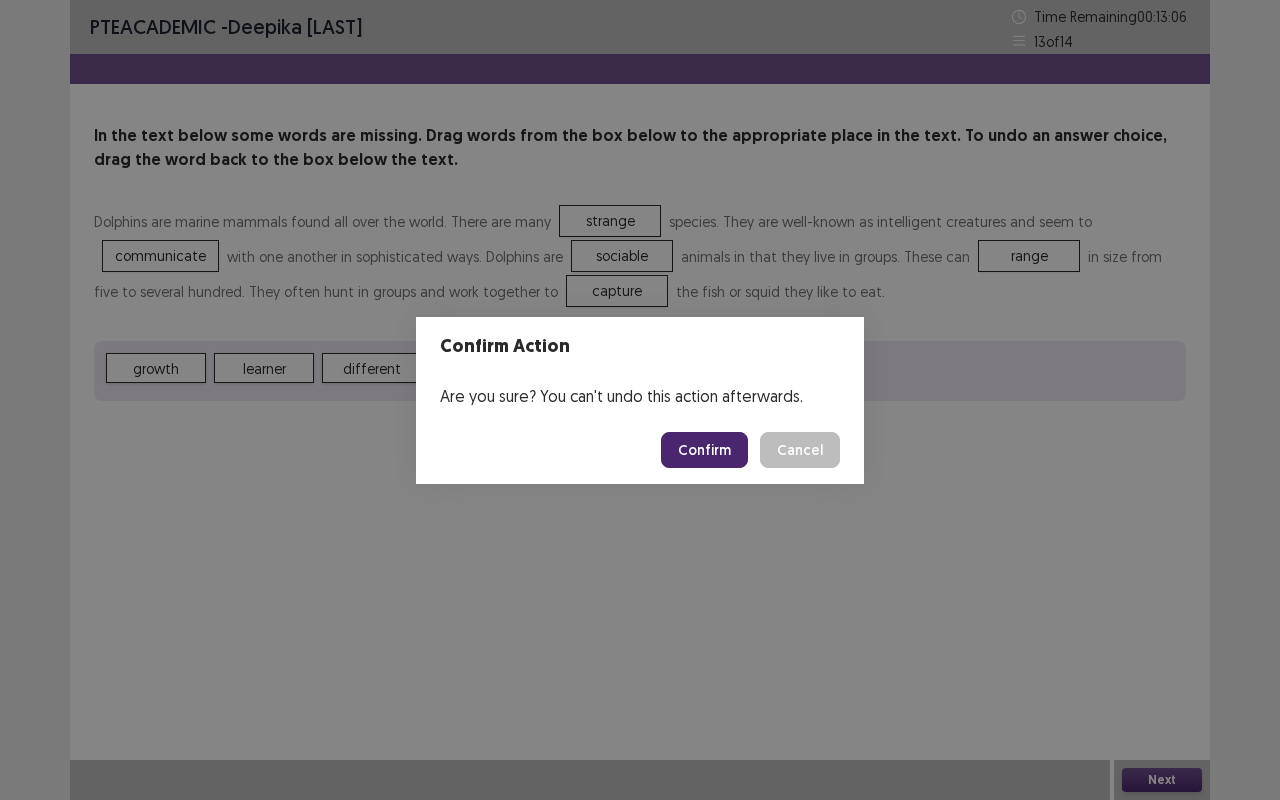 click on "Confirm" at bounding box center [704, 450] 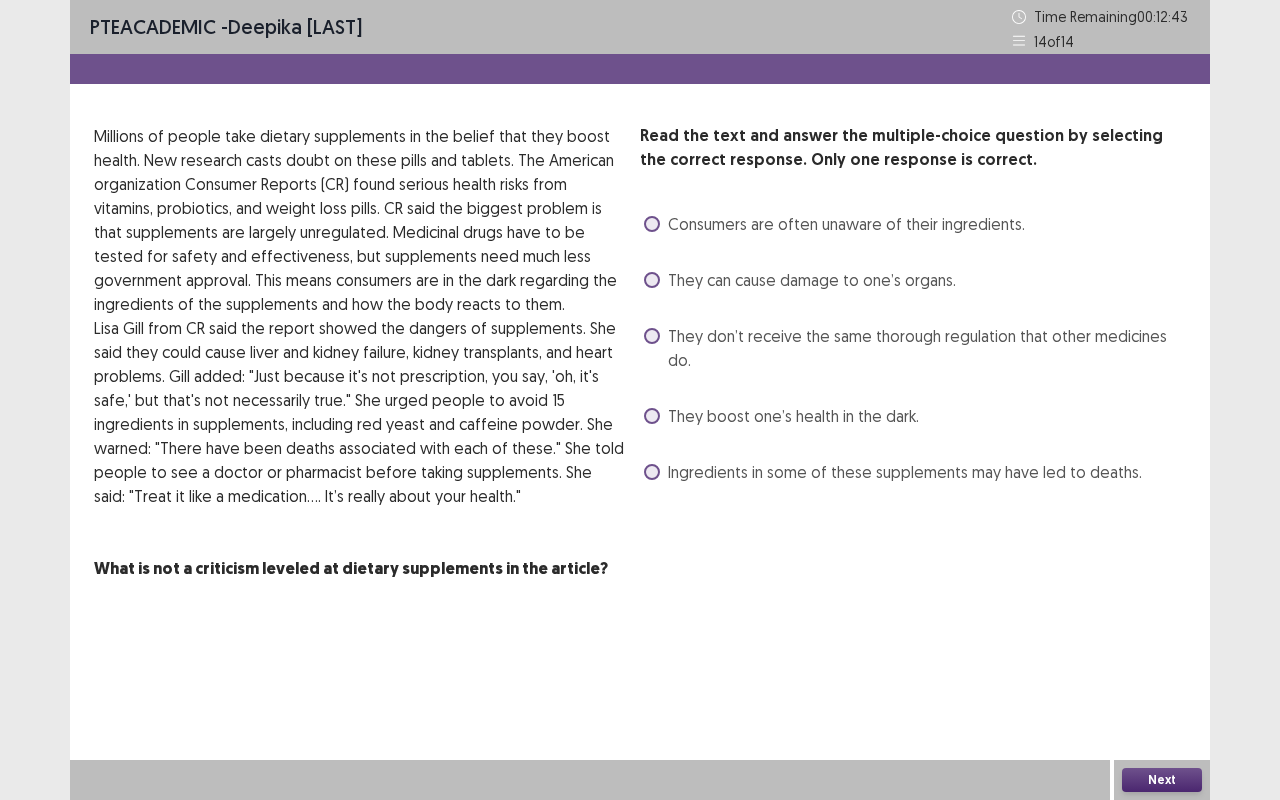 click on "They don’t receive the same thorough regulation that other medicines do." at bounding box center (915, 348) 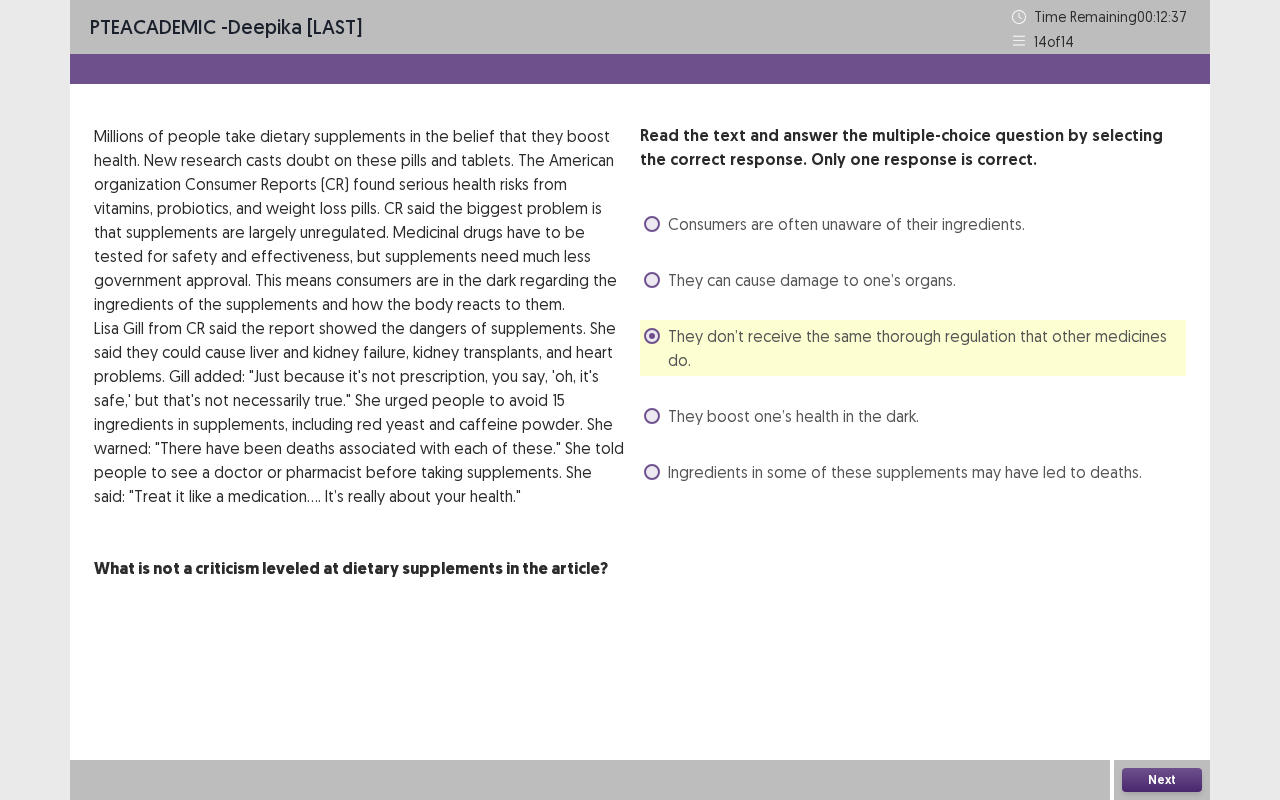 drag, startPoint x: 1150, startPoint y: 777, endPoint x: 1202, endPoint y: 799, distance: 56.462376 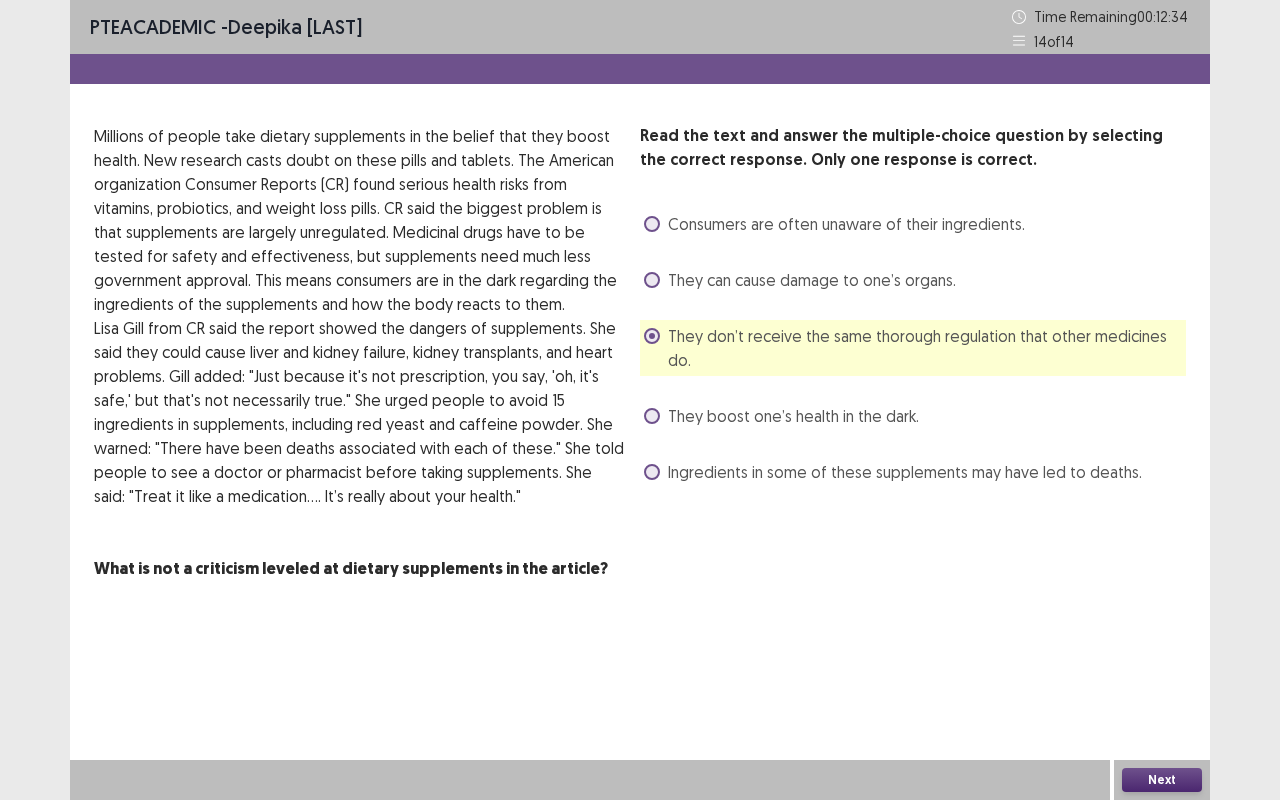 click on "Next" at bounding box center [1162, 780] 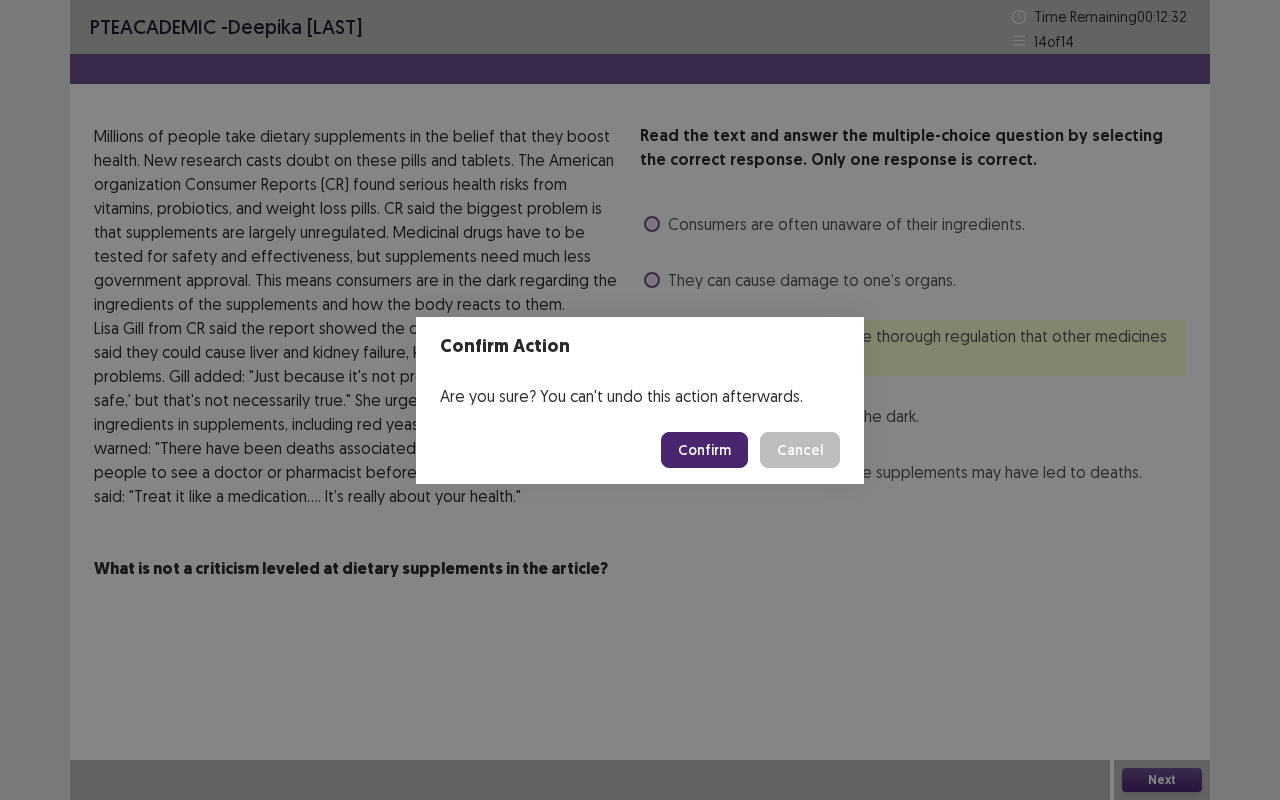 click on "Confirm" at bounding box center (704, 450) 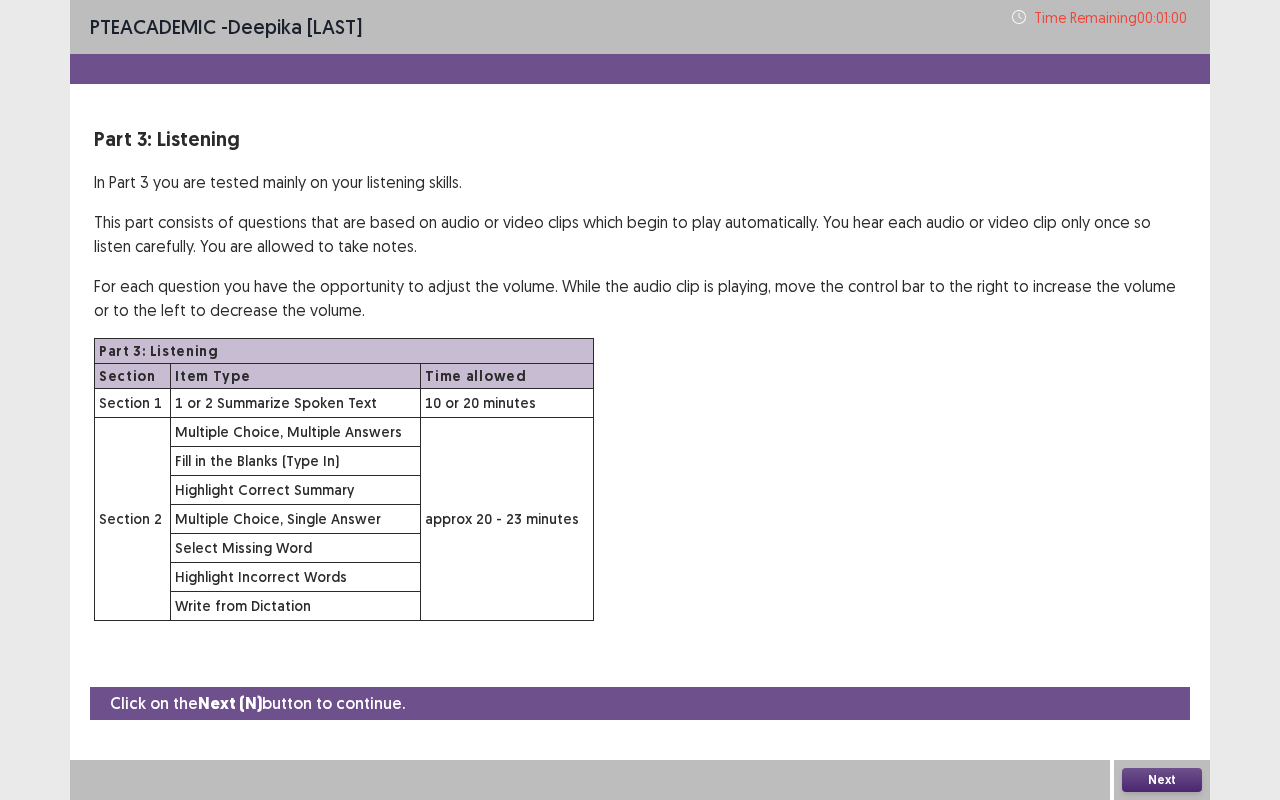 click on "Next" at bounding box center [1162, 780] 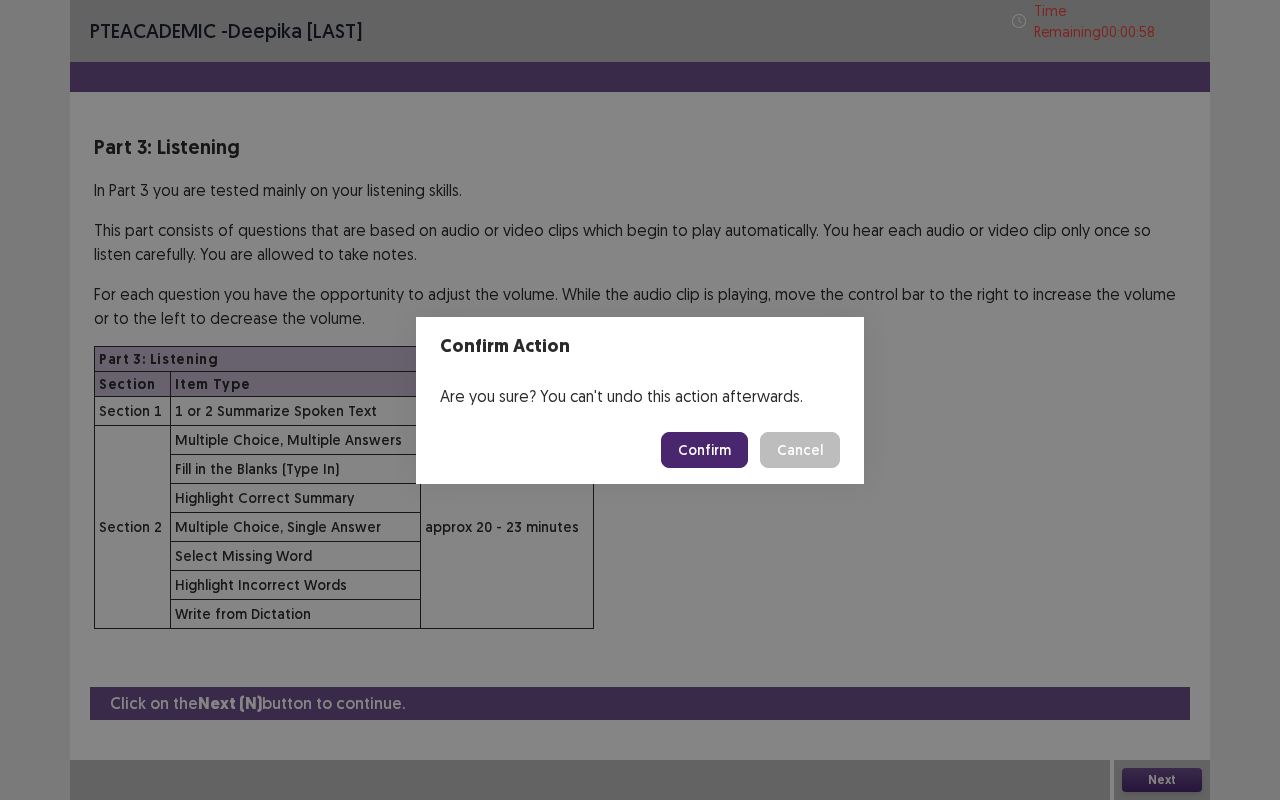click on "Confirm" at bounding box center (704, 450) 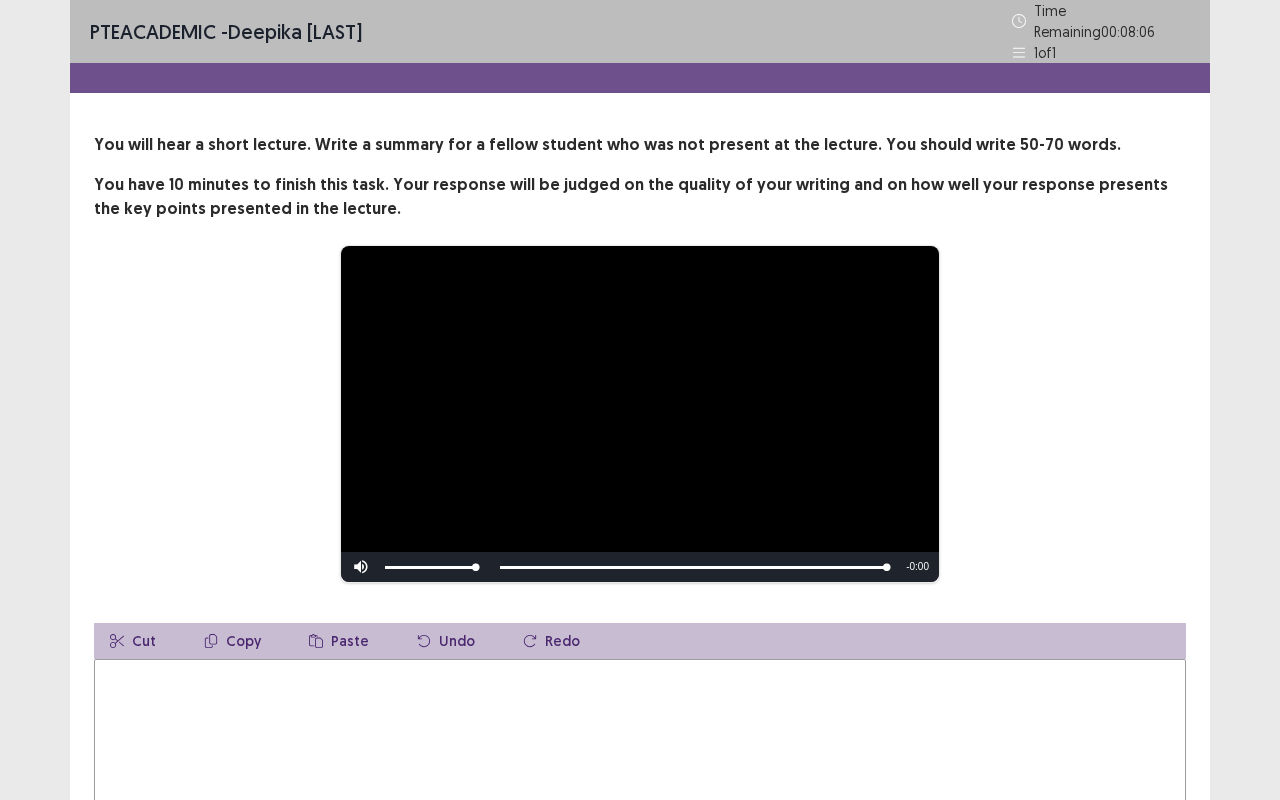 click at bounding box center [640, 769] 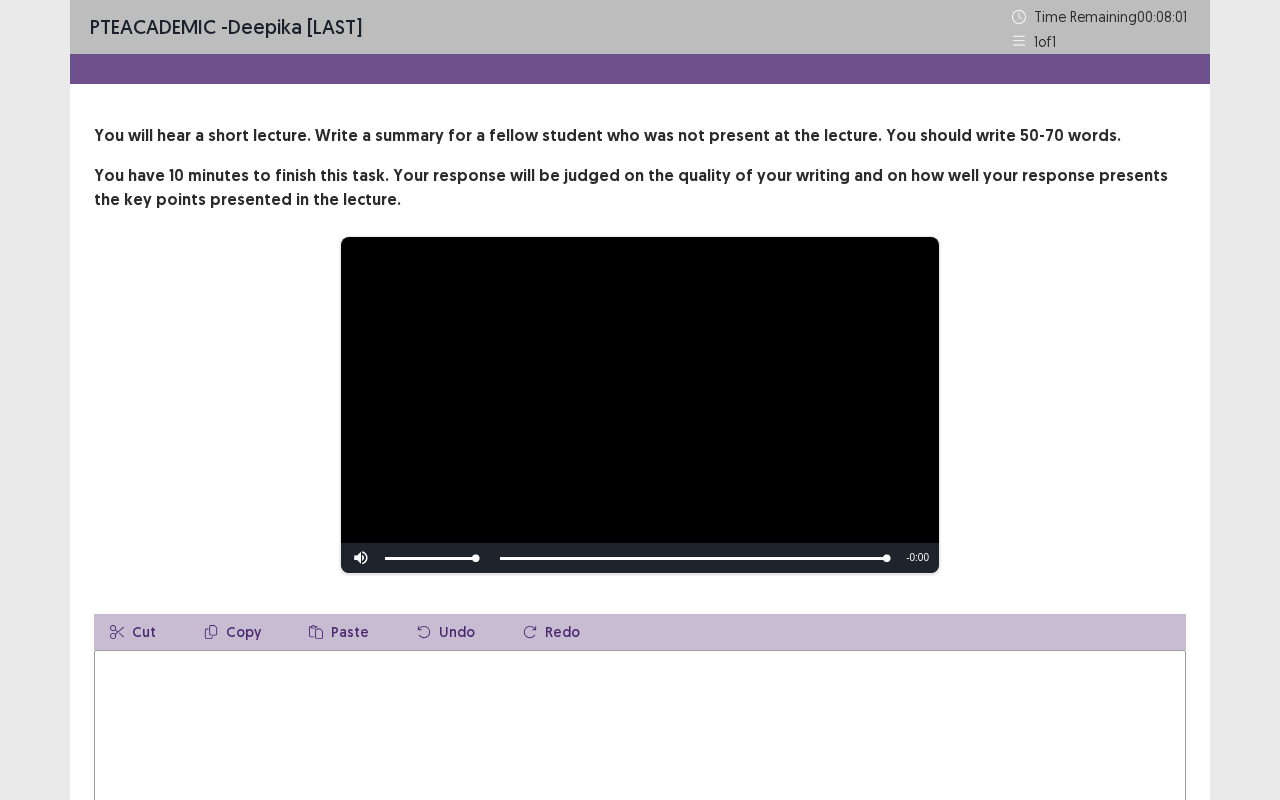 click at bounding box center [640, 760] 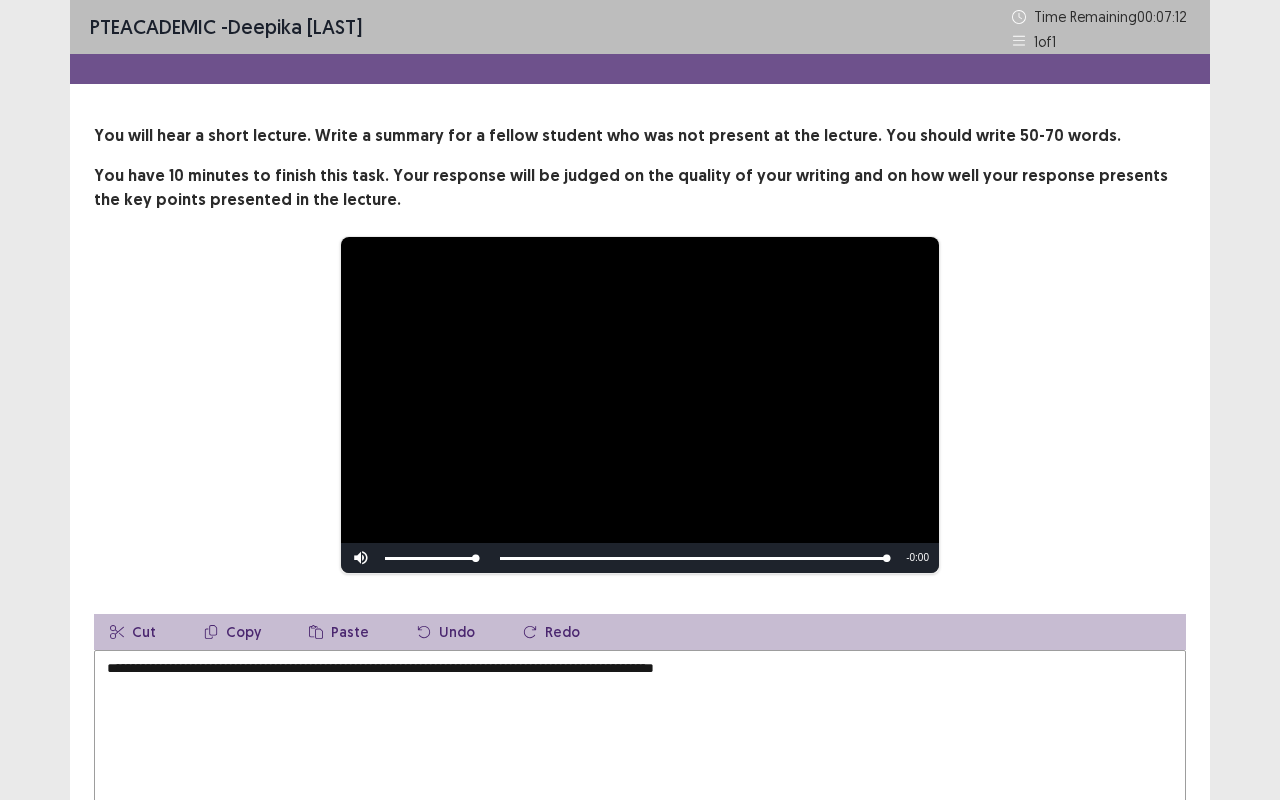click on "**********" at bounding box center [640, 760] 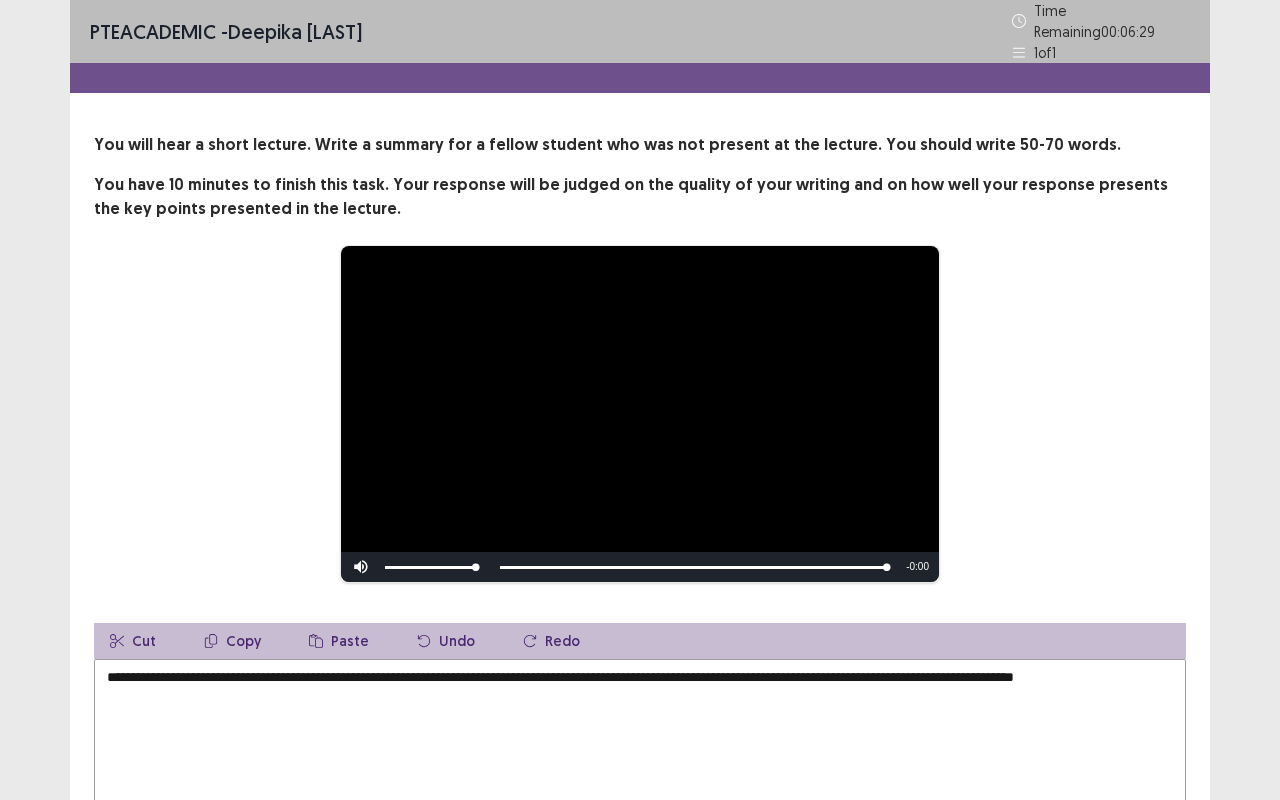 click on "**********" at bounding box center [640, 769] 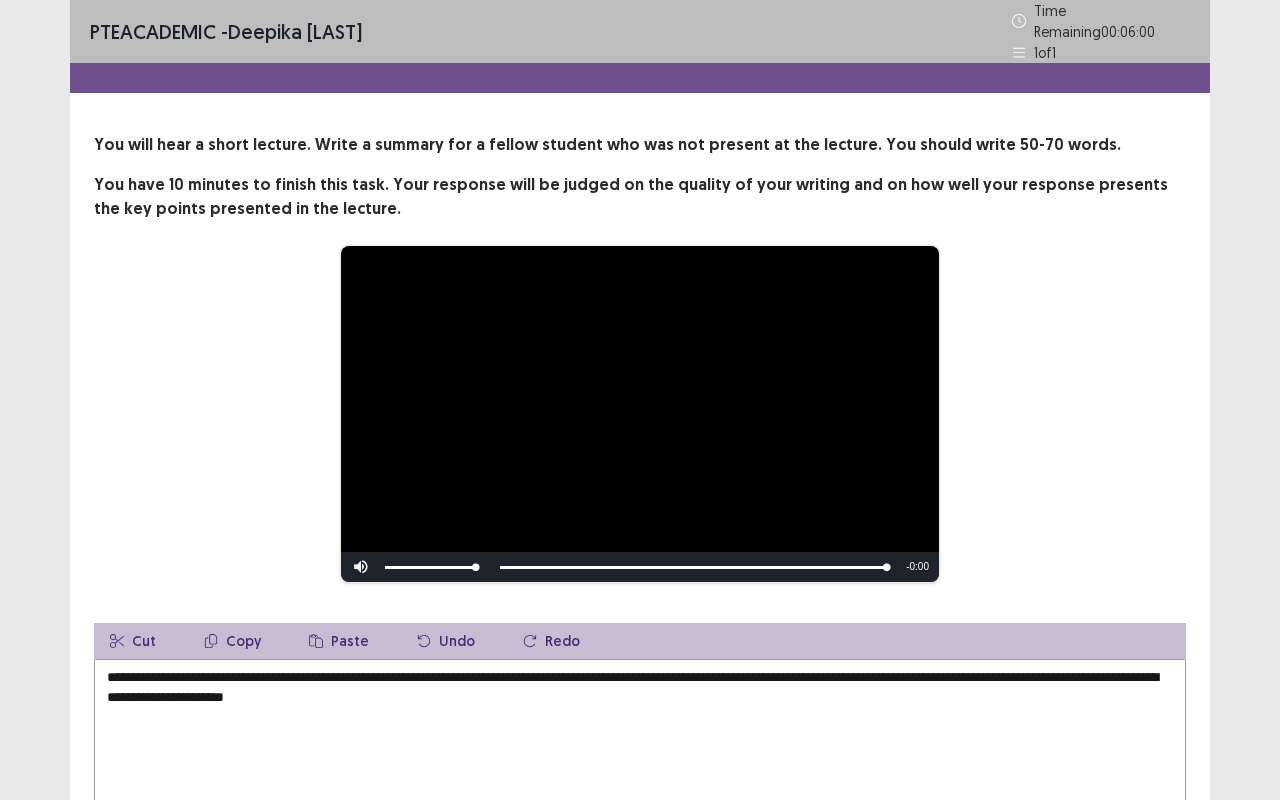 click on "**********" at bounding box center [640, 769] 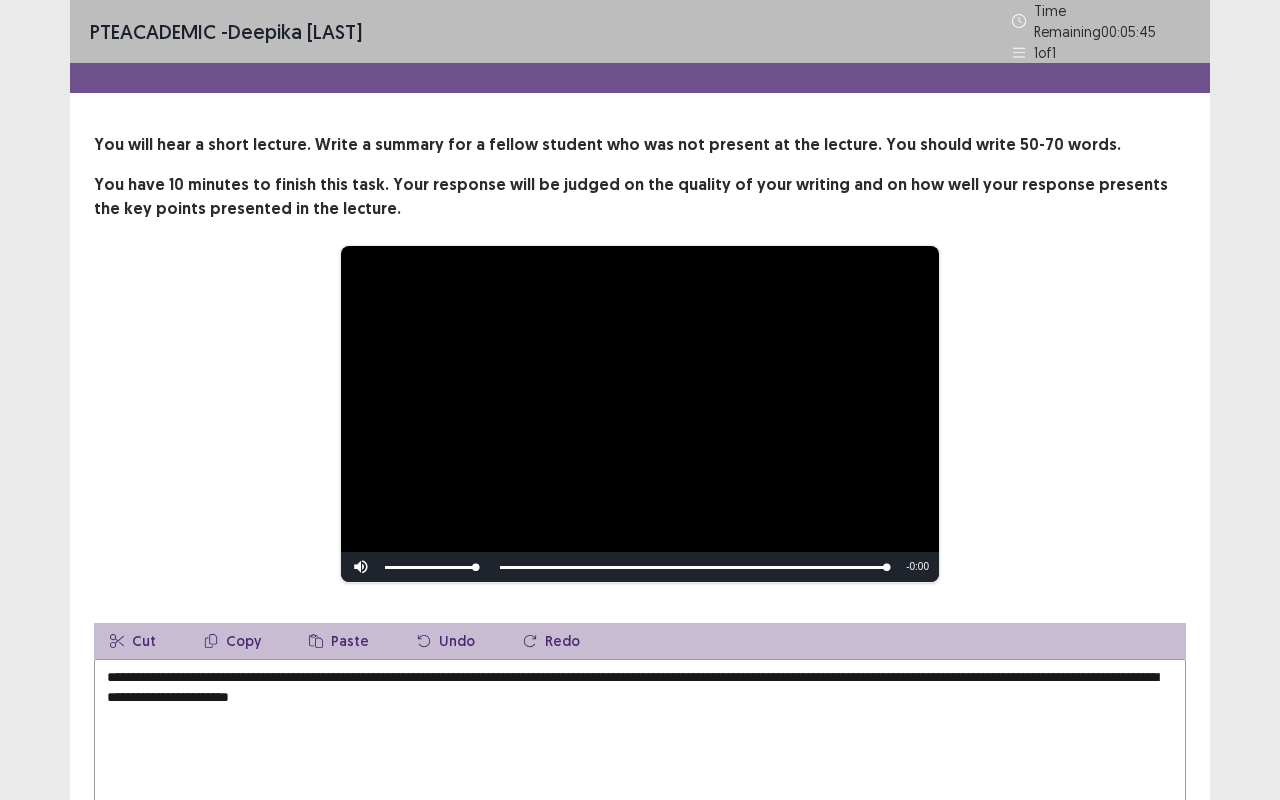 click on "**********" at bounding box center [640, 414] 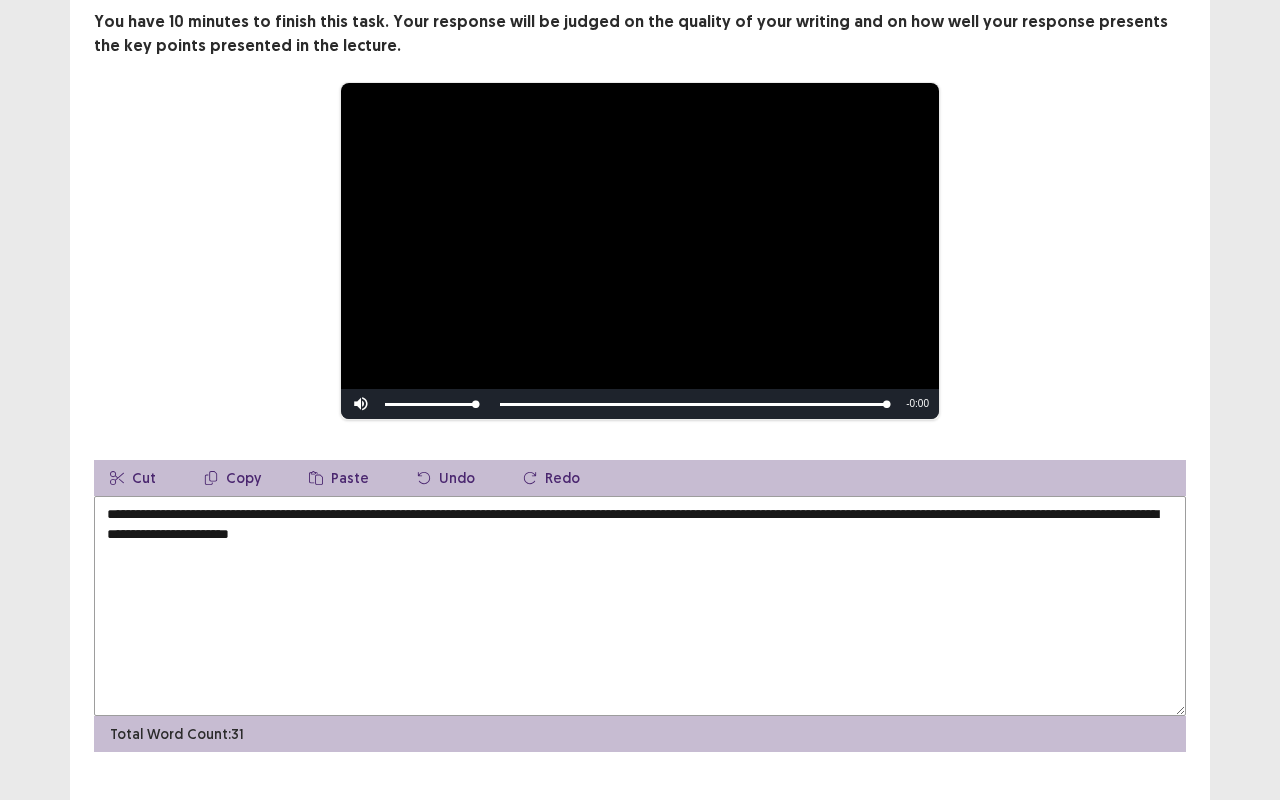 scroll, scrollTop: 194, scrollLeft: 0, axis: vertical 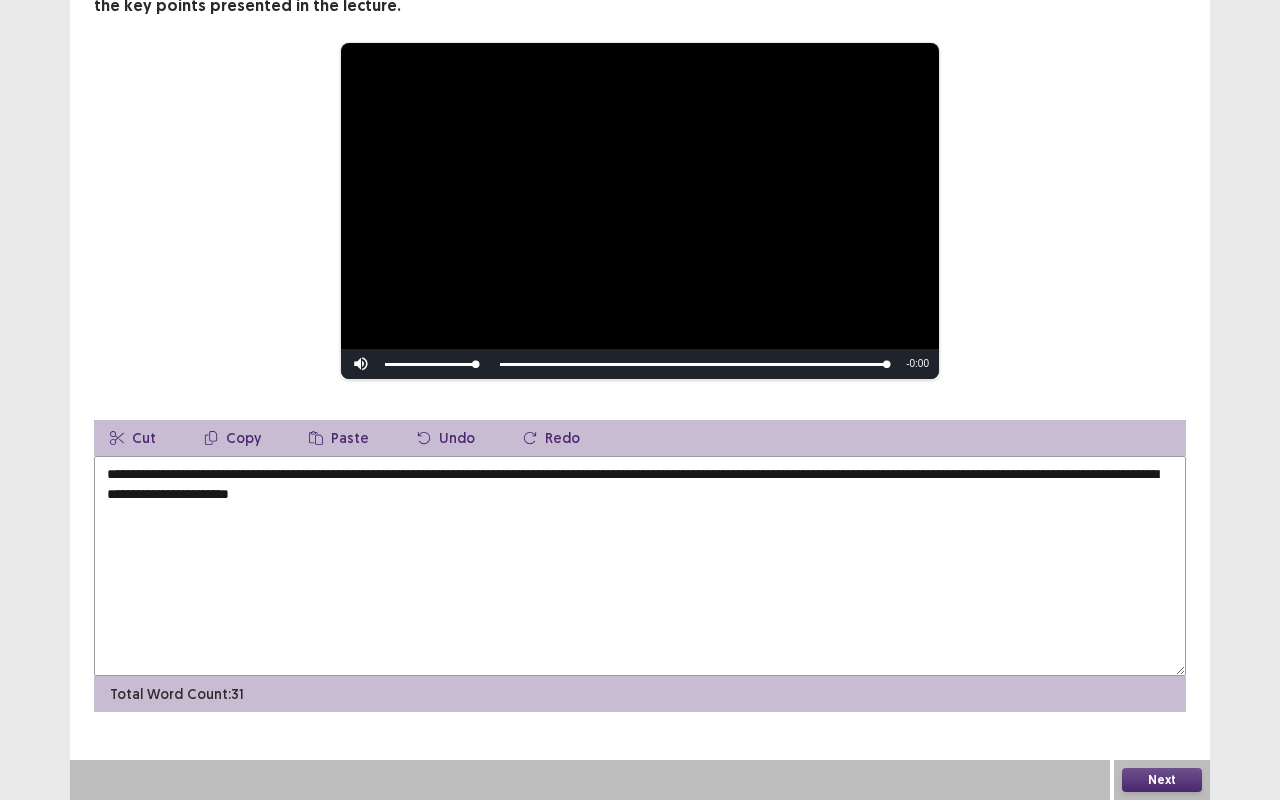 click on "**********" at bounding box center (640, 566) 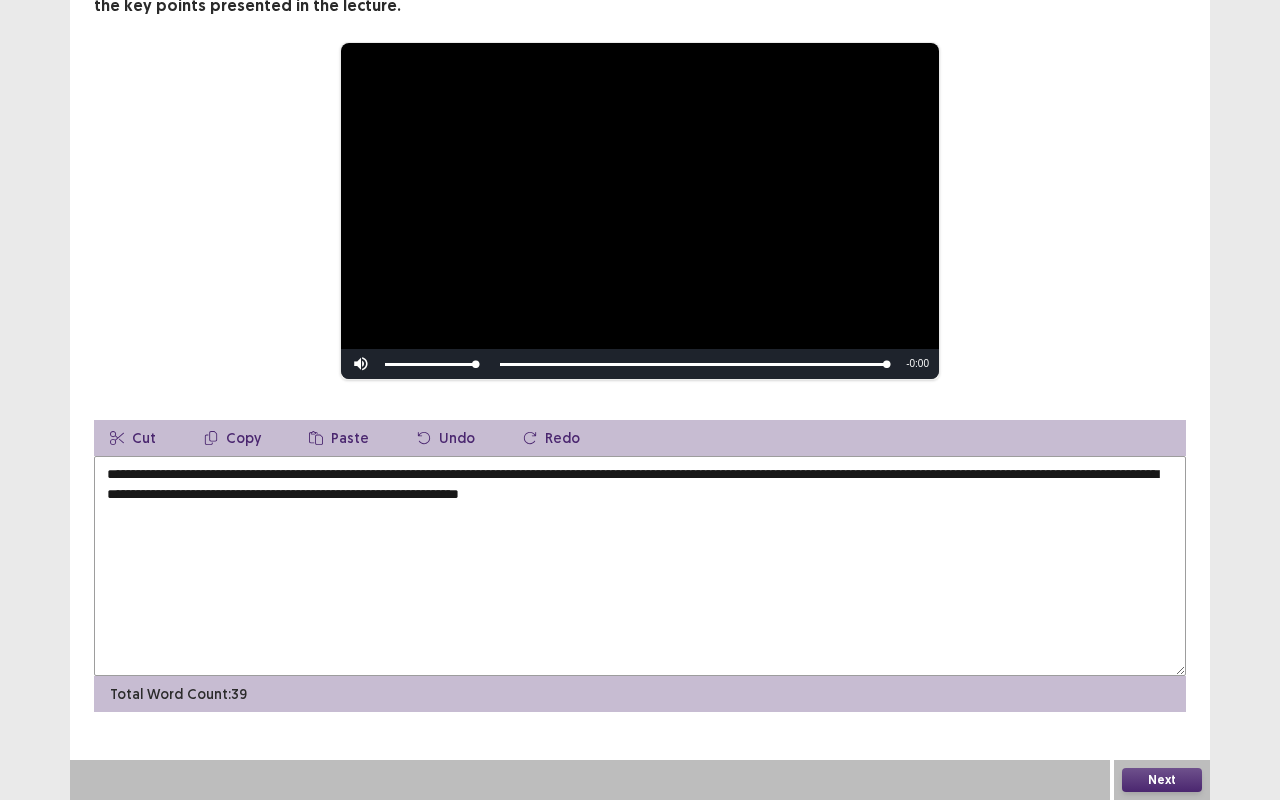 click on "**********" at bounding box center (640, 566) 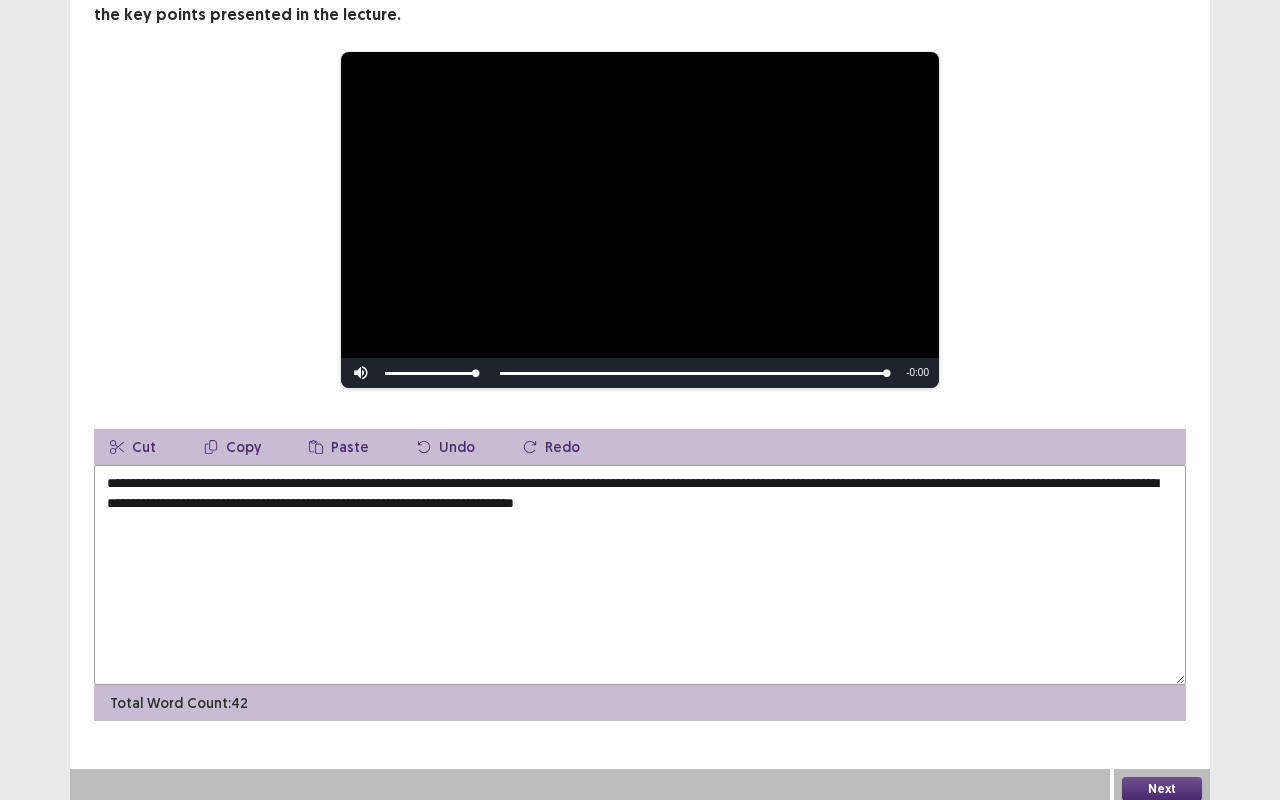 click on "**********" at bounding box center (640, 575) 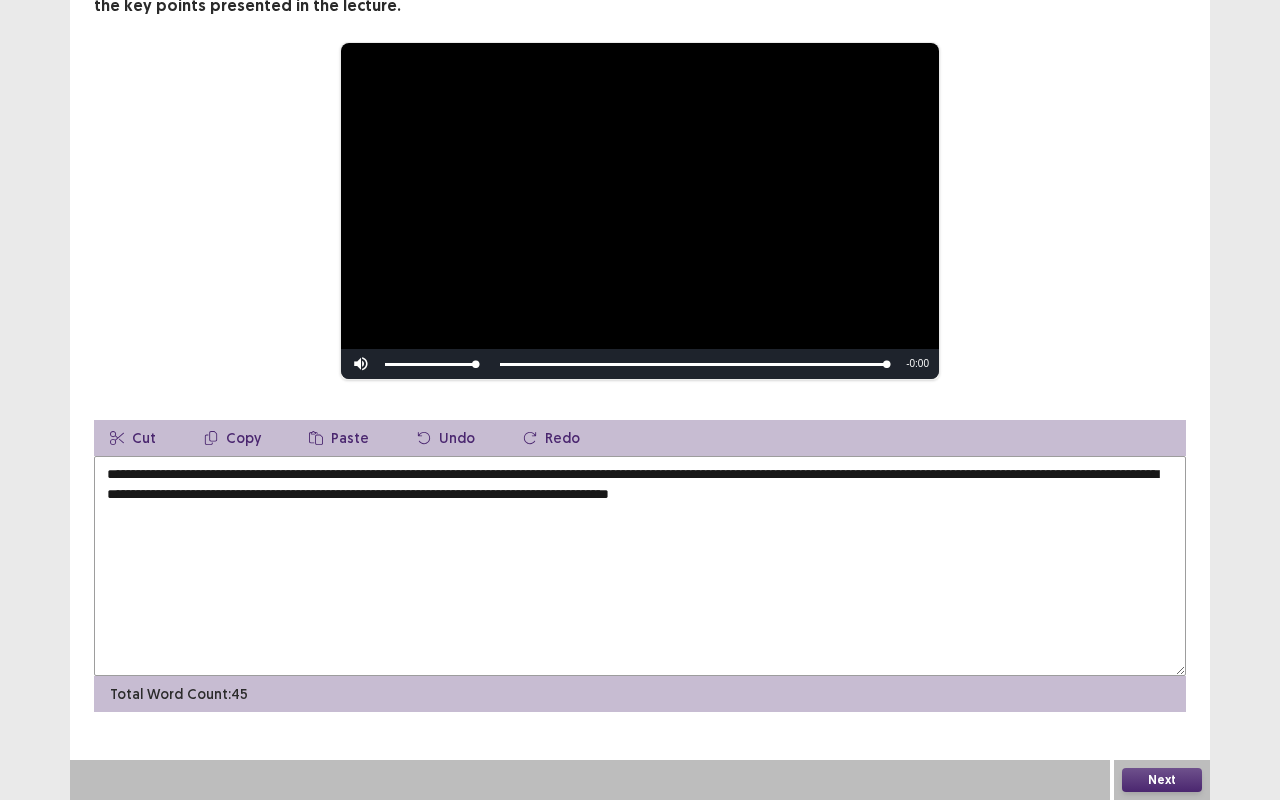 click on "**********" at bounding box center (640, 211) 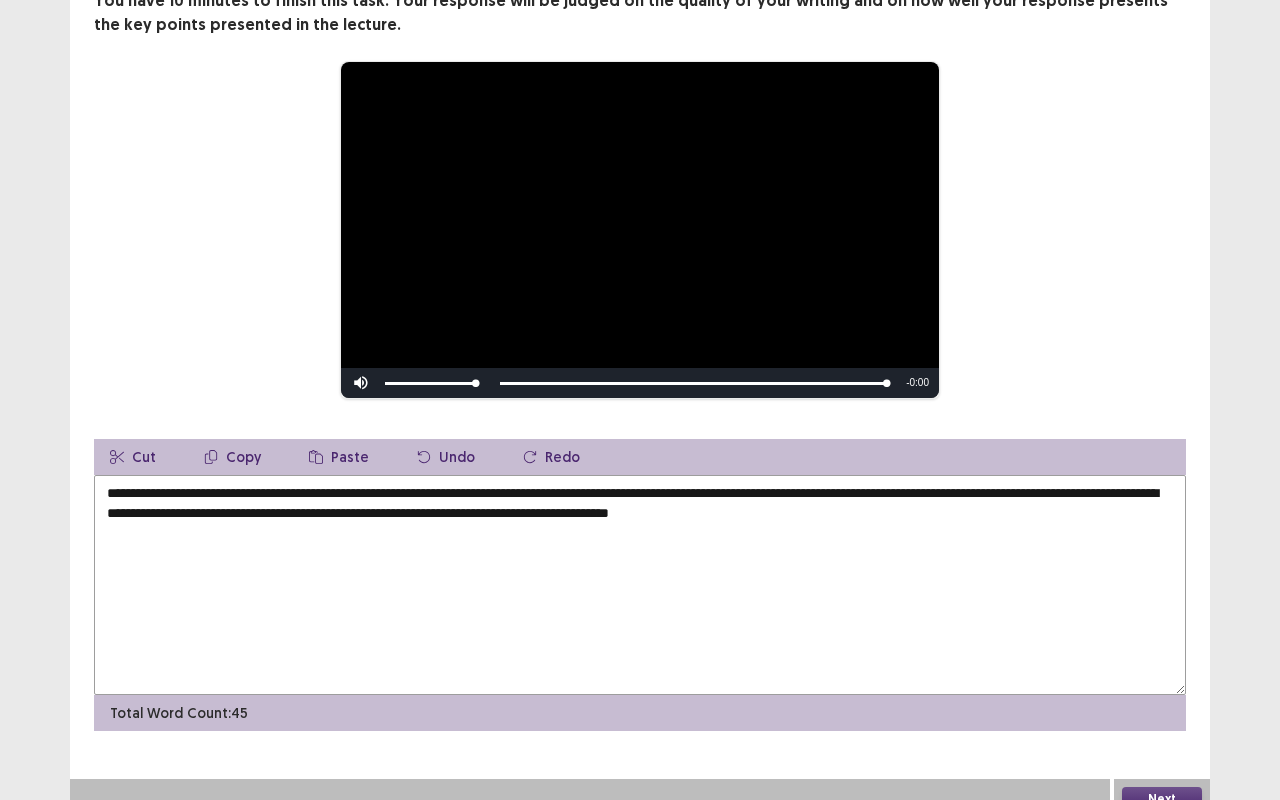 scroll, scrollTop: 194, scrollLeft: 0, axis: vertical 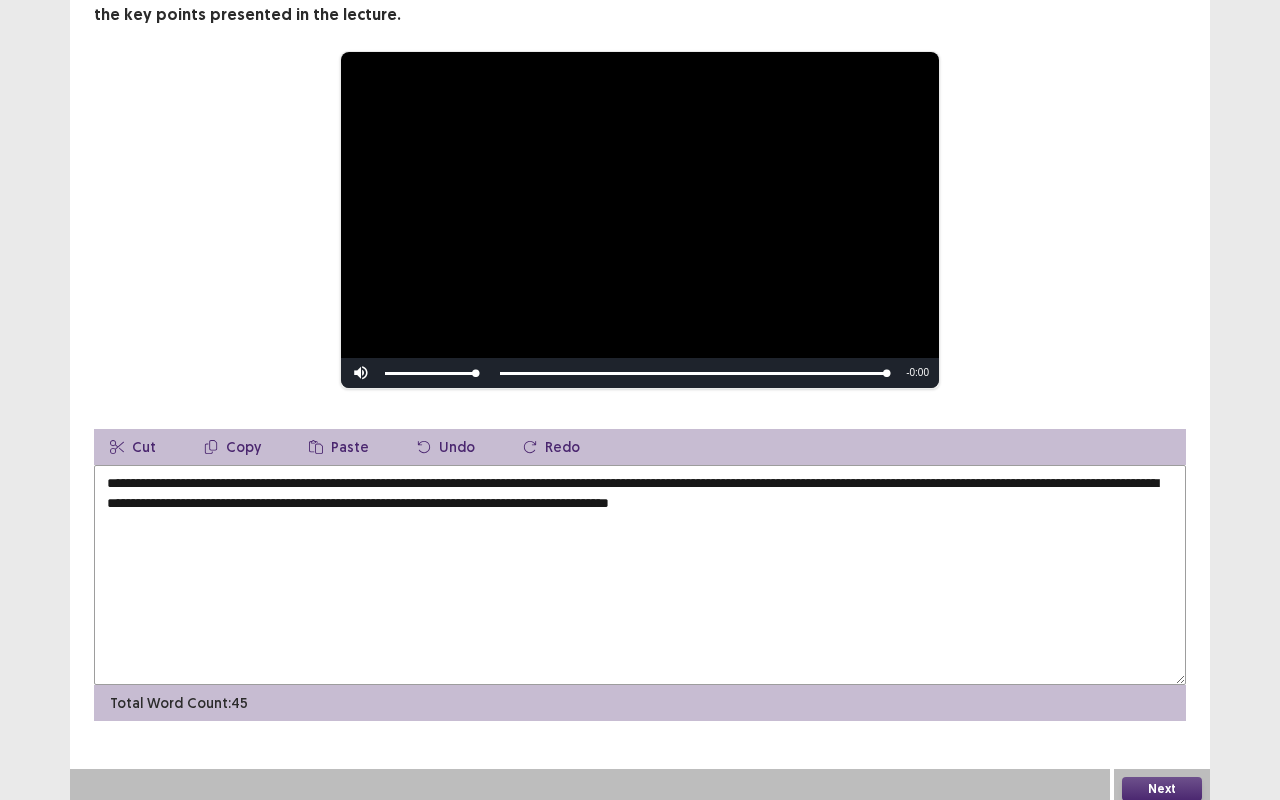 click on "**********" at bounding box center [640, 575] 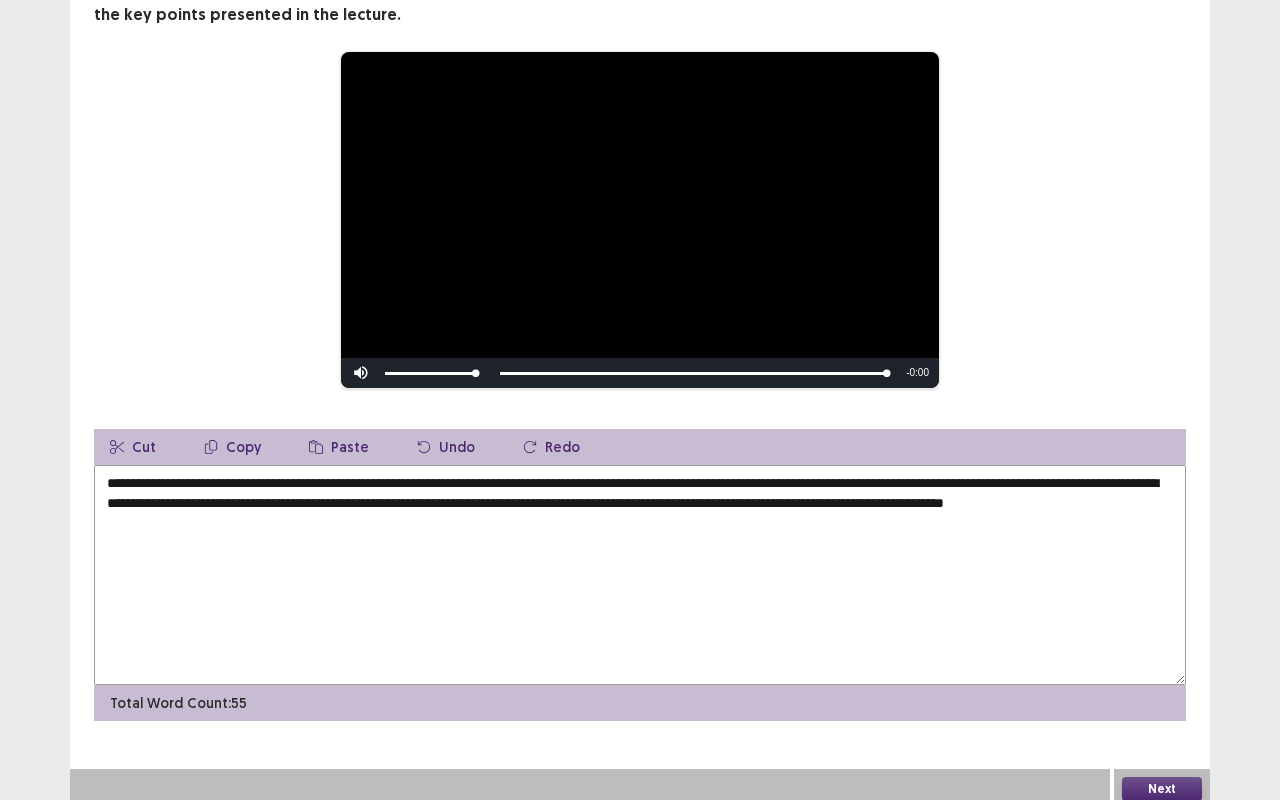 click on "**********" at bounding box center [640, 575] 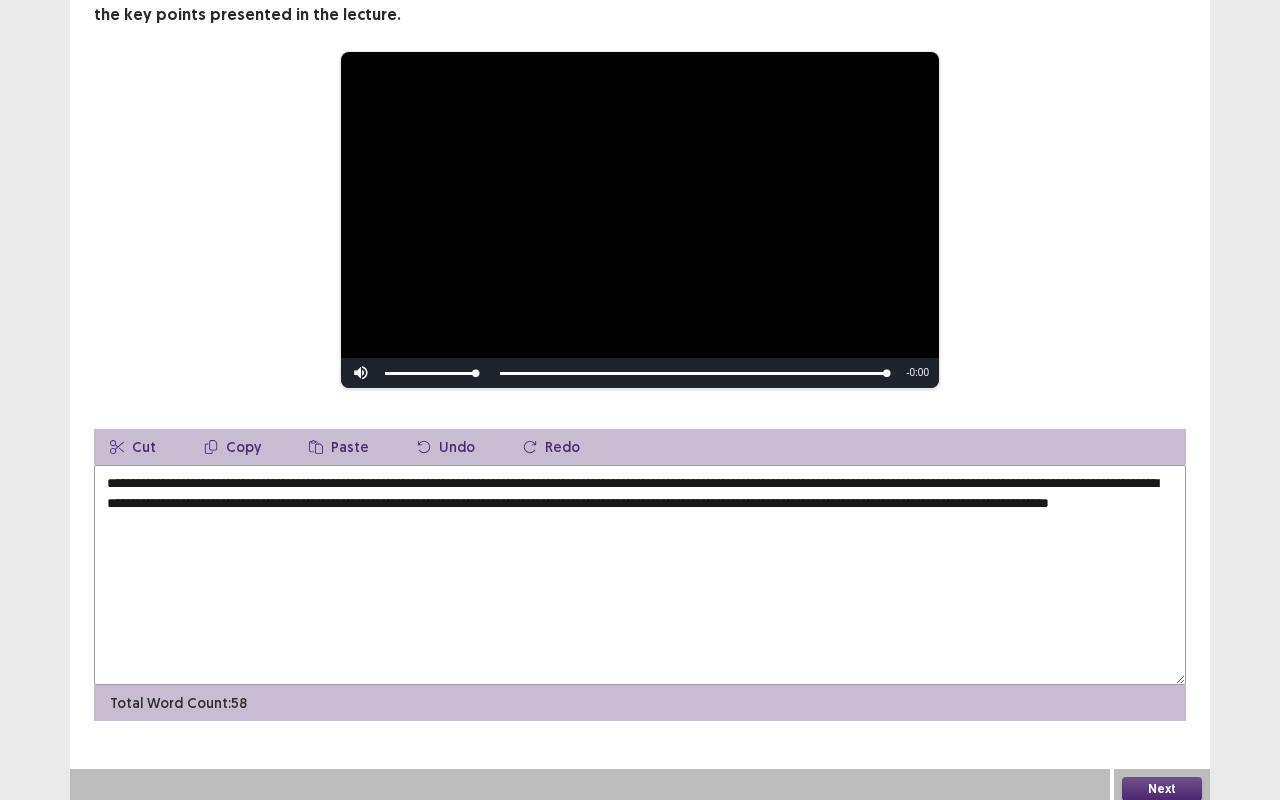 click on "**********" at bounding box center (640, 575) 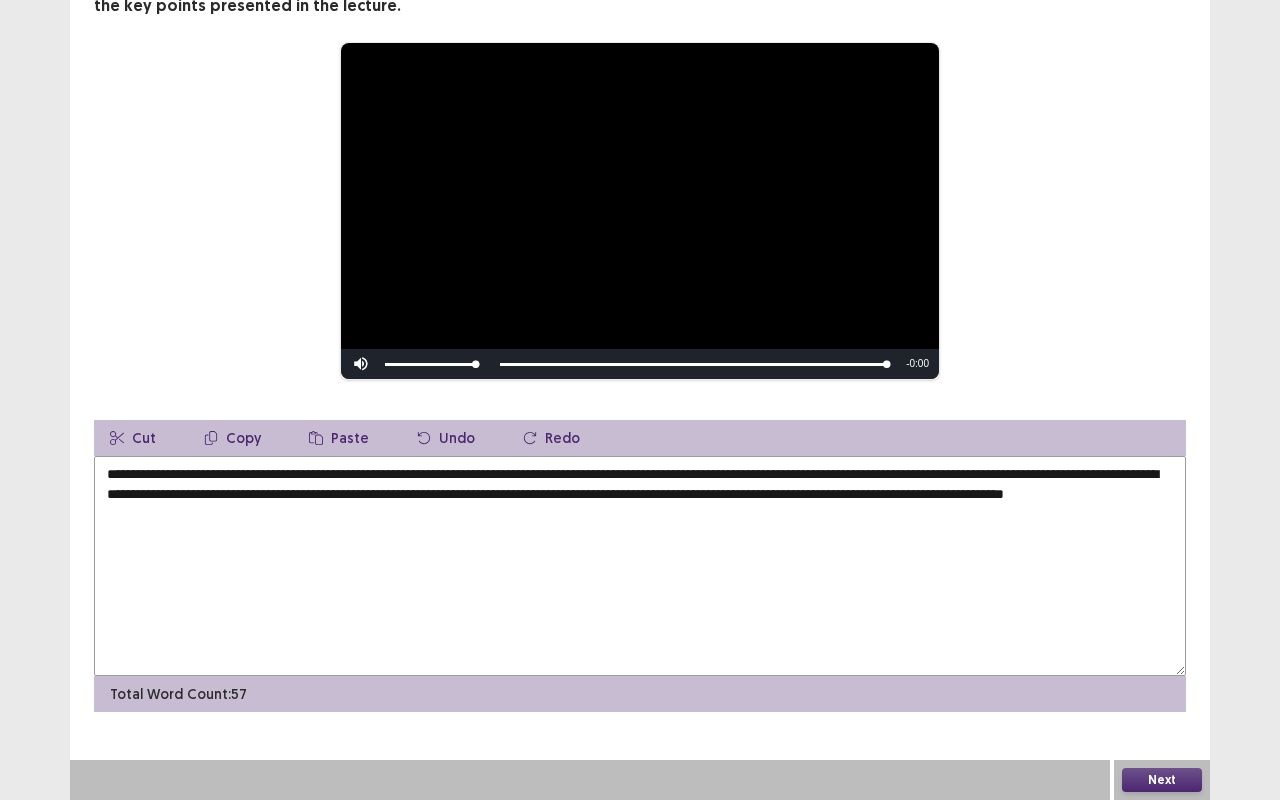 click on "**********" at bounding box center [640, 566] 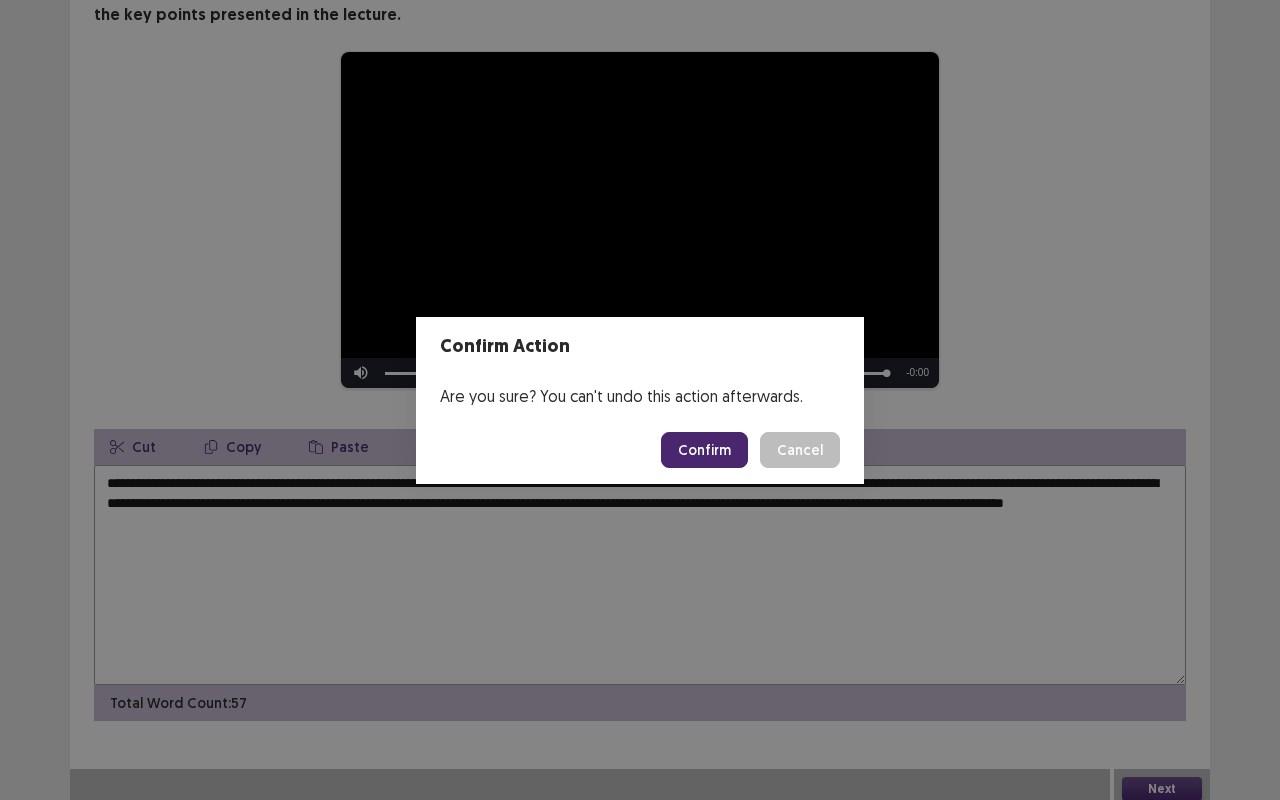 click on "Confirm" at bounding box center [704, 450] 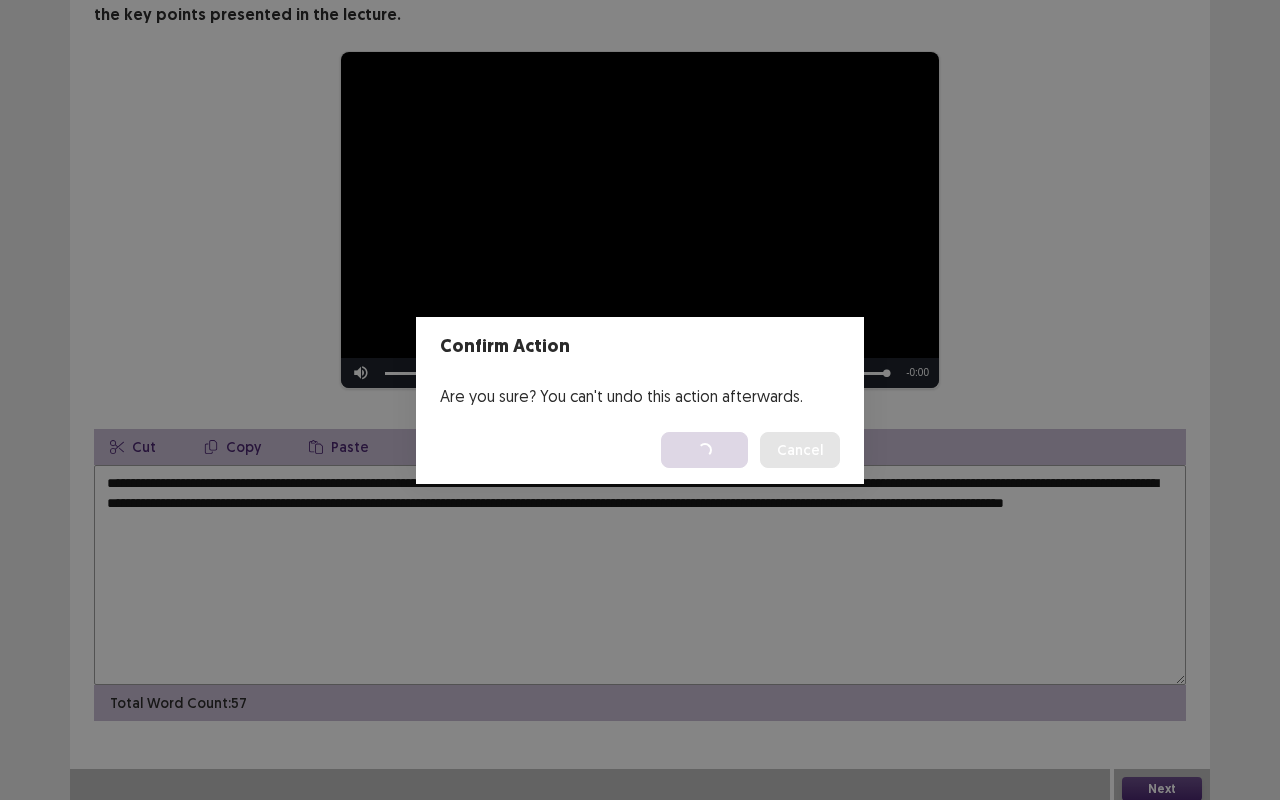 scroll, scrollTop: 0, scrollLeft: 0, axis: both 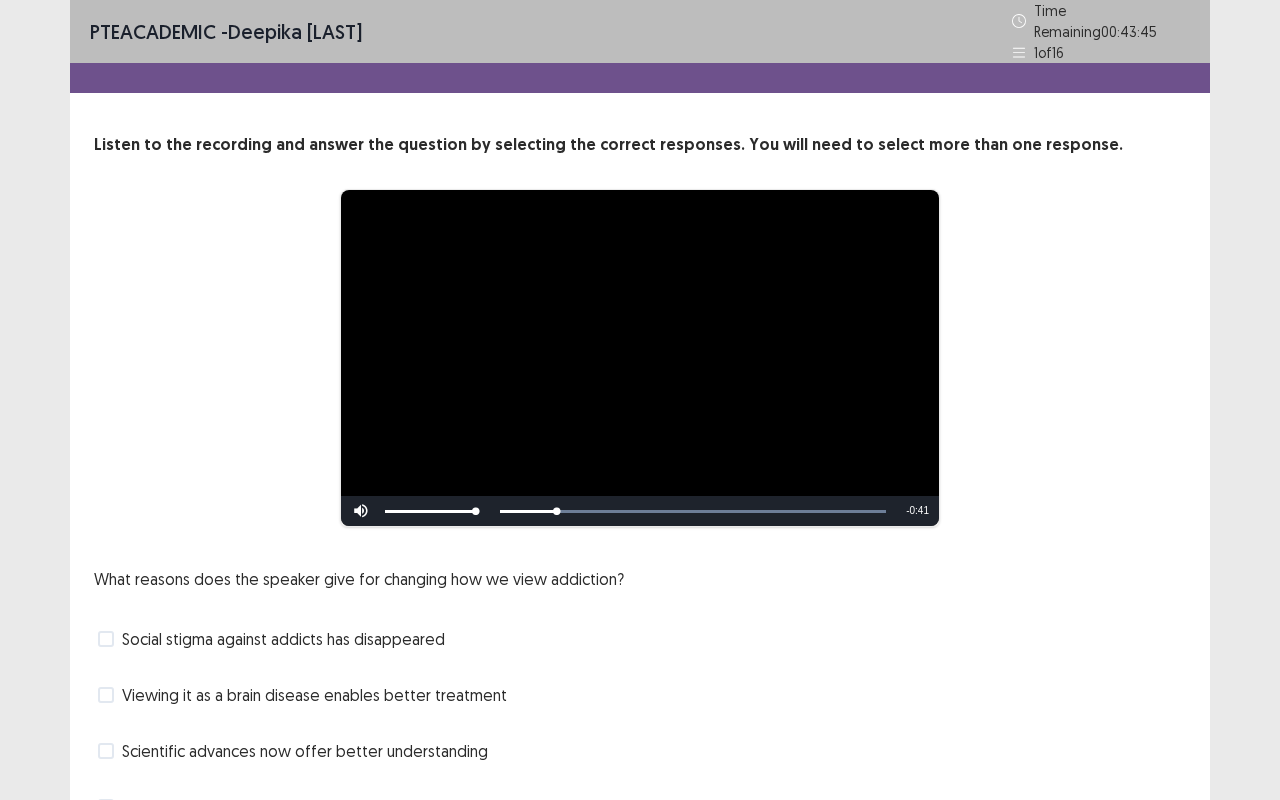 click on "What reasons does the speaker give for changing how we view addiction? Social stigma against addicts has disappeared Viewing it as a brain disease enables better treatment Scientific advances now offer better understanding Criminal justice systems have eliminated drug use" at bounding box center (640, 695) 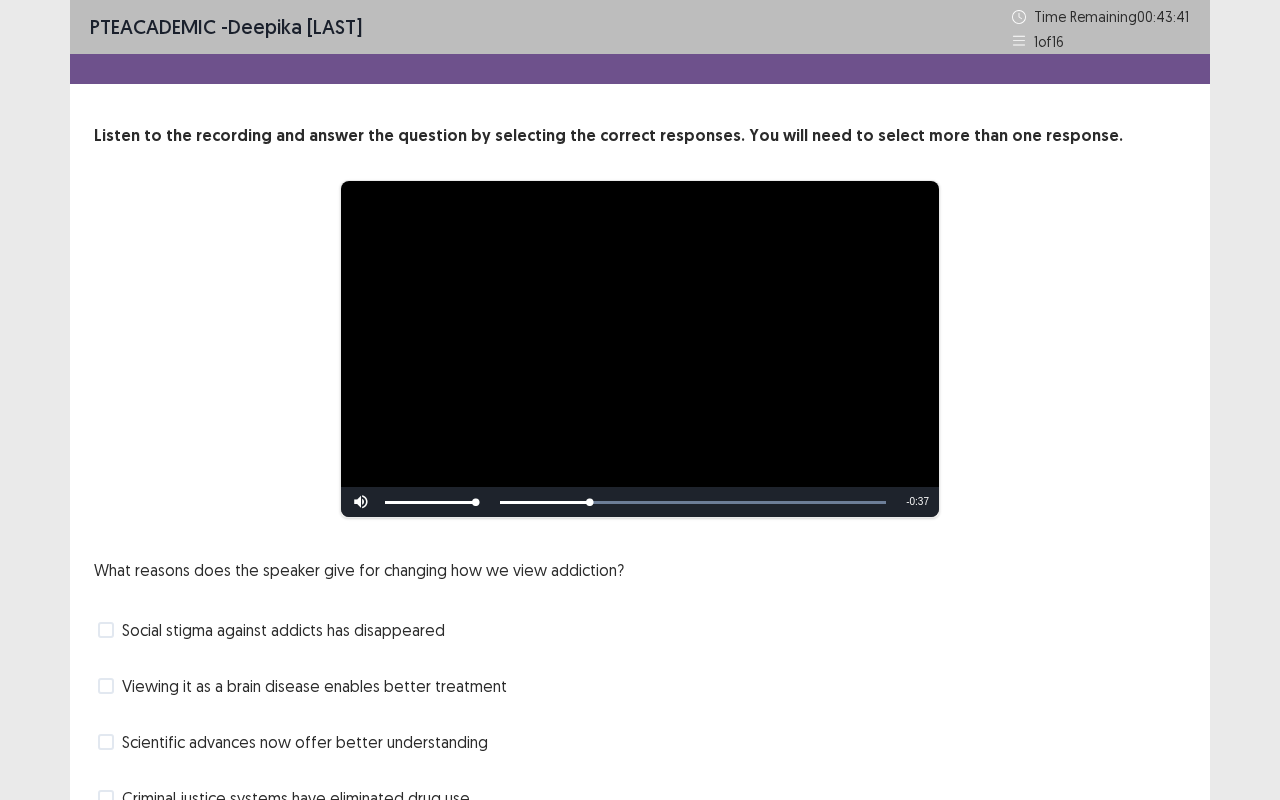 click on "What reasons does the speaker give for changing how we view addiction? Social stigma against addicts has disappeared Viewing it as a brain disease enables better treatment Scientific advances now offer better understanding Criminal justice systems have eliminated drug use" at bounding box center (640, 686) 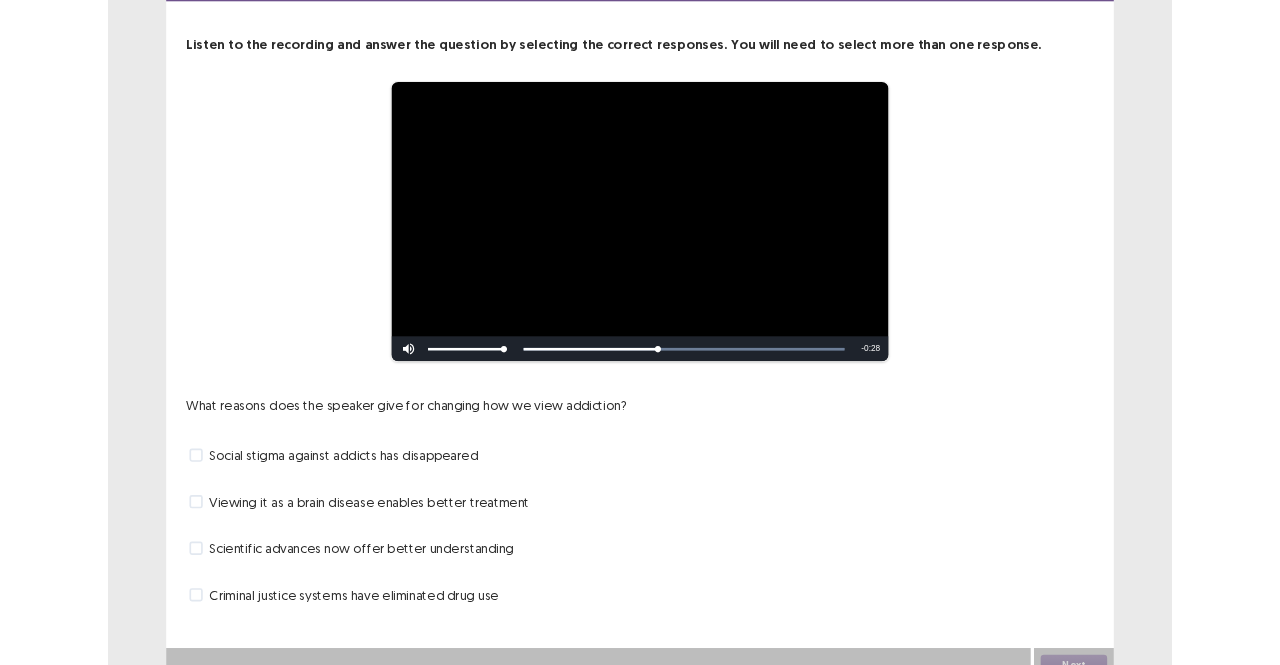 scroll, scrollTop: 102, scrollLeft: 0, axis: vertical 